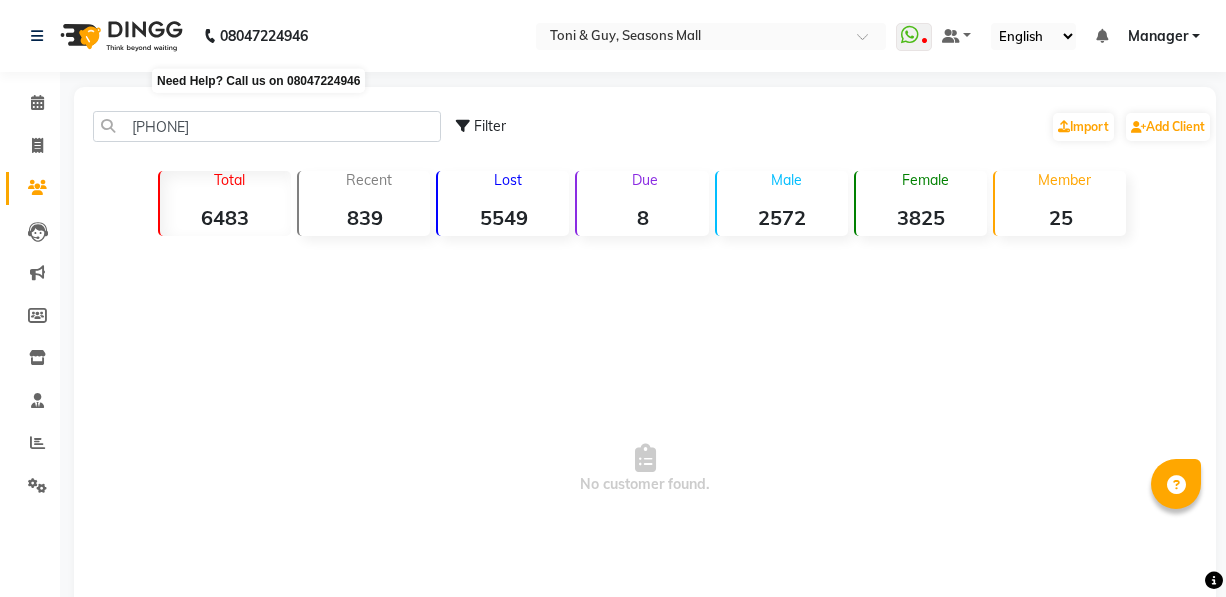 scroll, scrollTop: 0, scrollLeft: 0, axis: both 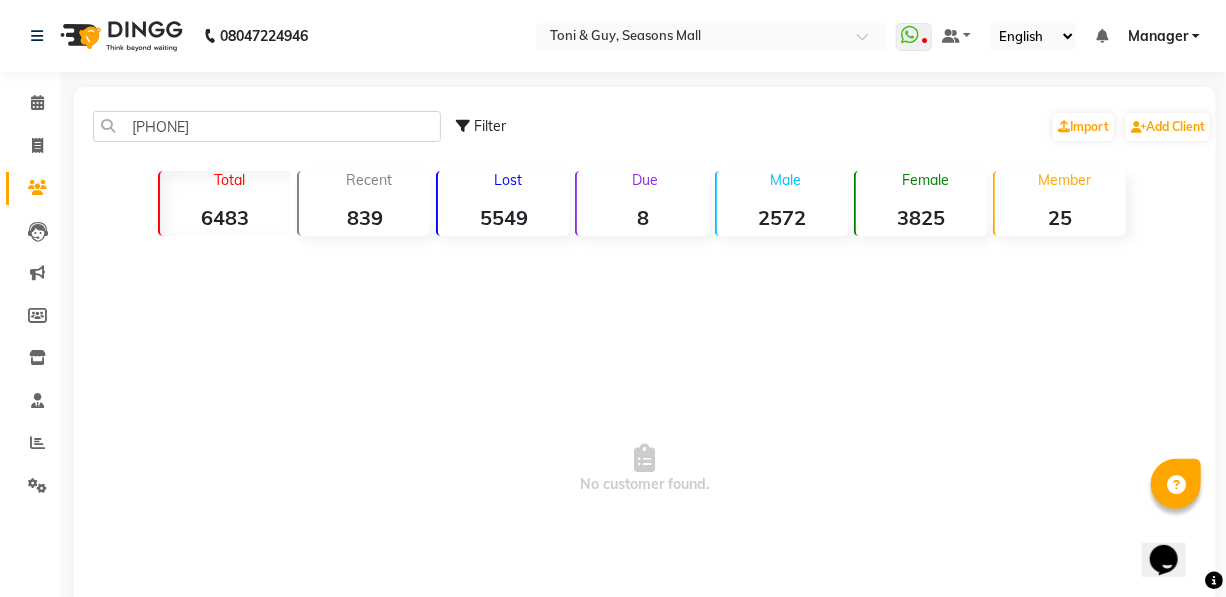 click on "[PHONE]" 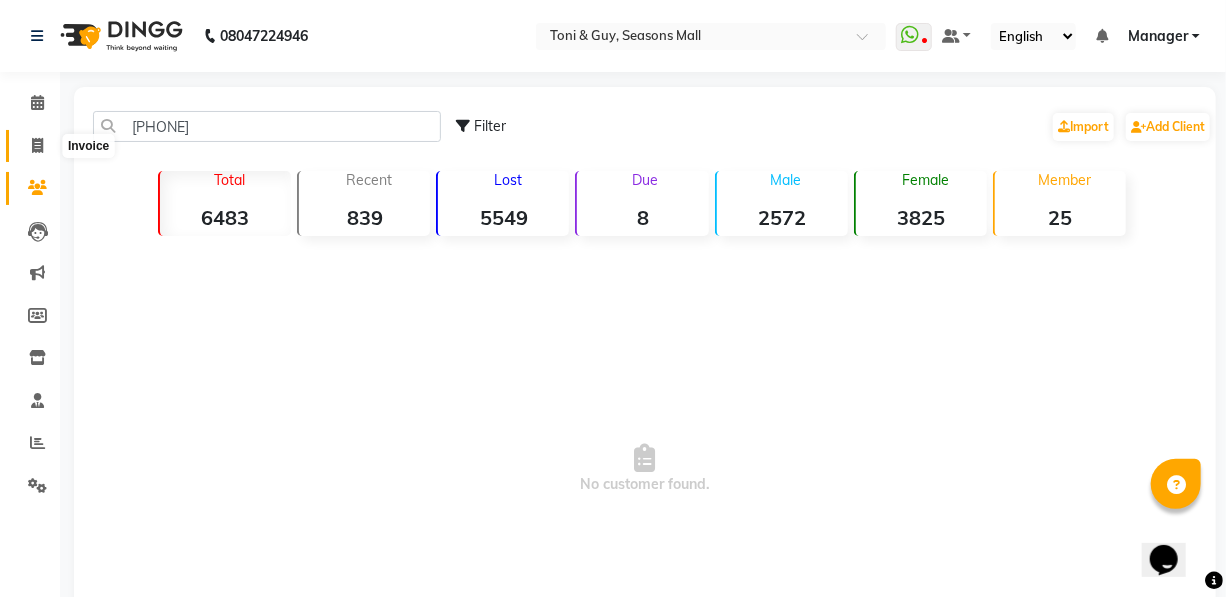 type on "[PHONE]" 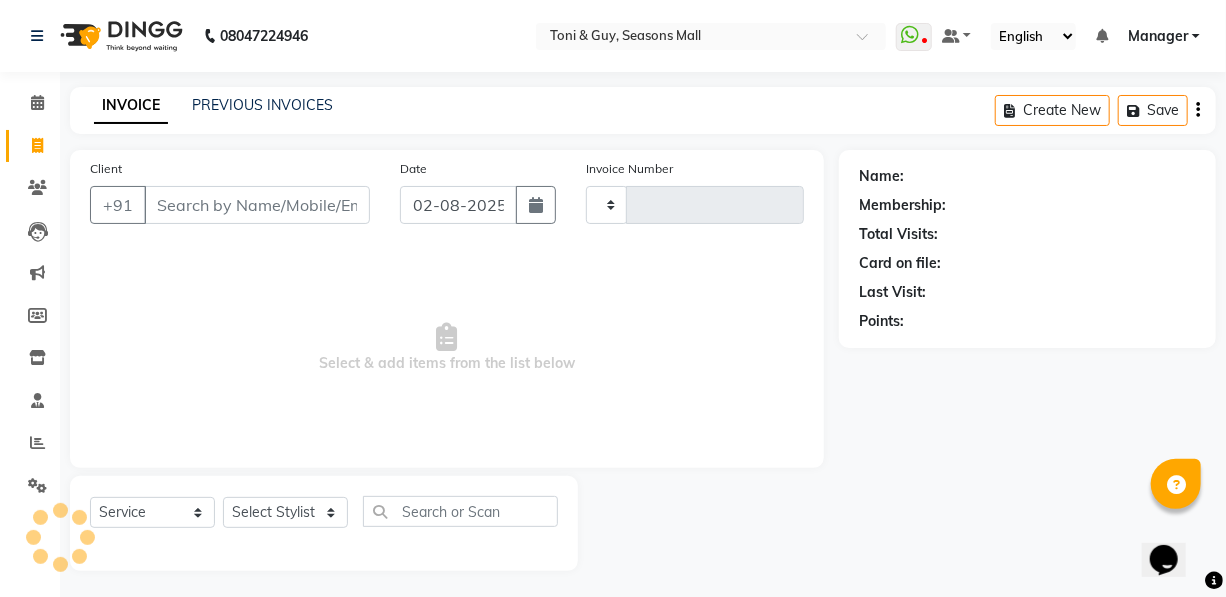 scroll, scrollTop: 4, scrollLeft: 0, axis: vertical 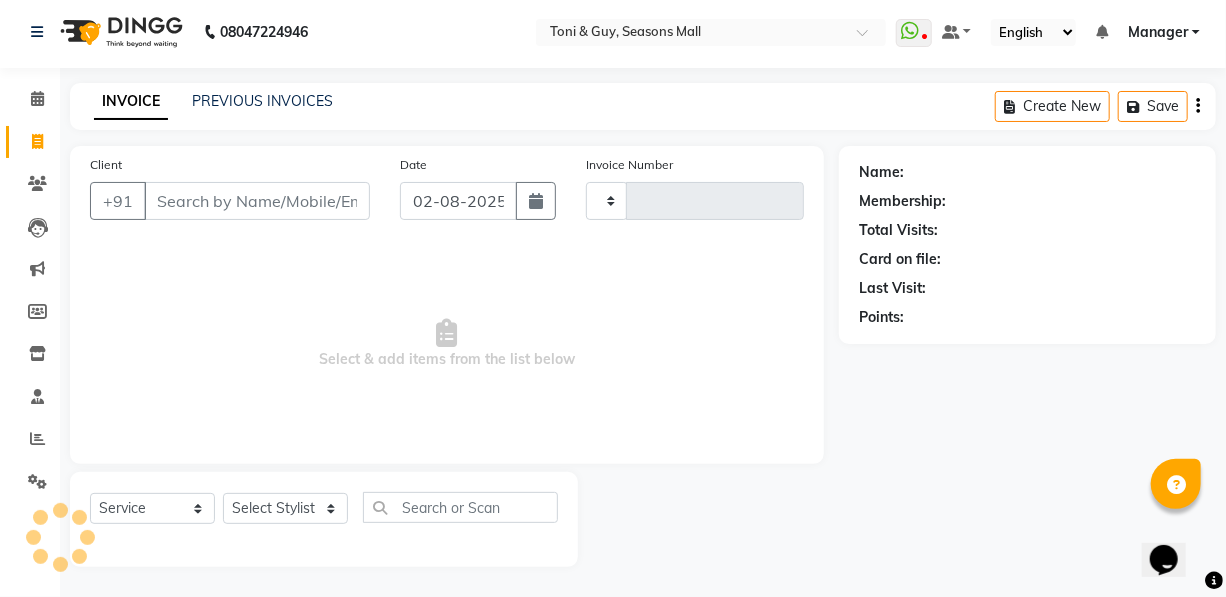 type on "1345" 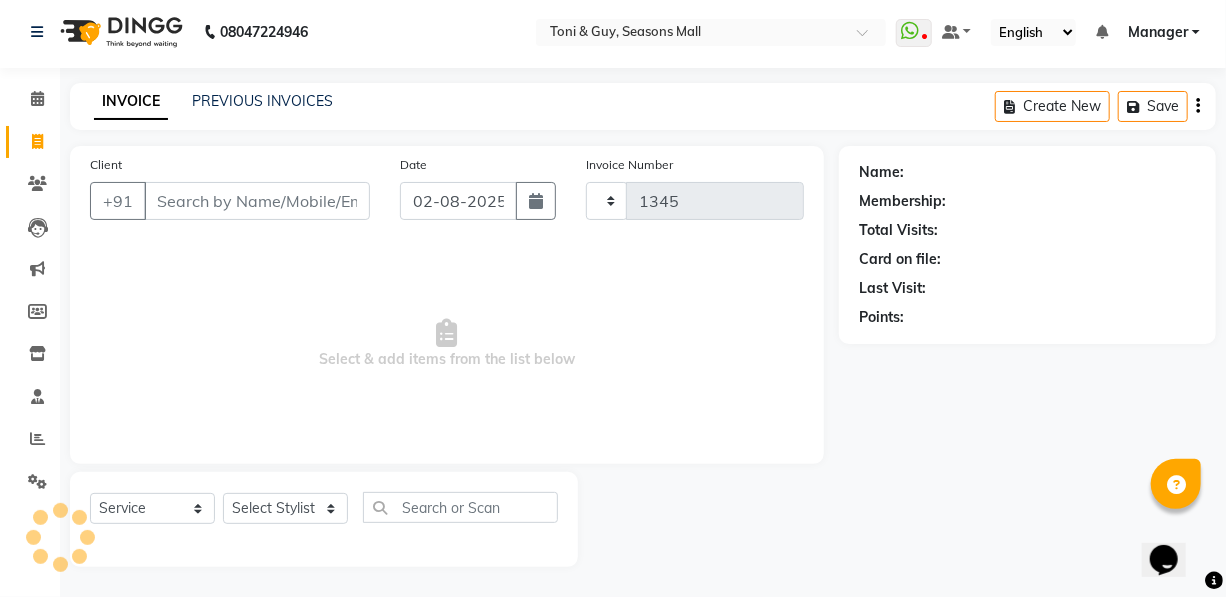 select on "3906" 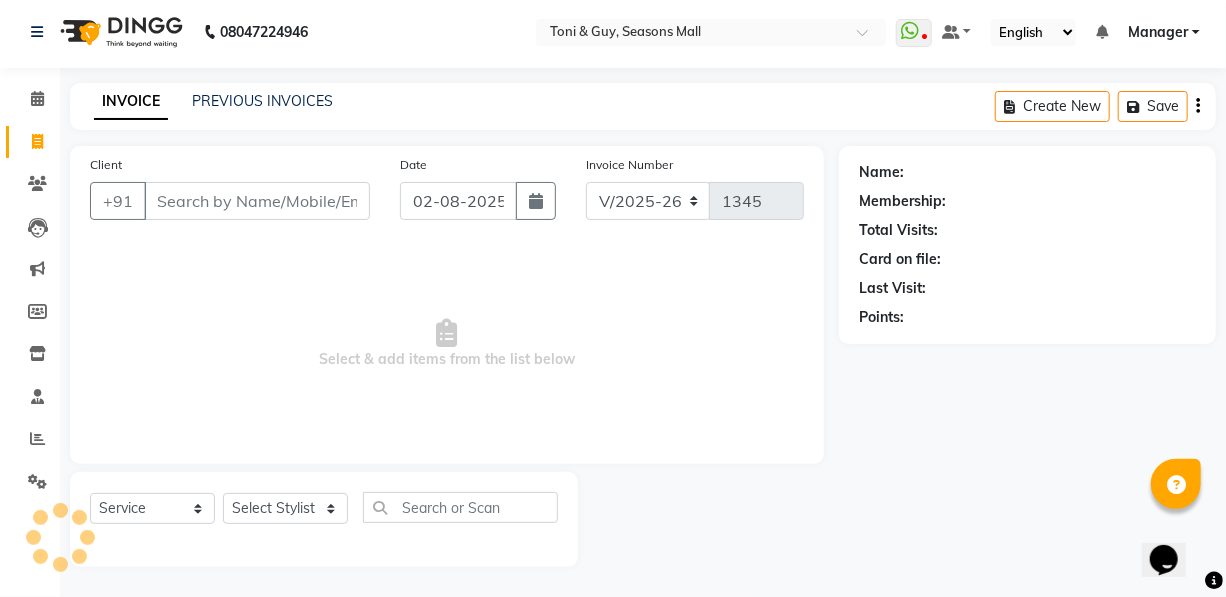 click on "Client" at bounding box center (257, 201) 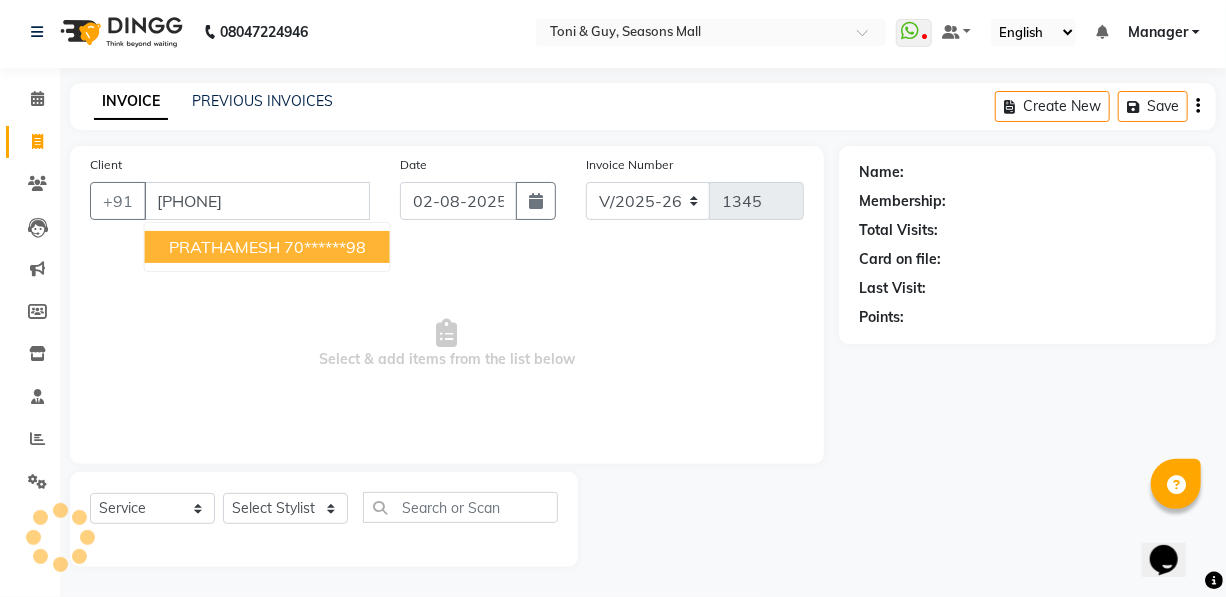 type on "[PHONE]" 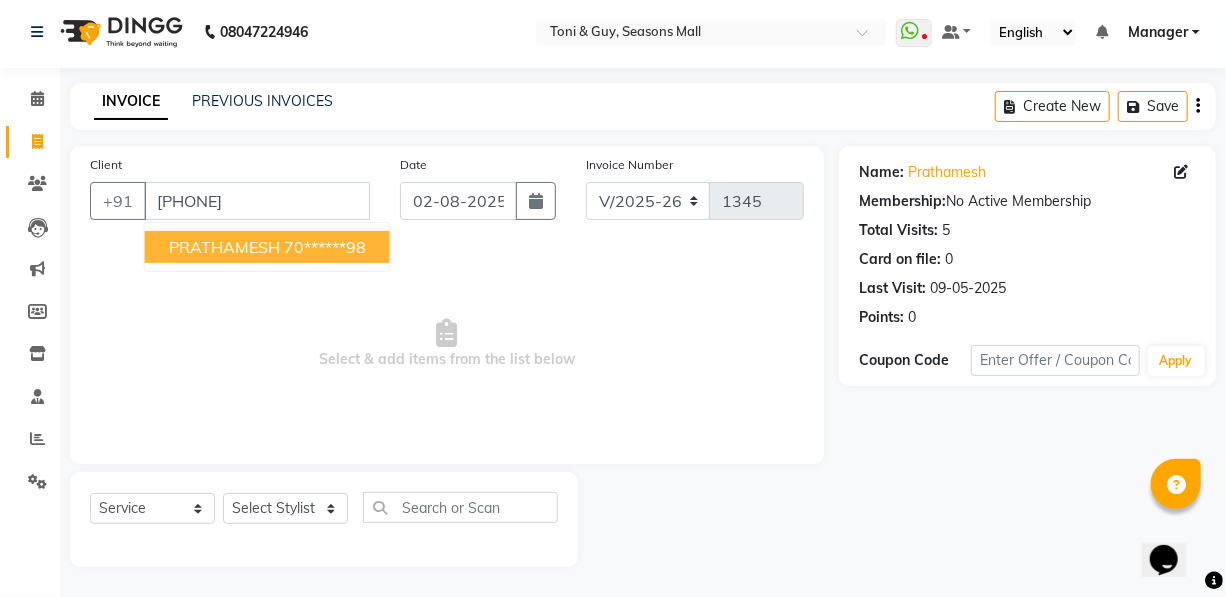 drag, startPoint x: 310, startPoint y: 271, endPoint x: 311, endPoint y: 254, distance: 17.029387 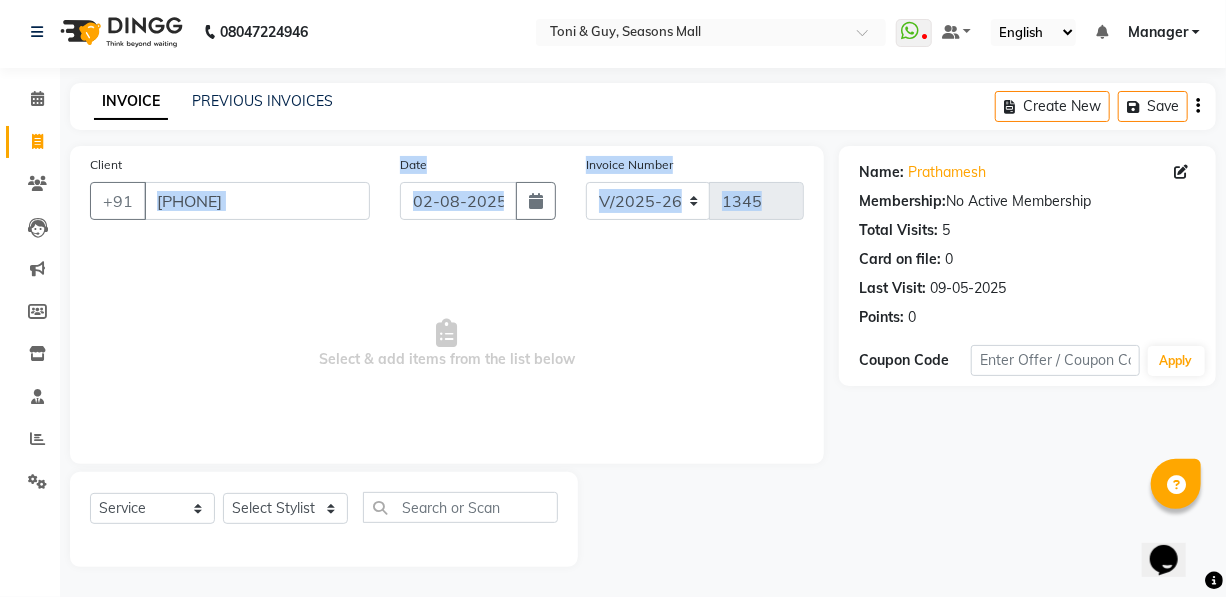 click on "Select & add items from the list below" at bounding box center [447, 344] 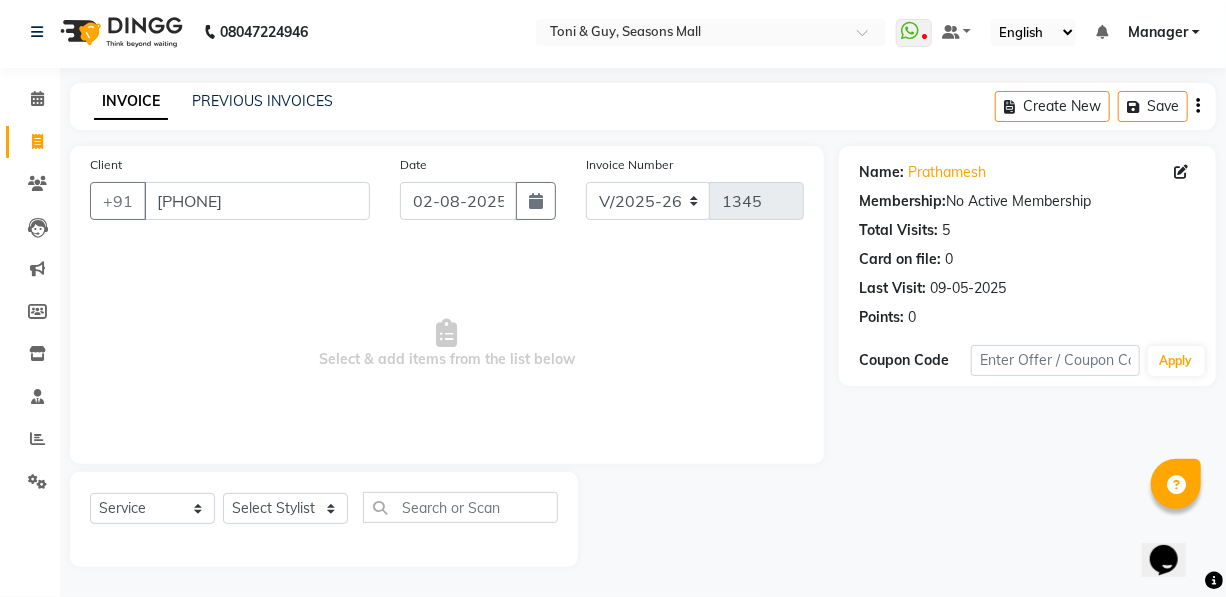 click on "Select  Service  Product  Membership  Package Voucher Prepaid Gift Card  Select Stylist [FIRST] [FIRST] [FIRST] [FIRST] Manager [FIRST] [FIRST] [FIRST] [FIRST] [FIRST] [FIRST]" 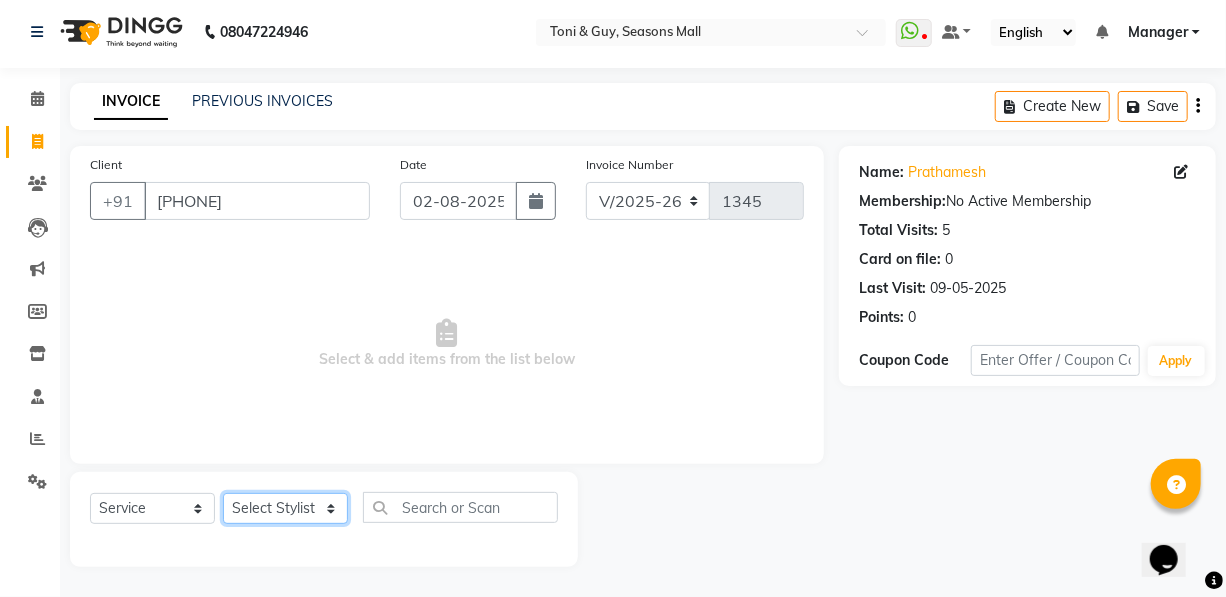click on "Select Stylist [FIRST] [FIRST] [FIRST] [FIRST] [FIRST] Manager [FIRST] [FIRST] [FIRST] [FIRST] [FIRST] [FIRST]" 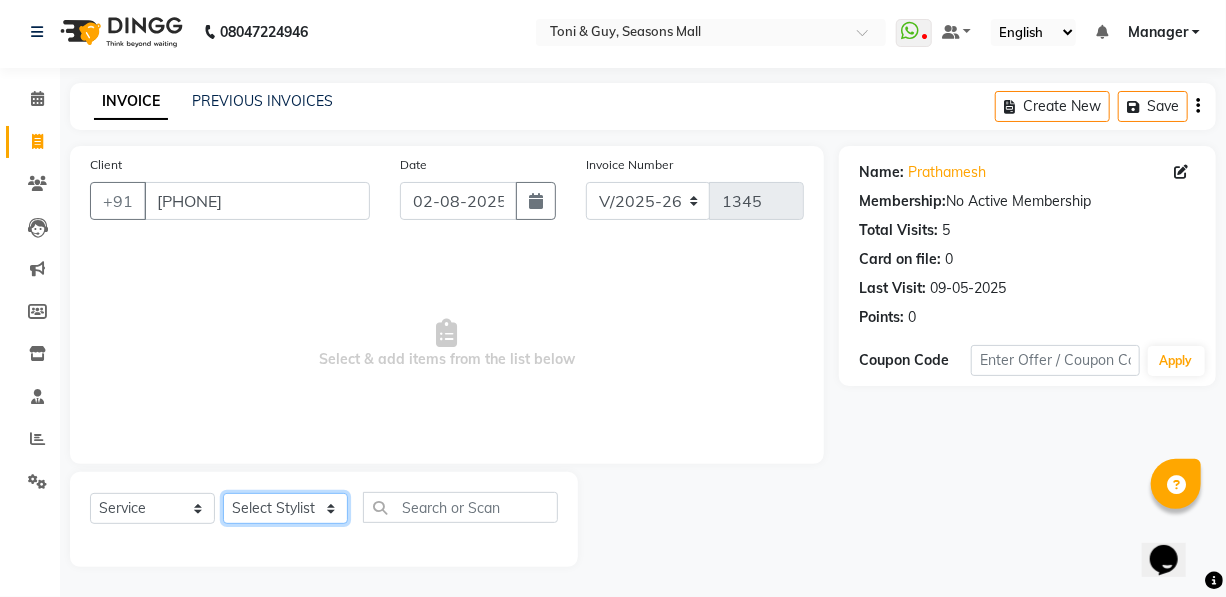 select on "19235" 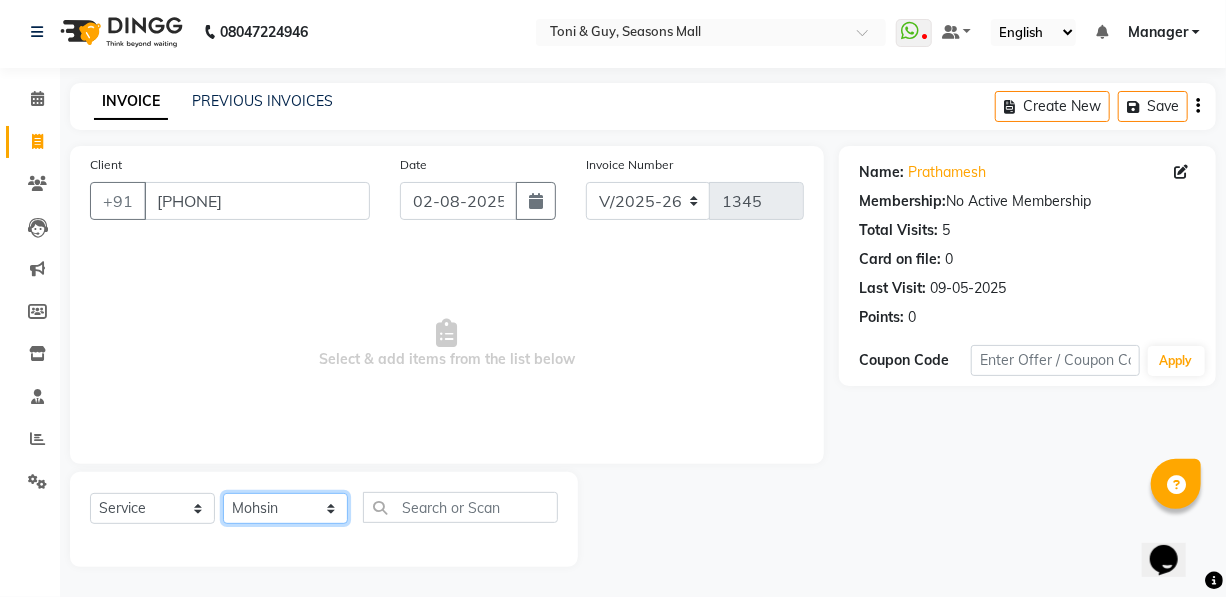click on "Select Stylist [FIRST] [FIRST] [FIRST] [FIRST] [FIRST] Manager [FIRST] [FIRST] [FIRST] [FIRST] [FIRST] [FIRST]" 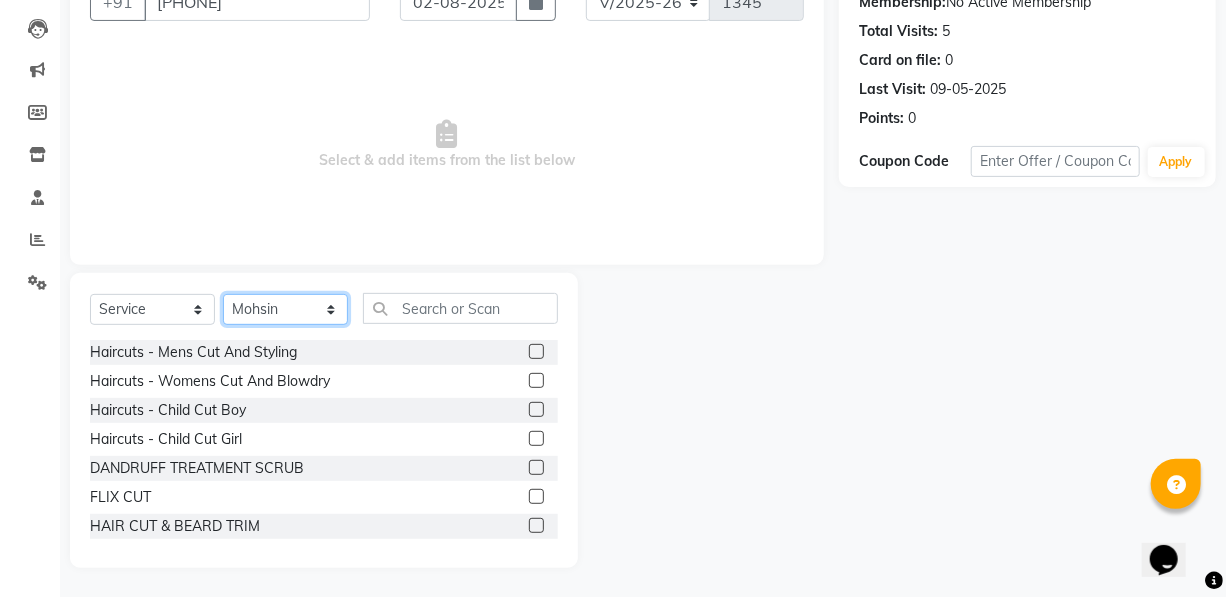 scroll, scrollTop: 204, scrollLeft: 0, axis: vertical 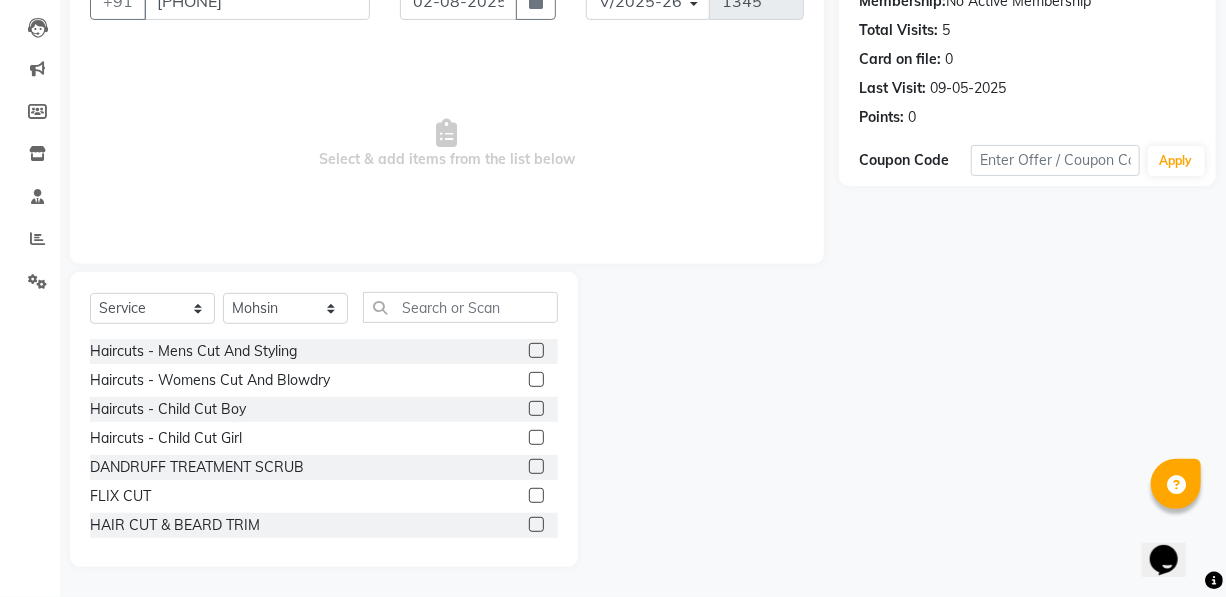 click 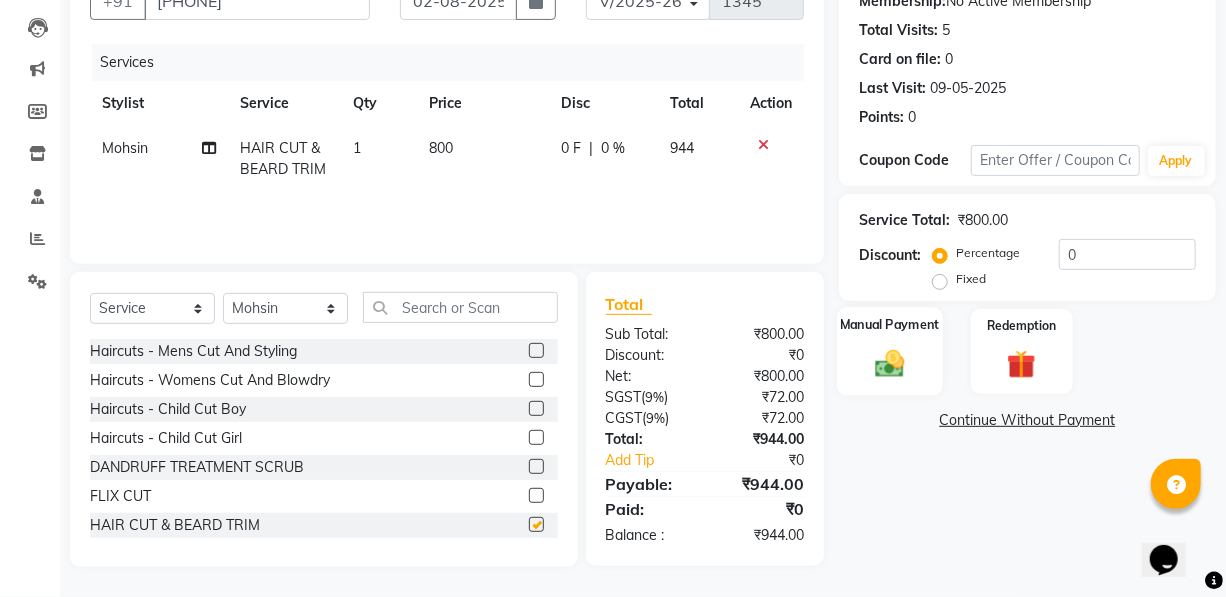 checkbox on "false" 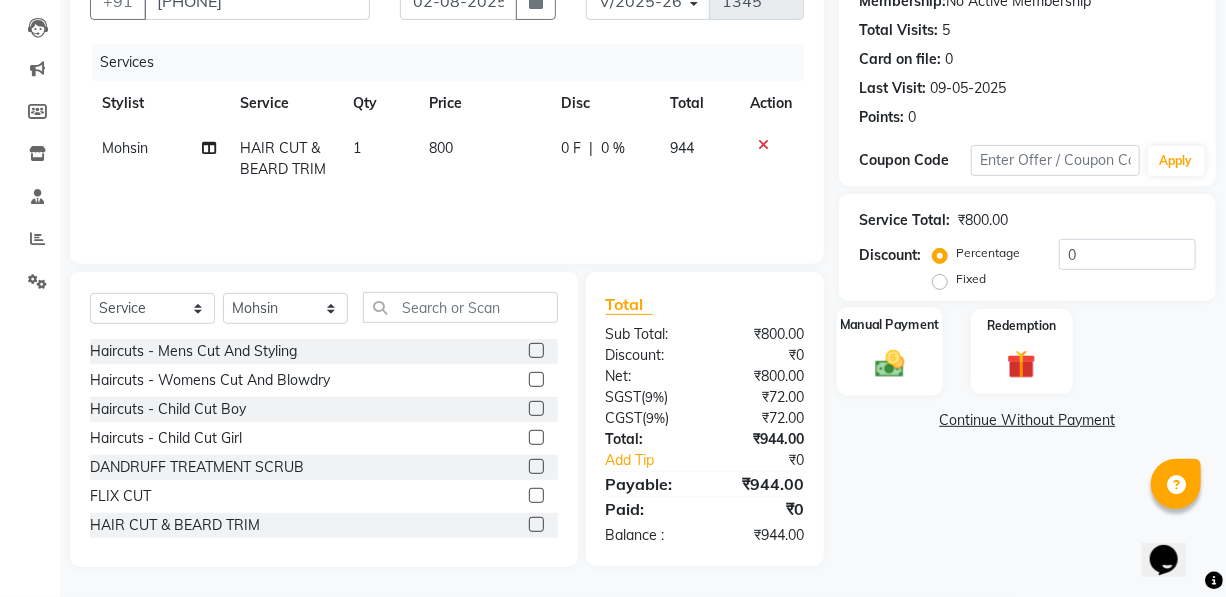 click on "Manual Payment" 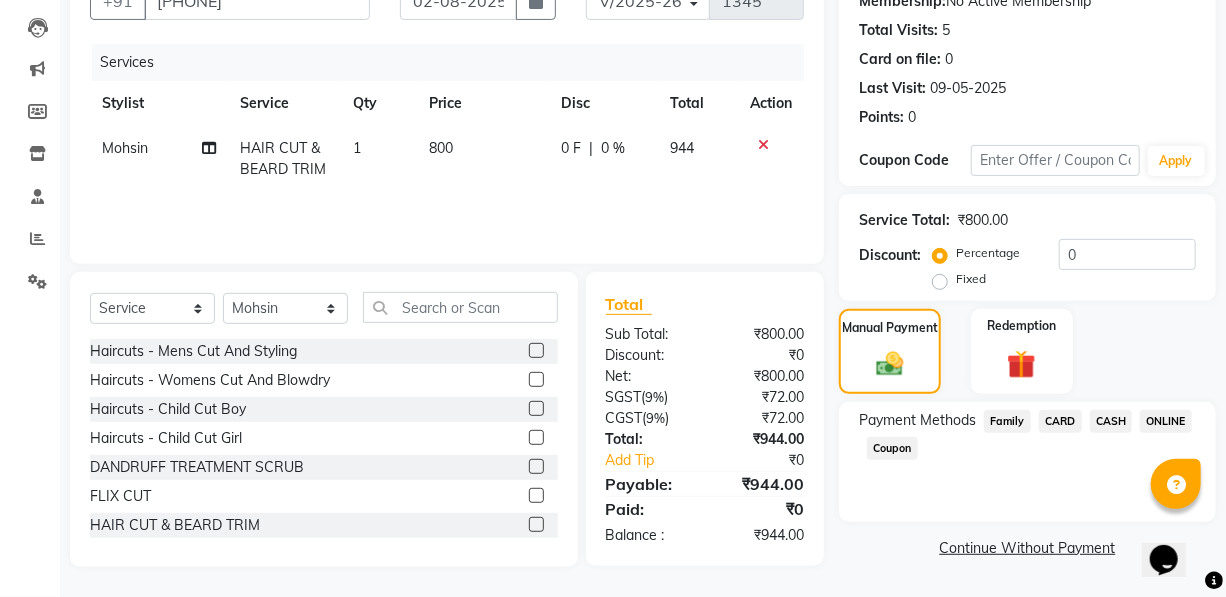 click on "ONLINE" 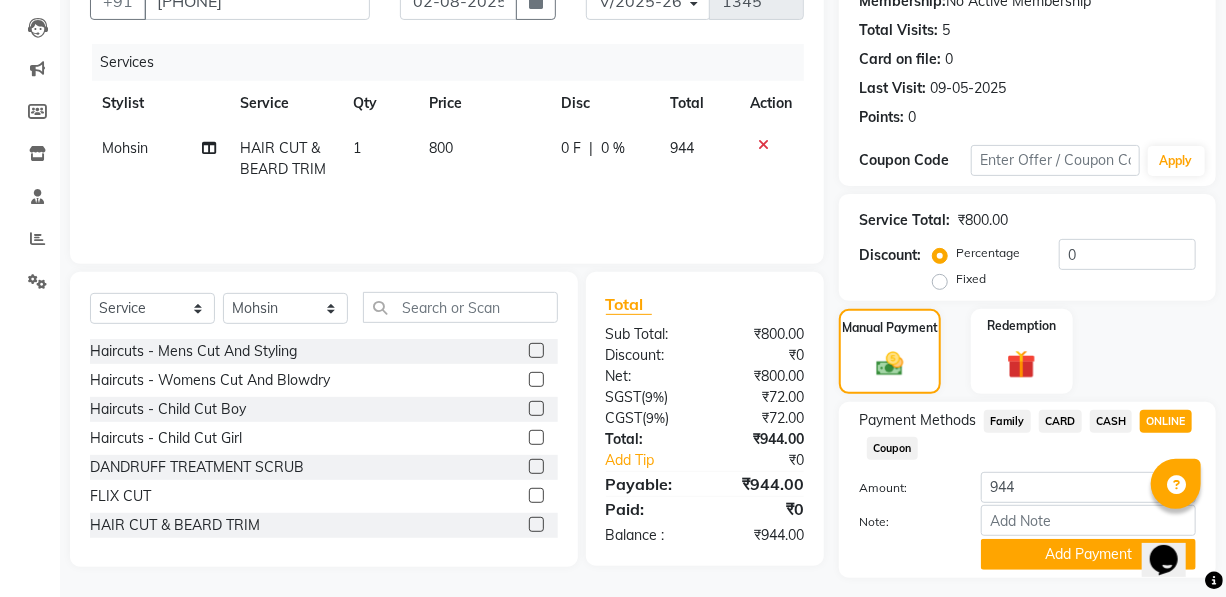 click on "Payment Methods  Family   CARD   CASH   ONLINE   Coupon  Amount: 944 Note: Add Payment" 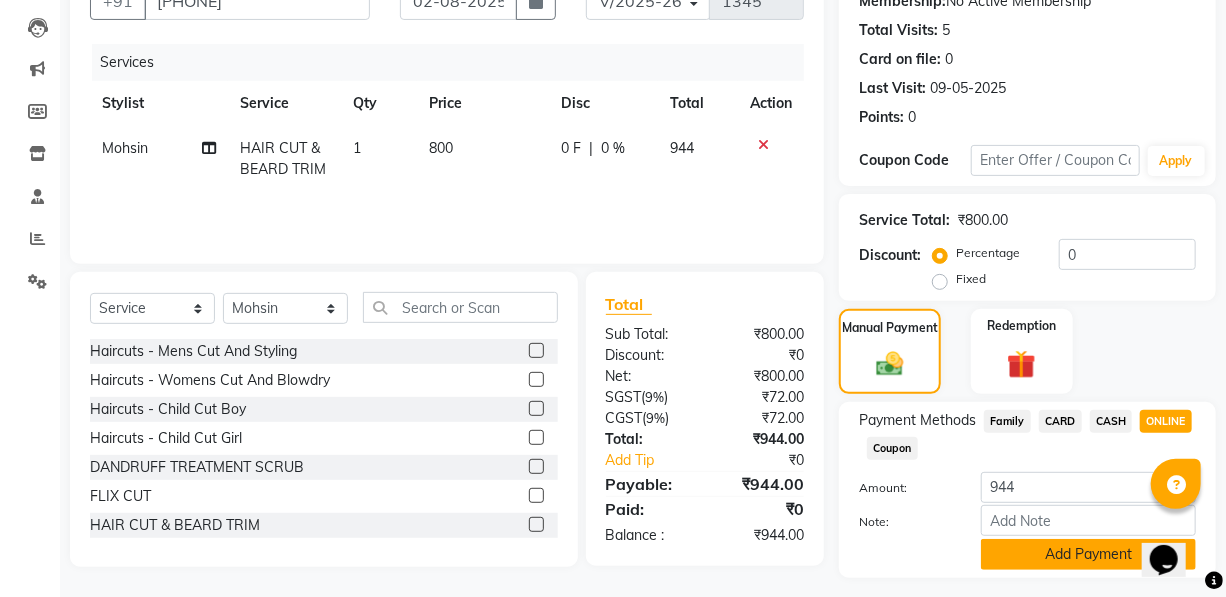 click on "Add Payment" 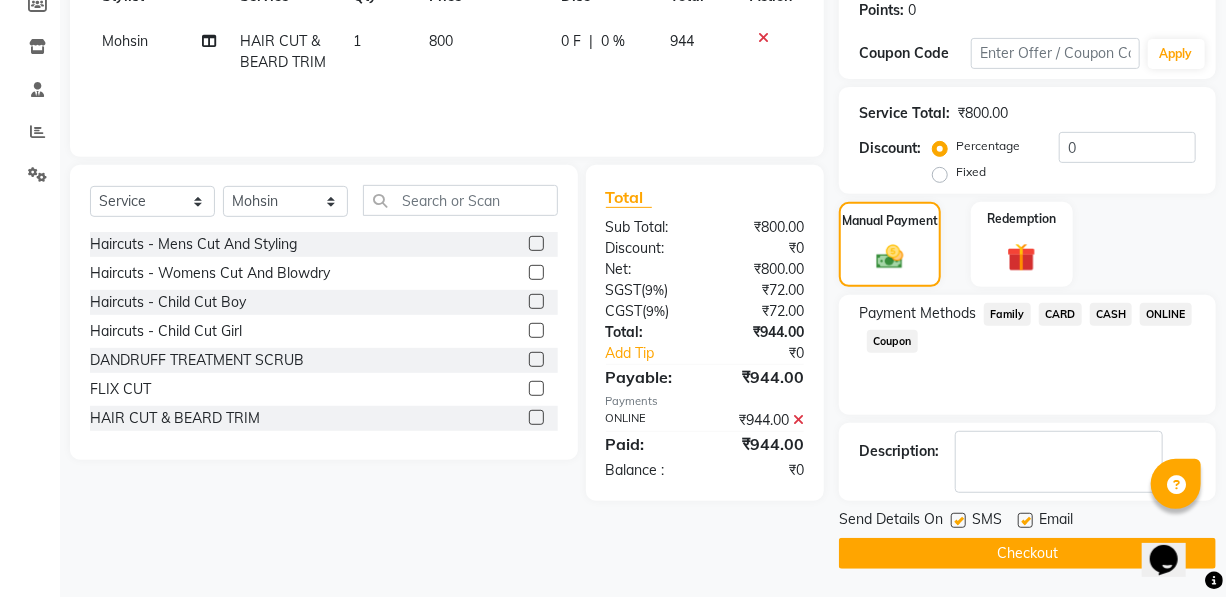 click on "Checkout" 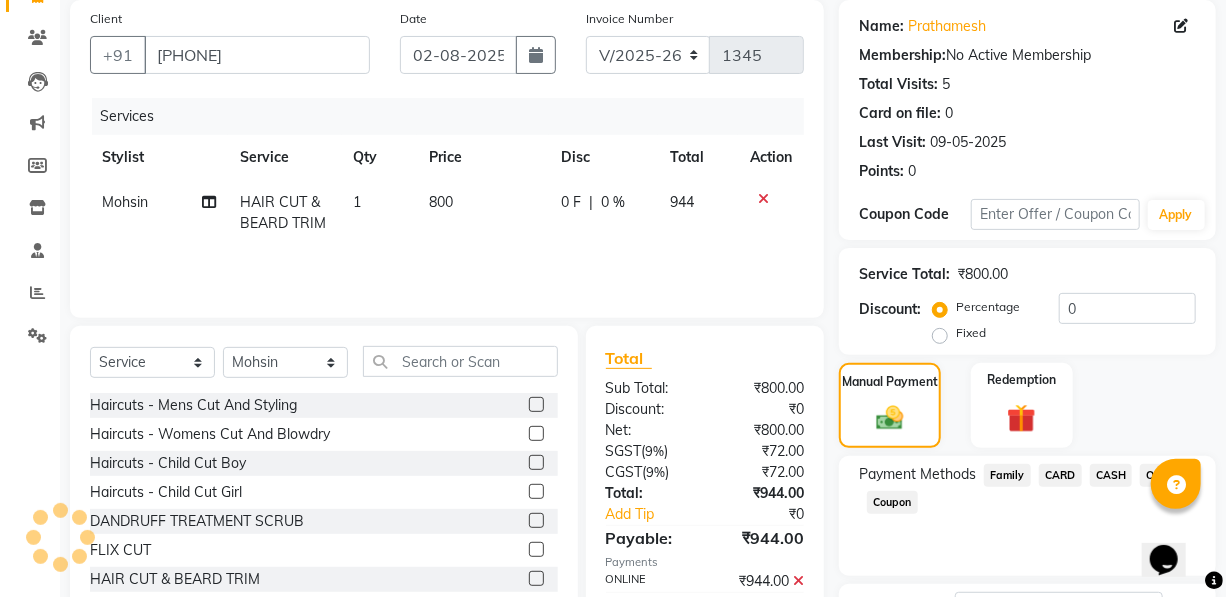 scroll, scrollTop: 0, scrollLeft: 0, axis: both 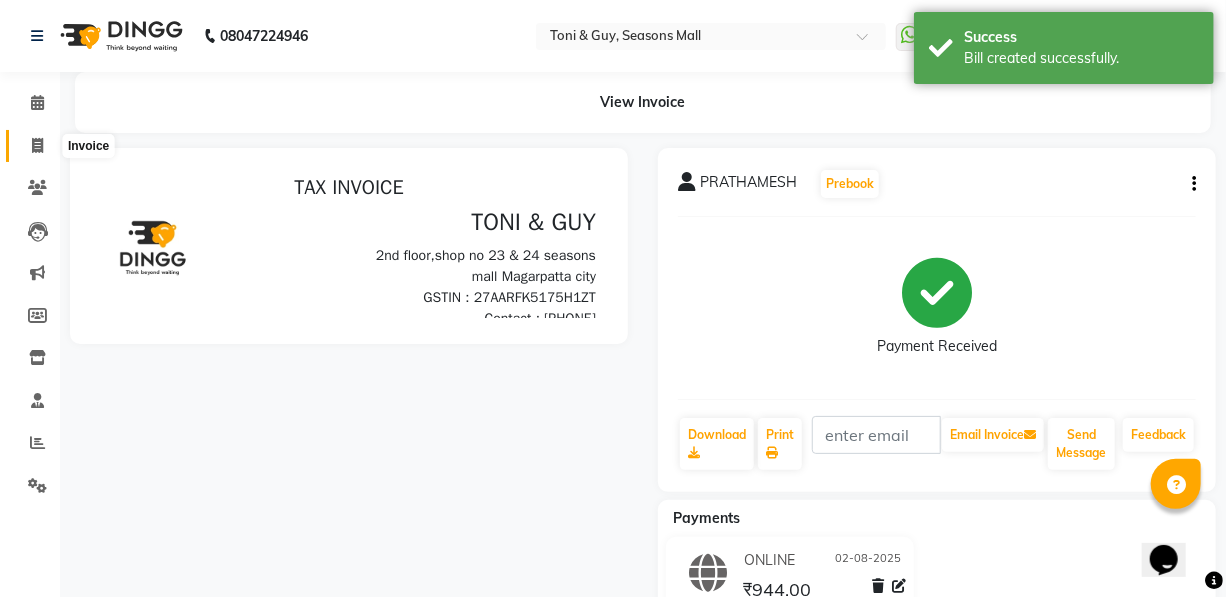 click 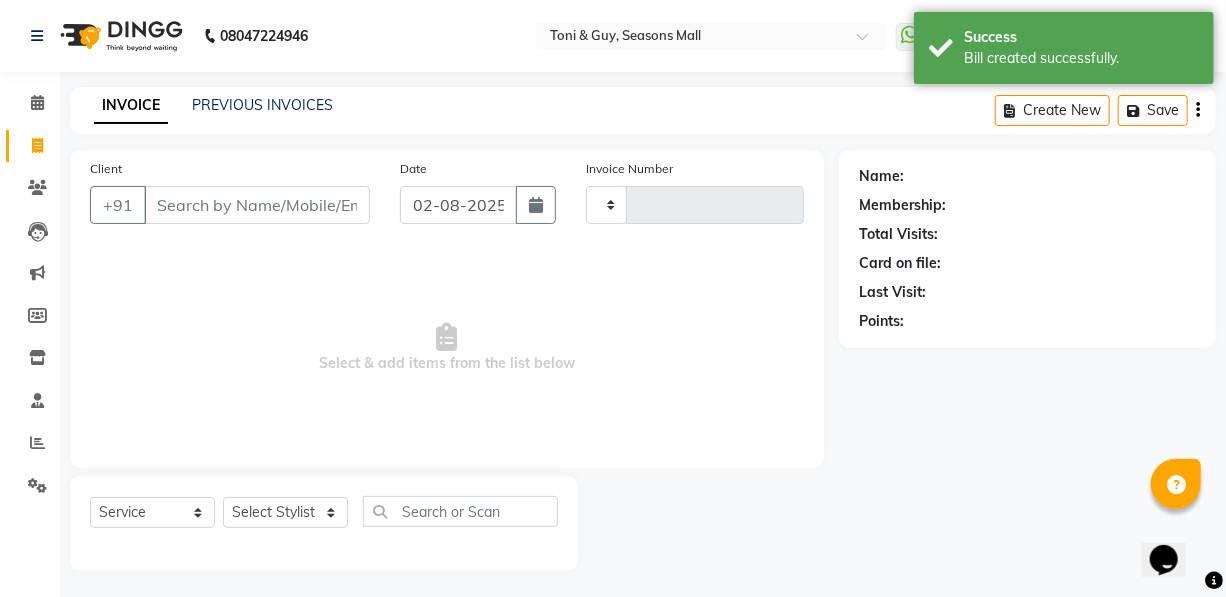 scroll, scrollTop: 4, scrollLeft: 0, axis: vertical 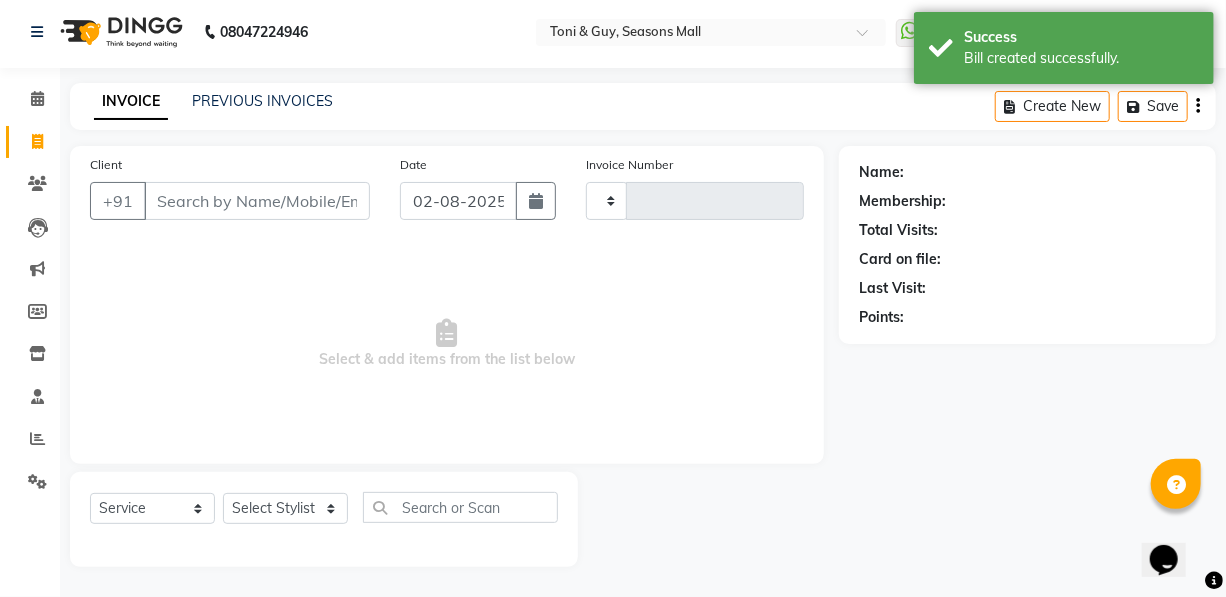type on "1346" 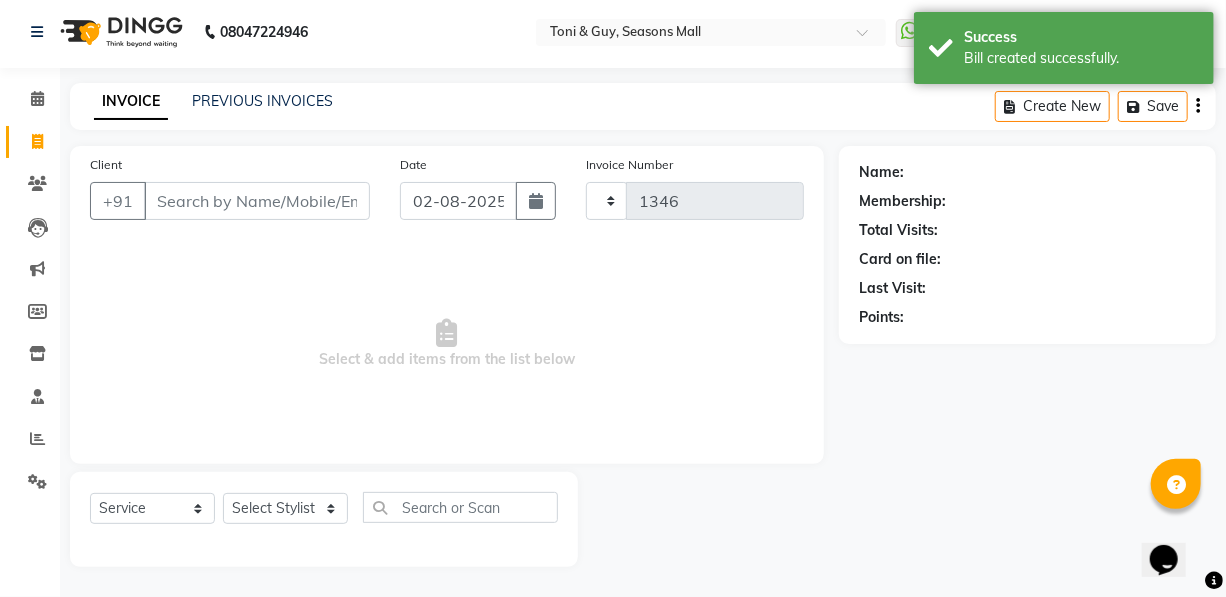 select on "3906" 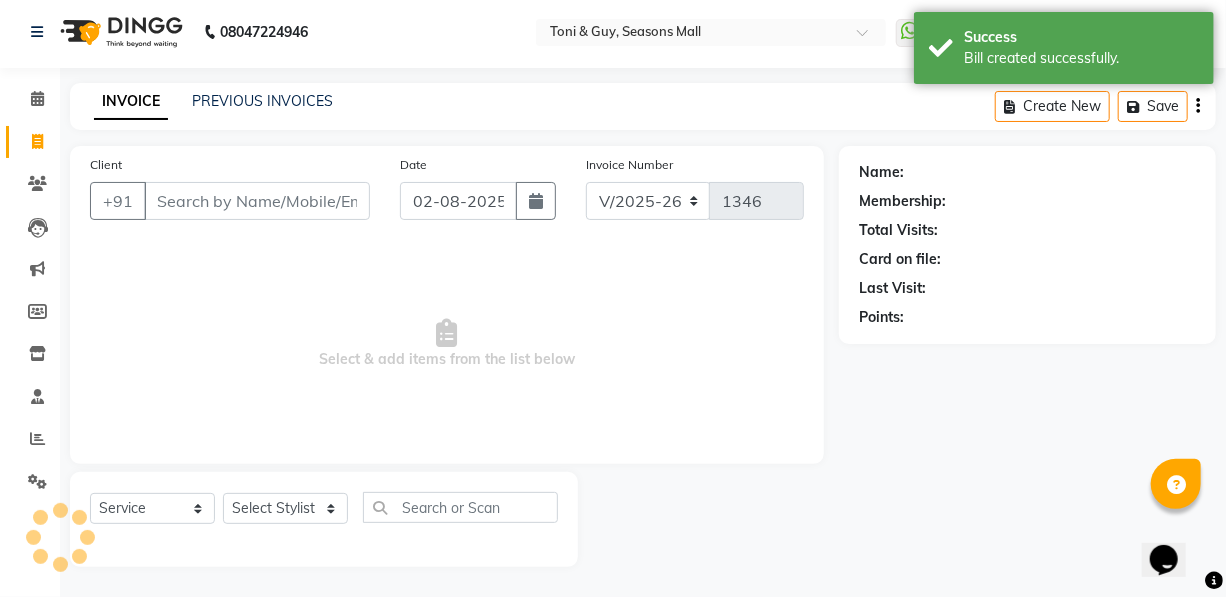 click on "Client" at bounding box center [257, 201] 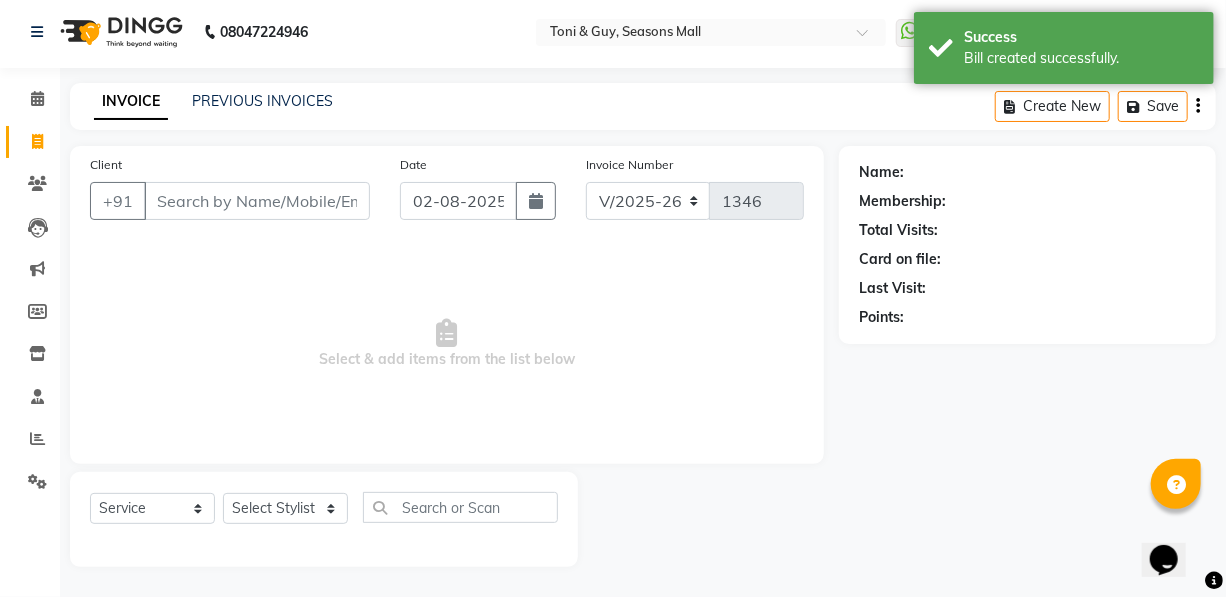 click on "Client" at bounding box center [257, 201] 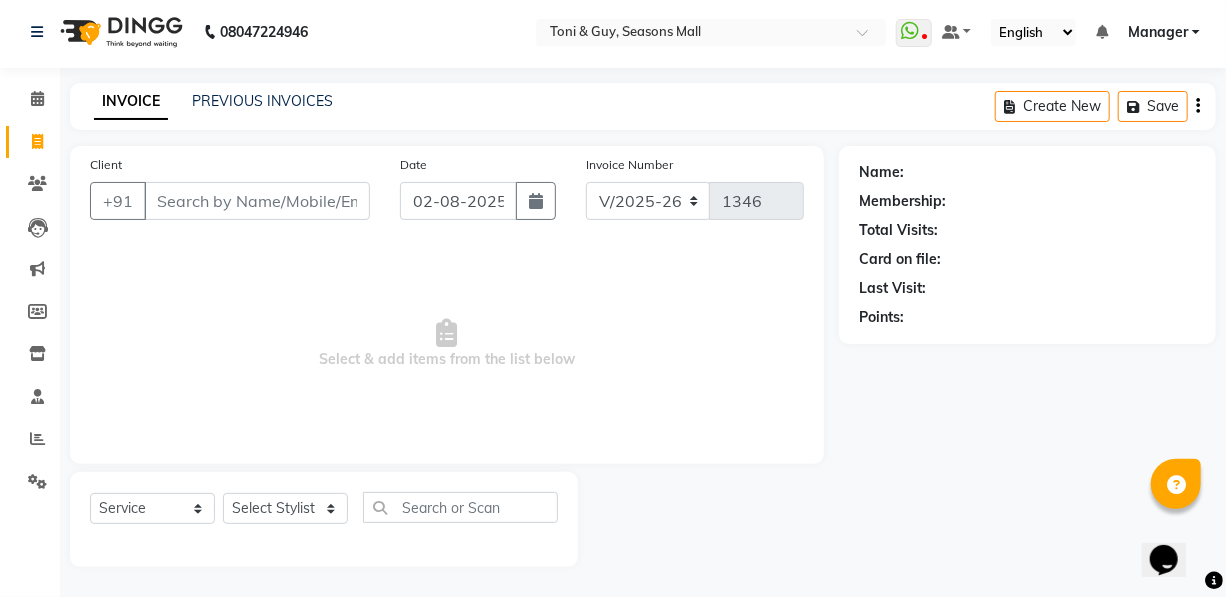 click on "Client" at bounding box center [257, 201] 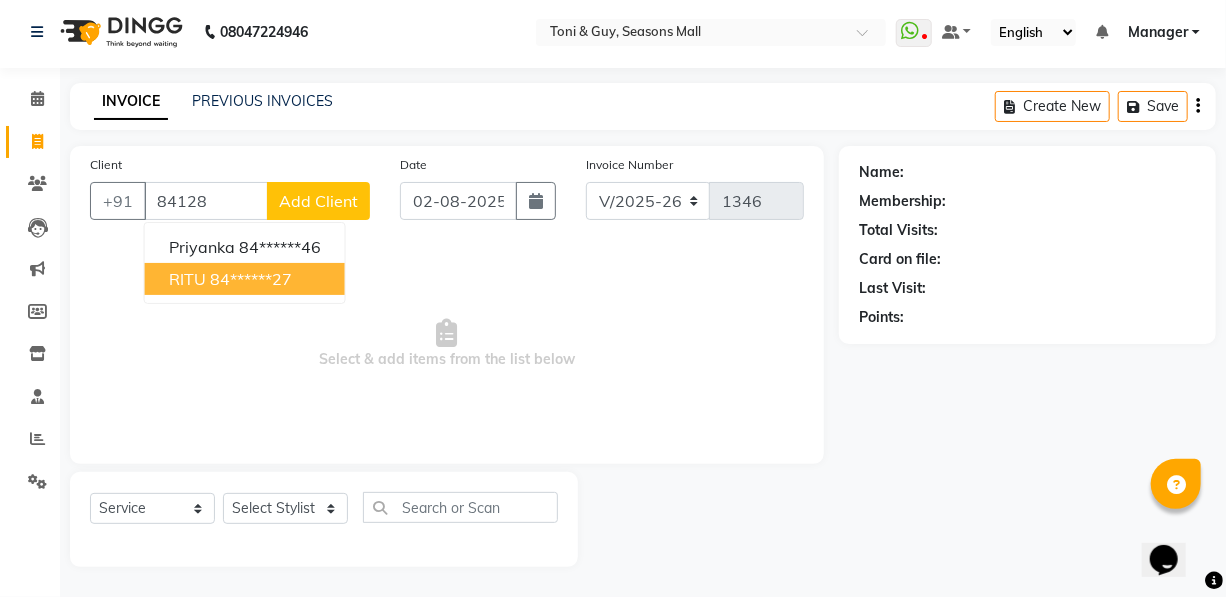 click on "84******27" at bounding box center (251, 279) 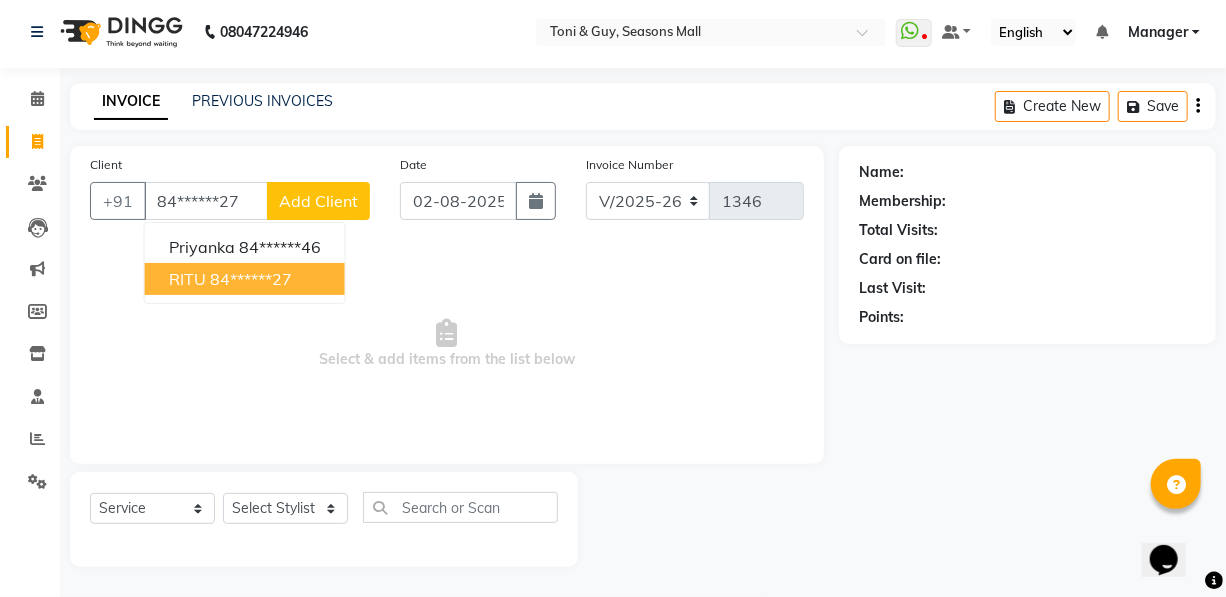 type on "84******27" 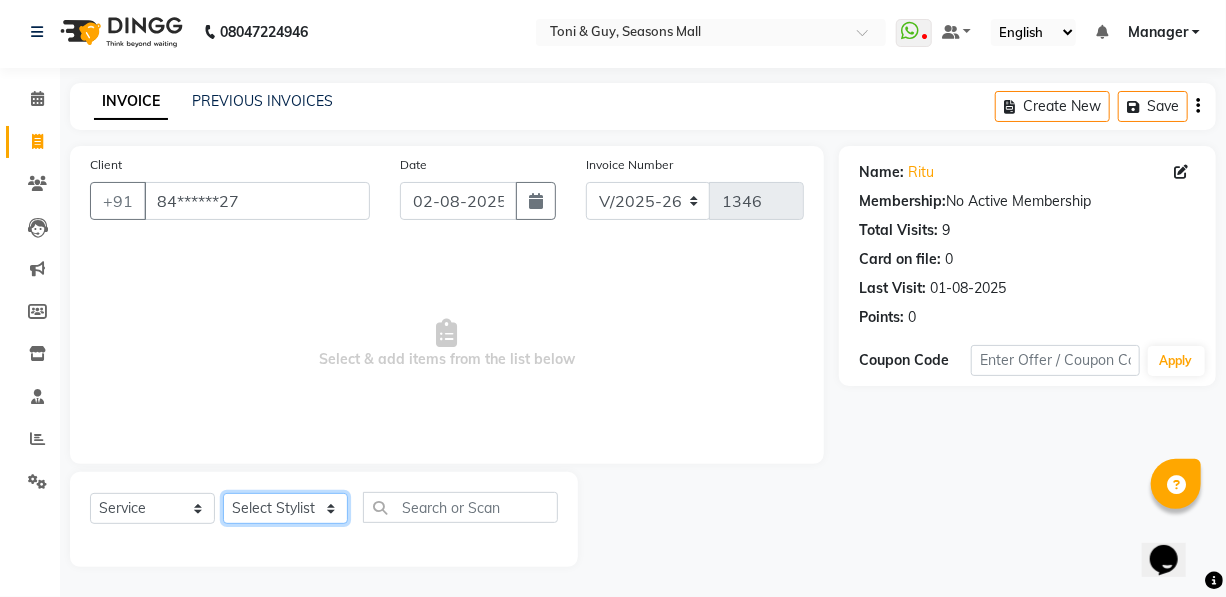 click on "Select Stylist [FIRST] [FIRST] [FIRST] [FIRST] [FIRST] Manager [FIRST] [FIRST] [FIRST] [FIRST] [FIRST] [FIRST]" 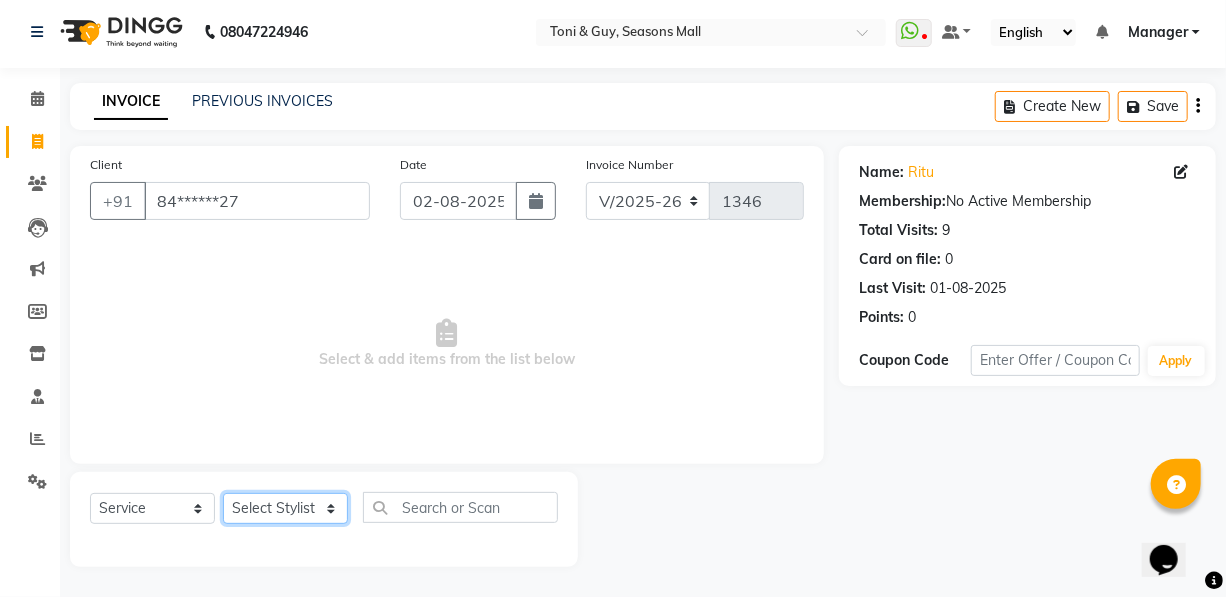 select on "19235" 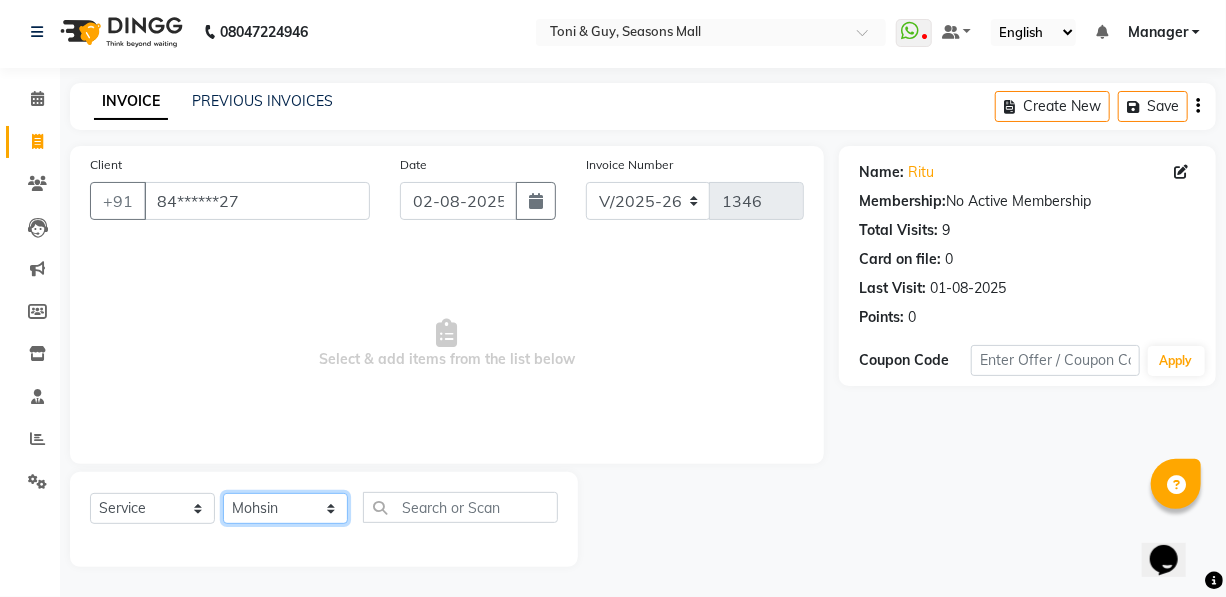 click on "Select Stylist [FIRST] [FIRST] [FIRST] [FIRST] [FIRST] Manager [FIRST] [FIRST] [FIRST] [FIRST] [FIRST] [FIRST]" 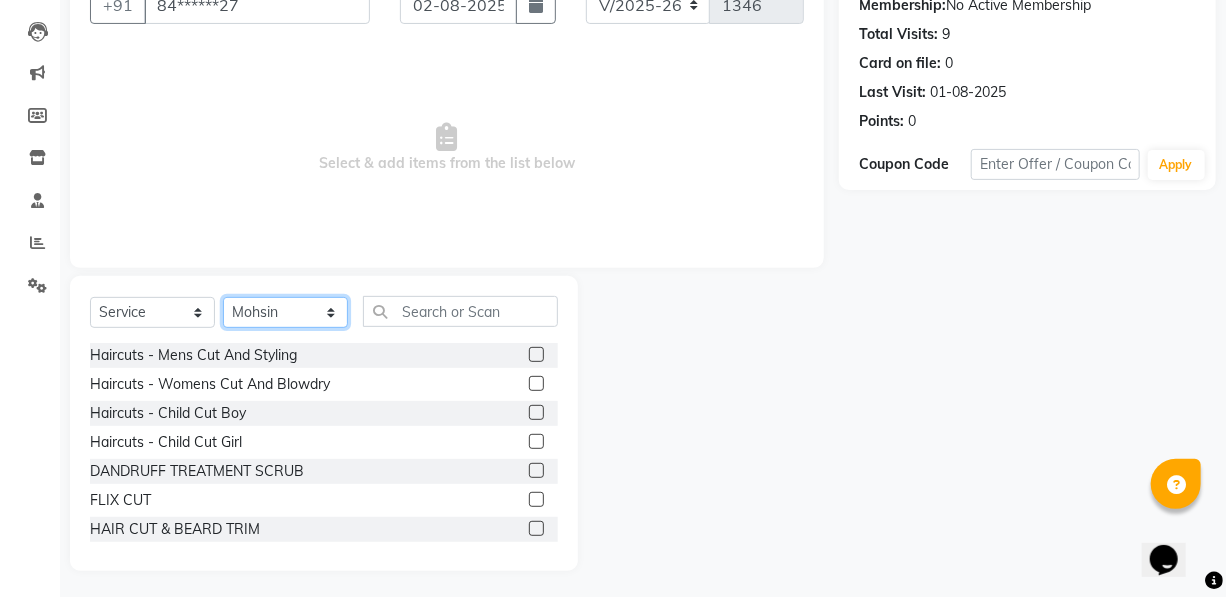 scroll, scrollTop: 204, scrollLeft: 0, axis: vertical 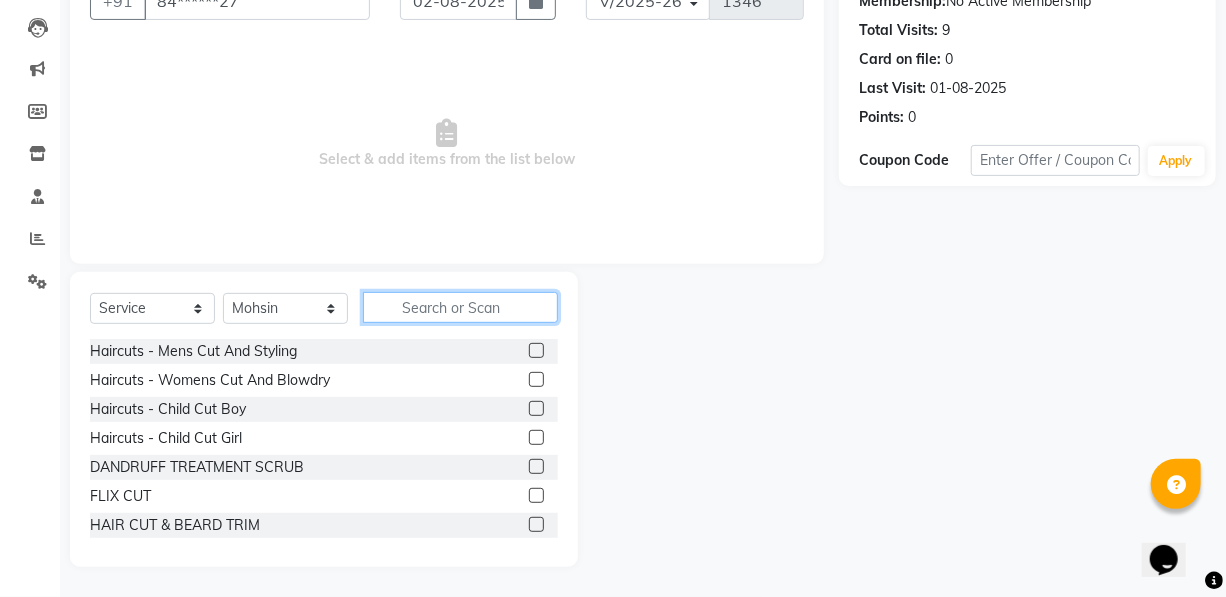 click 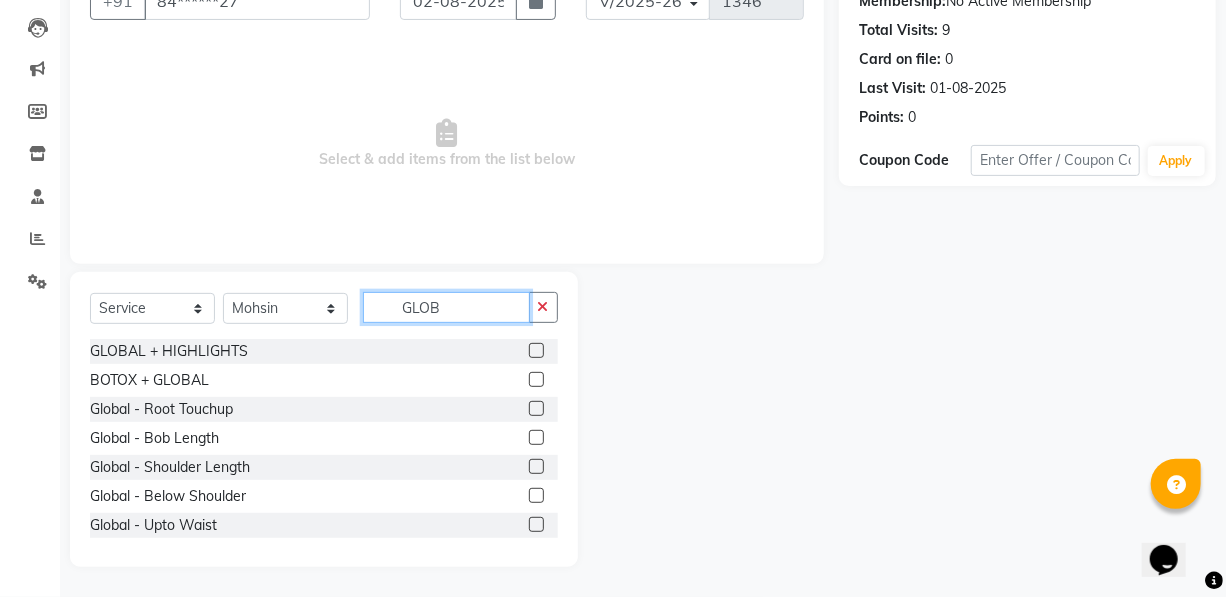 type on "GLOB" 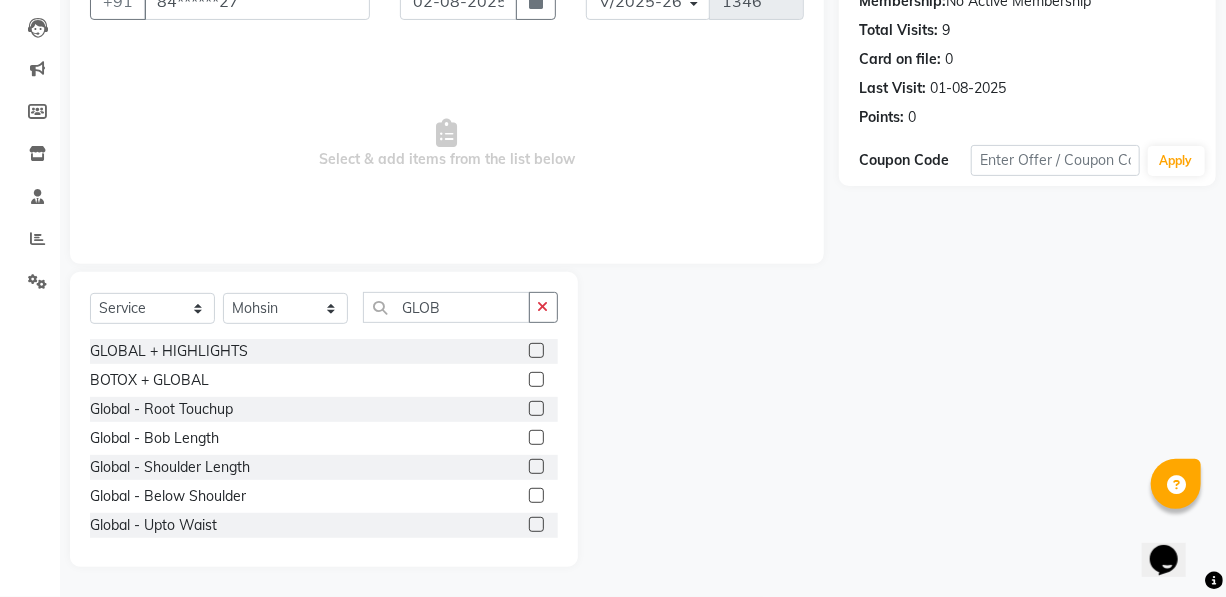click 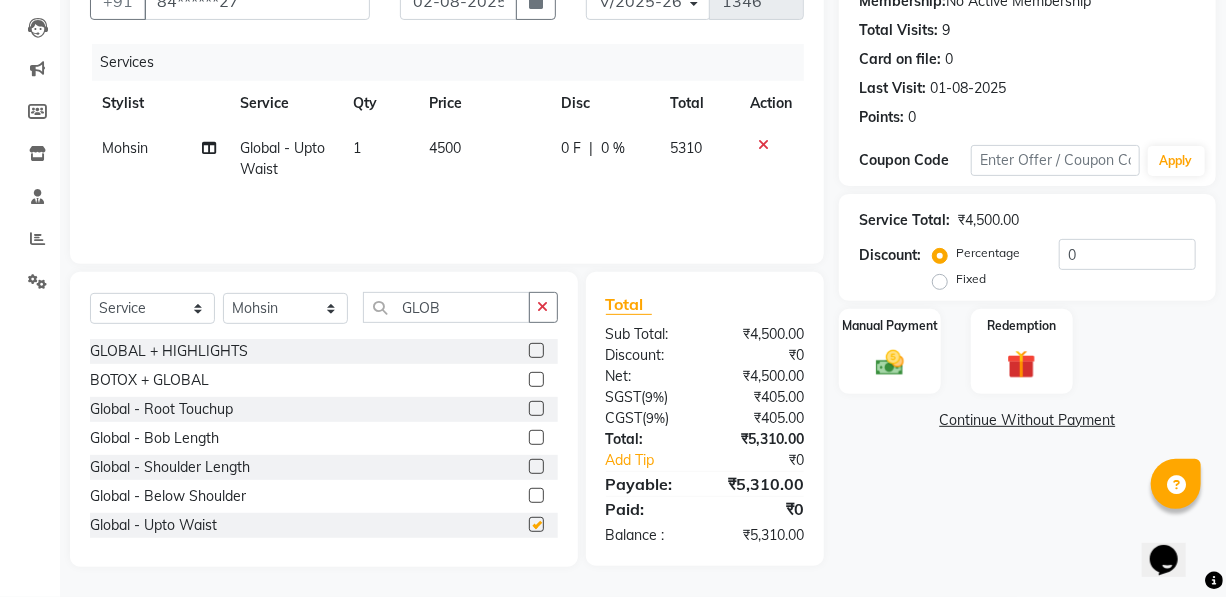 checkbox on "false" 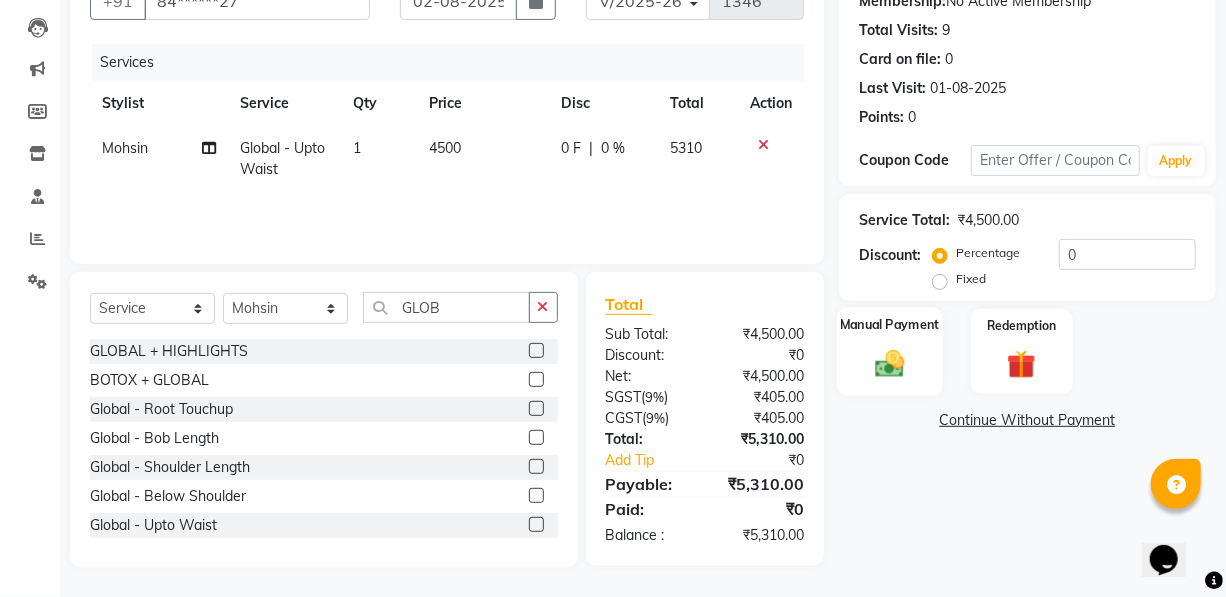 click 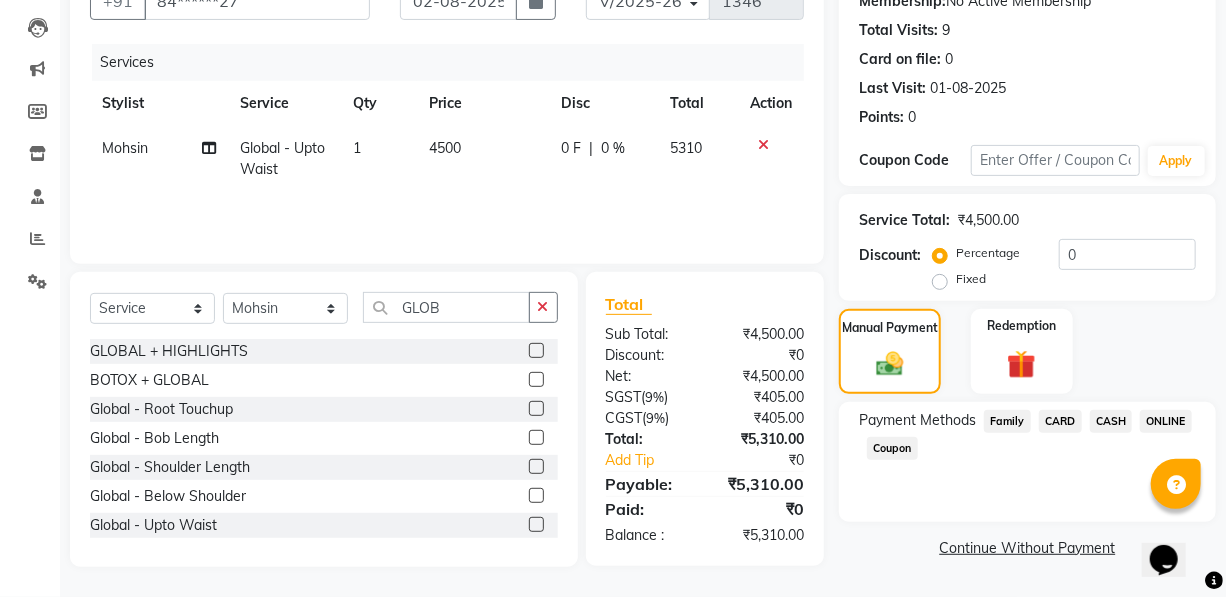 click on "CASH" 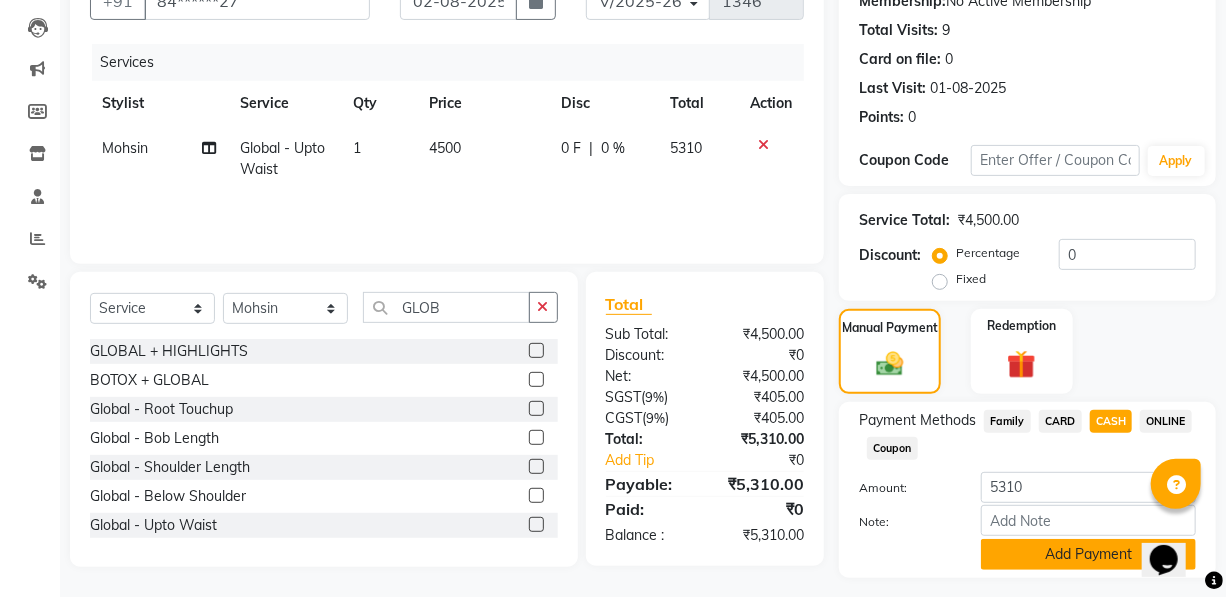 click on "Add Payment" 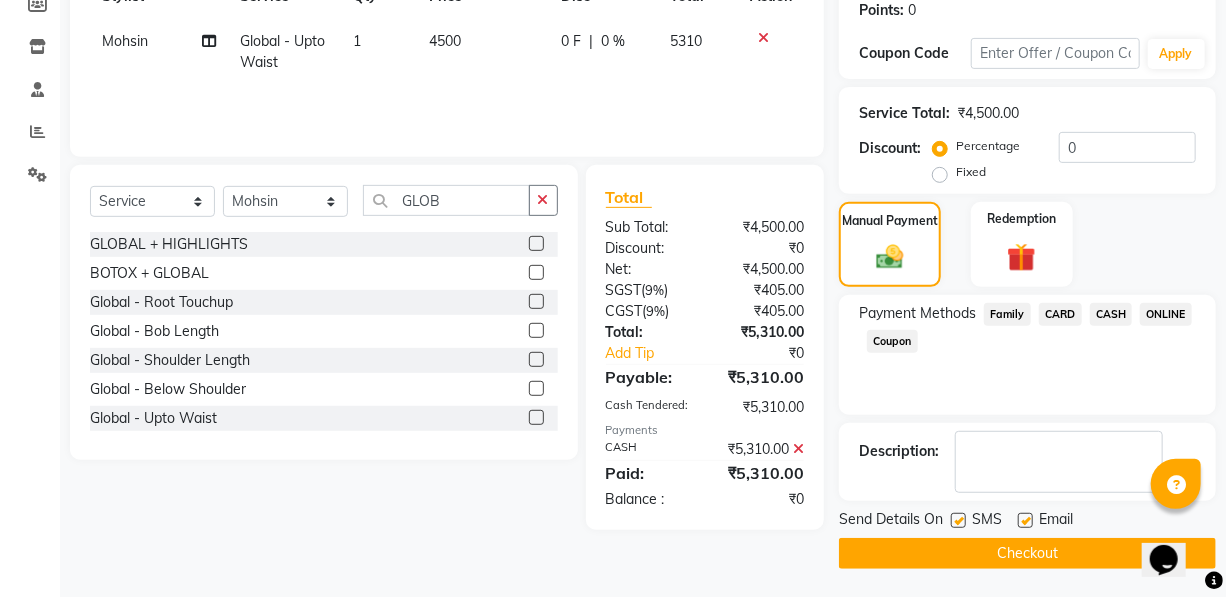 click on "Checkout" 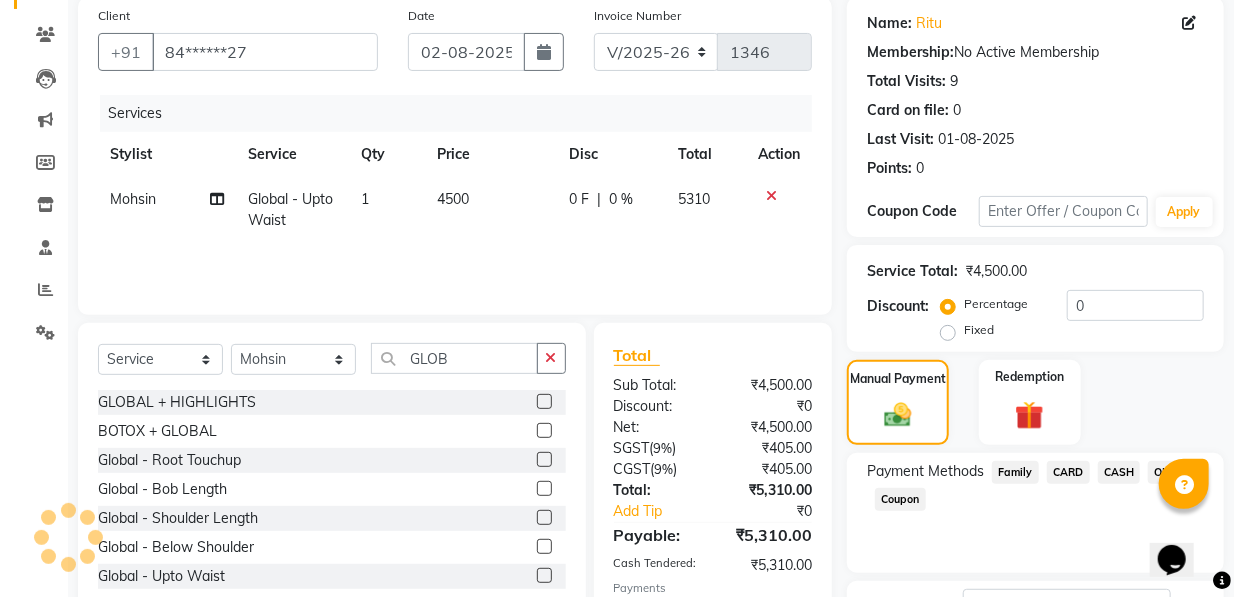 scroll, scrollTop: 0, scrollLeft: 0, axis: both 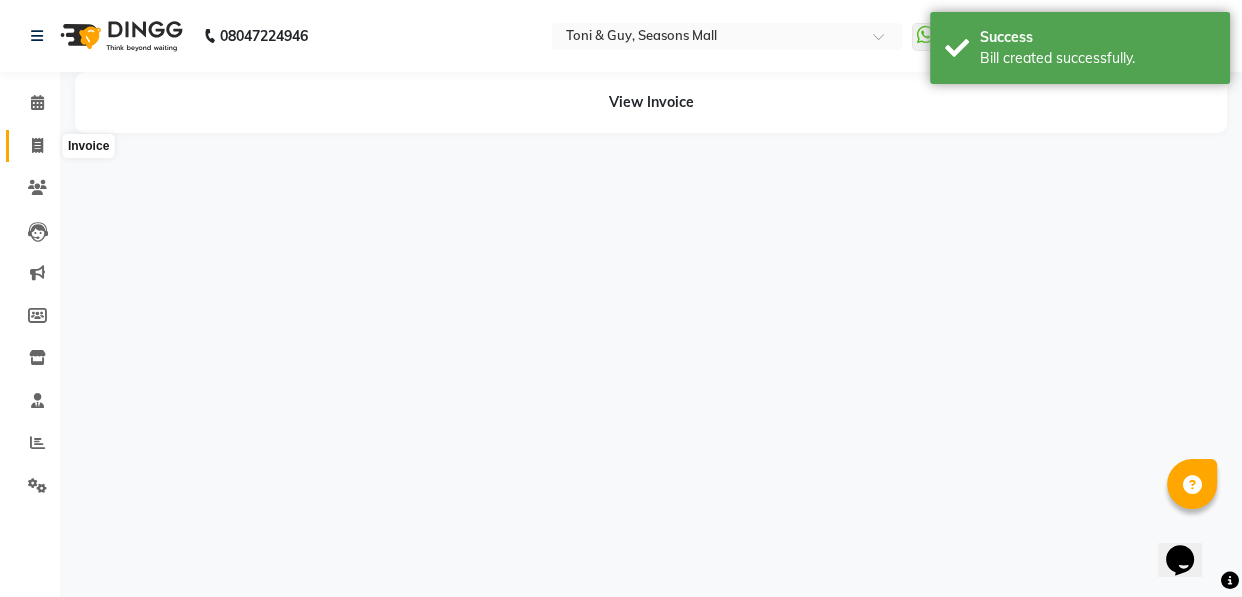 click 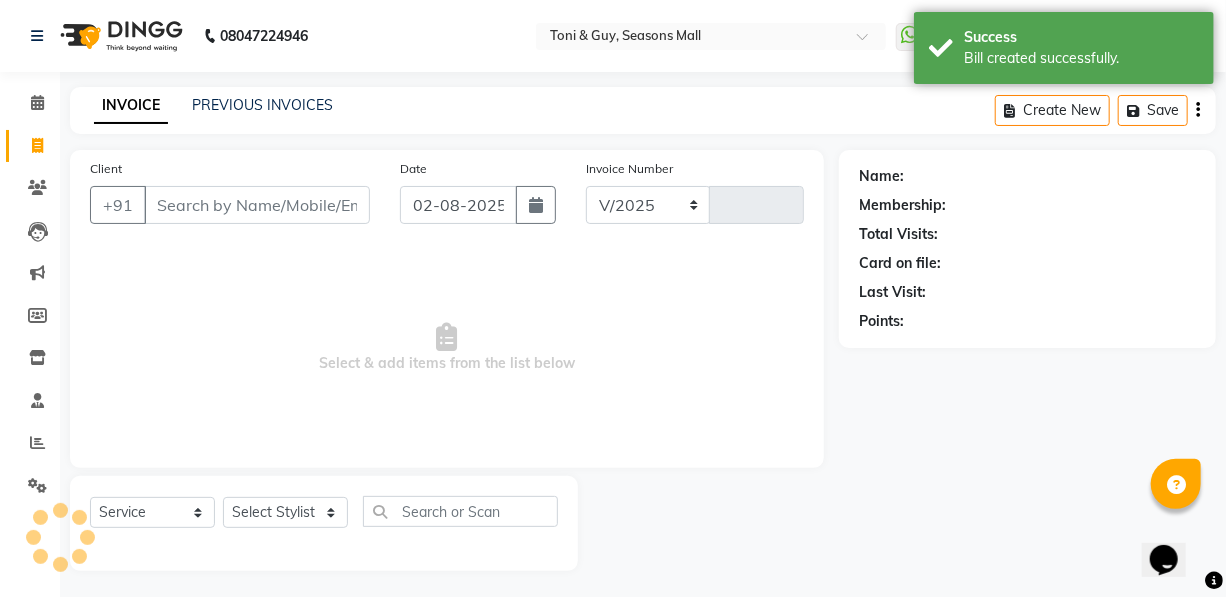 select on "3906" 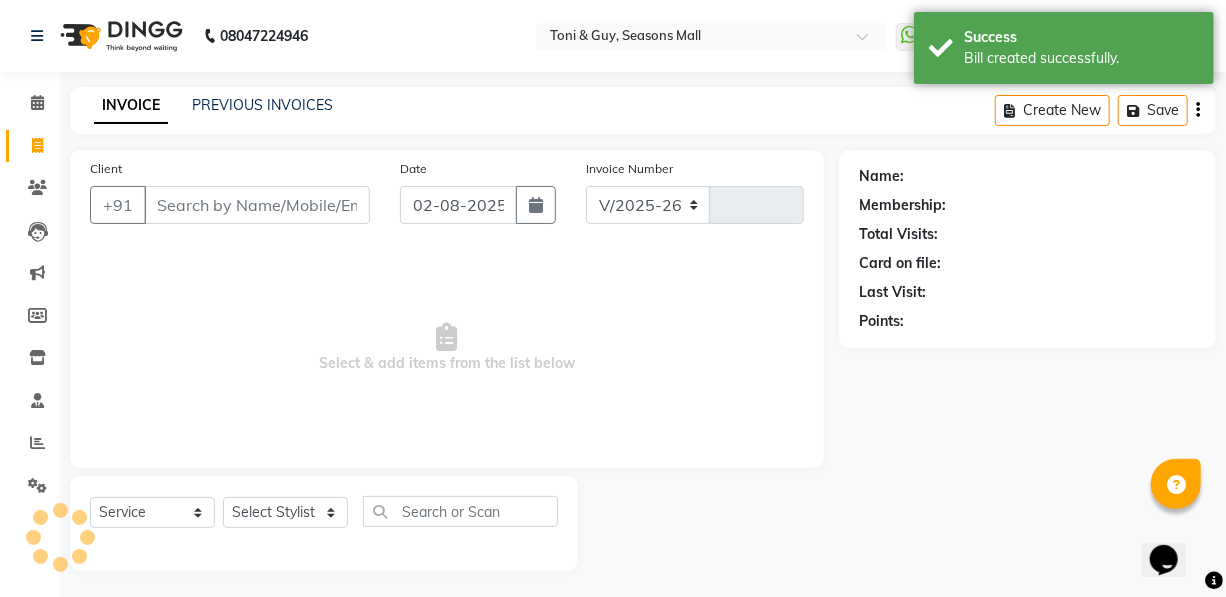 type on "1347" 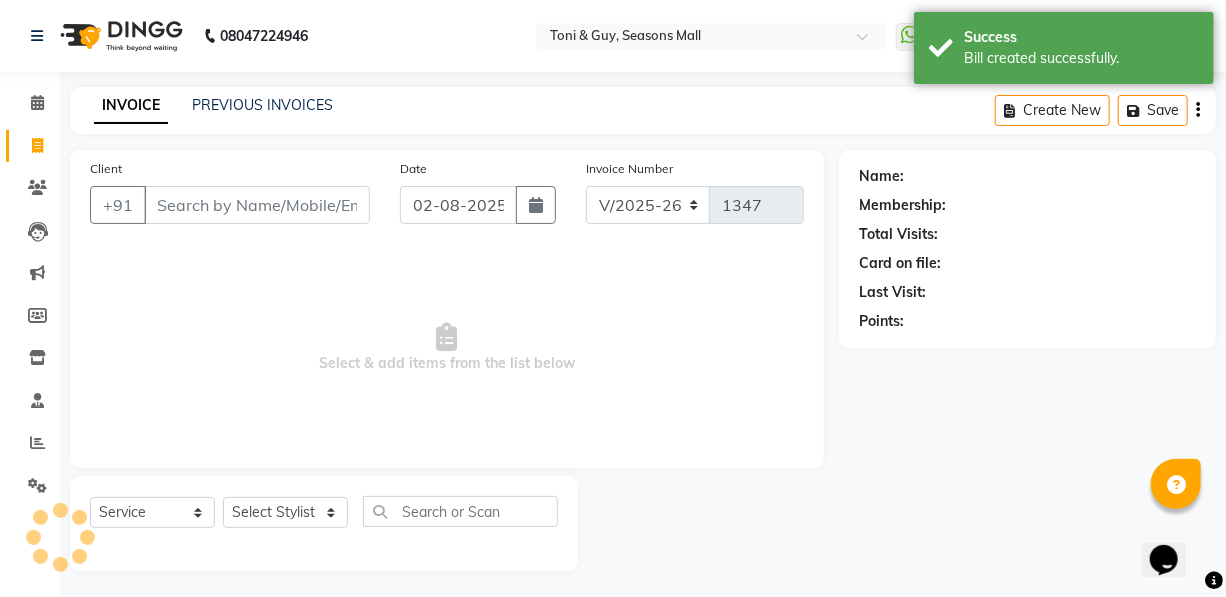 click on "Client" at bounding box center [257, 205] 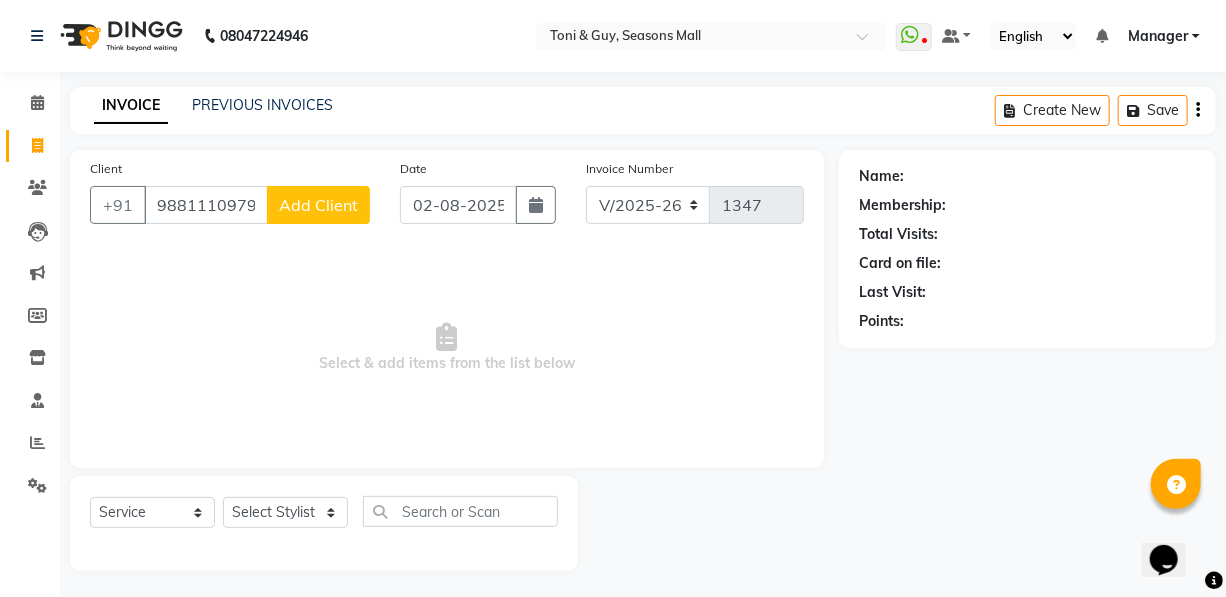 type on "9881110979" 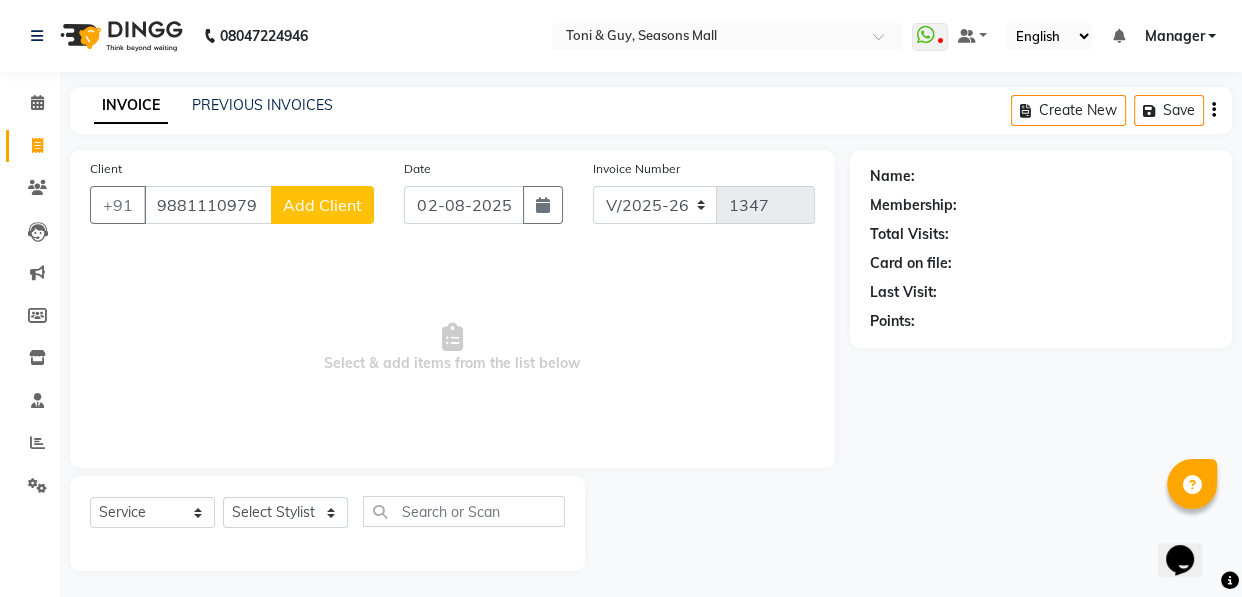 select on "22" 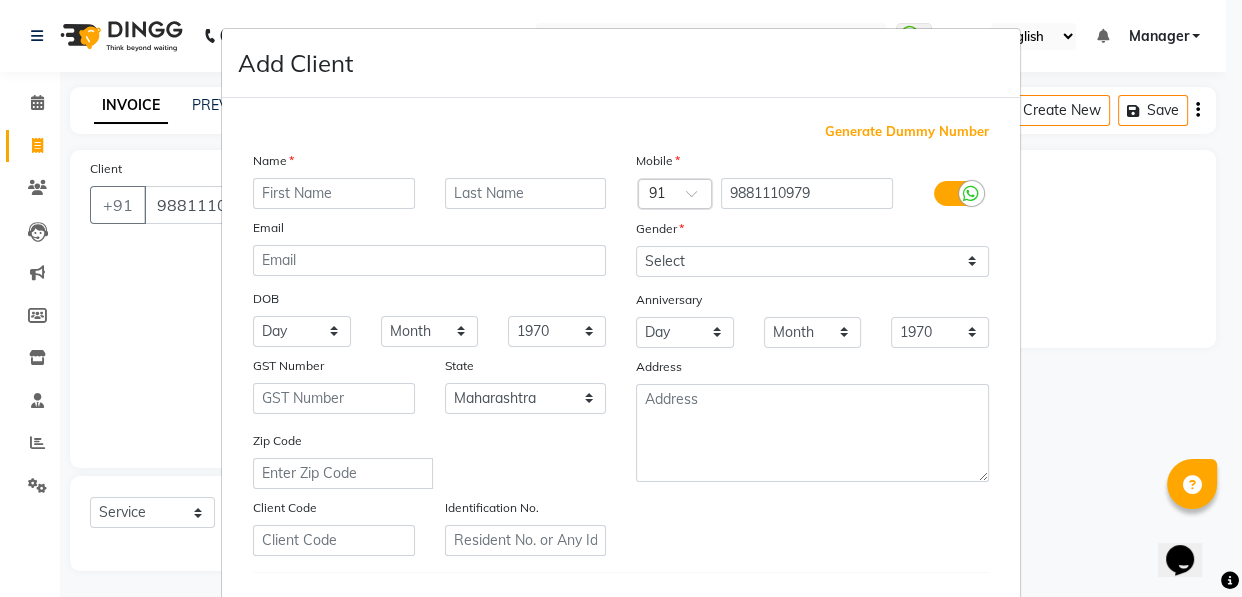 click at bounding box center [334, 193] 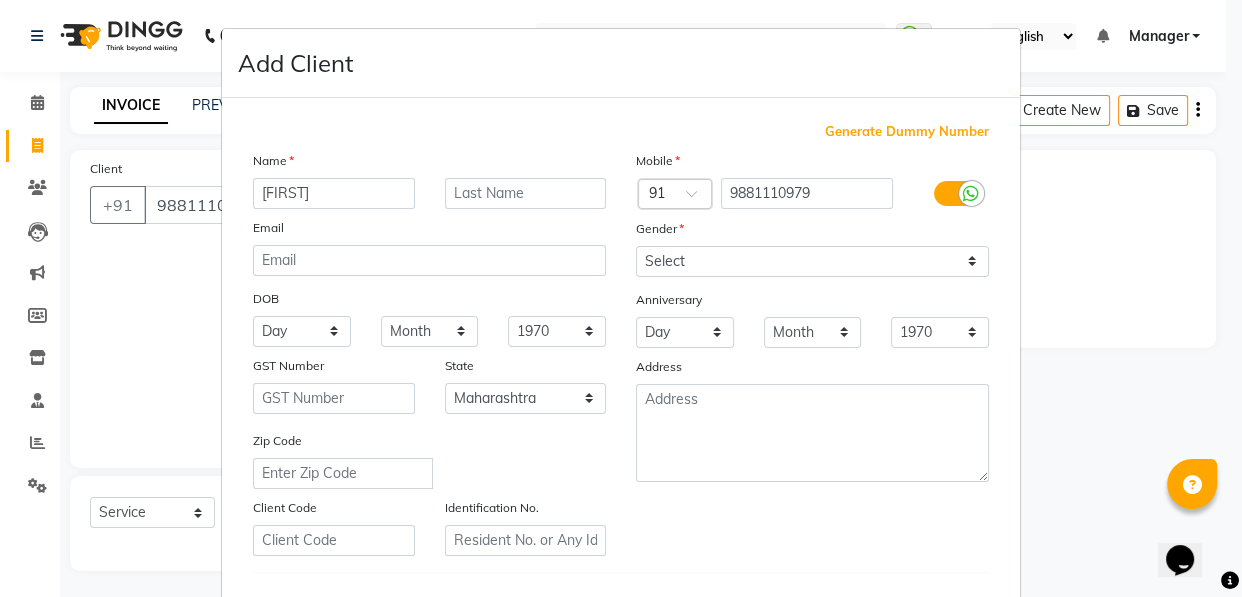 type on "[FIRST]" 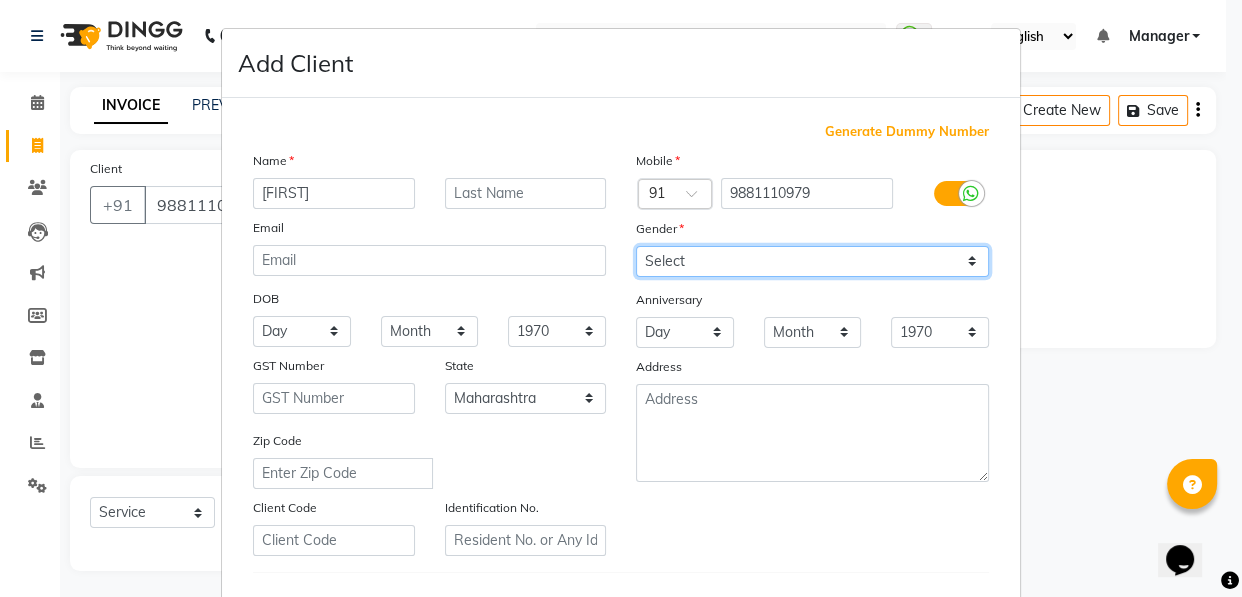 click on "Select Male Female Other Prefer Not To Say" at bounding box center (812, 261) 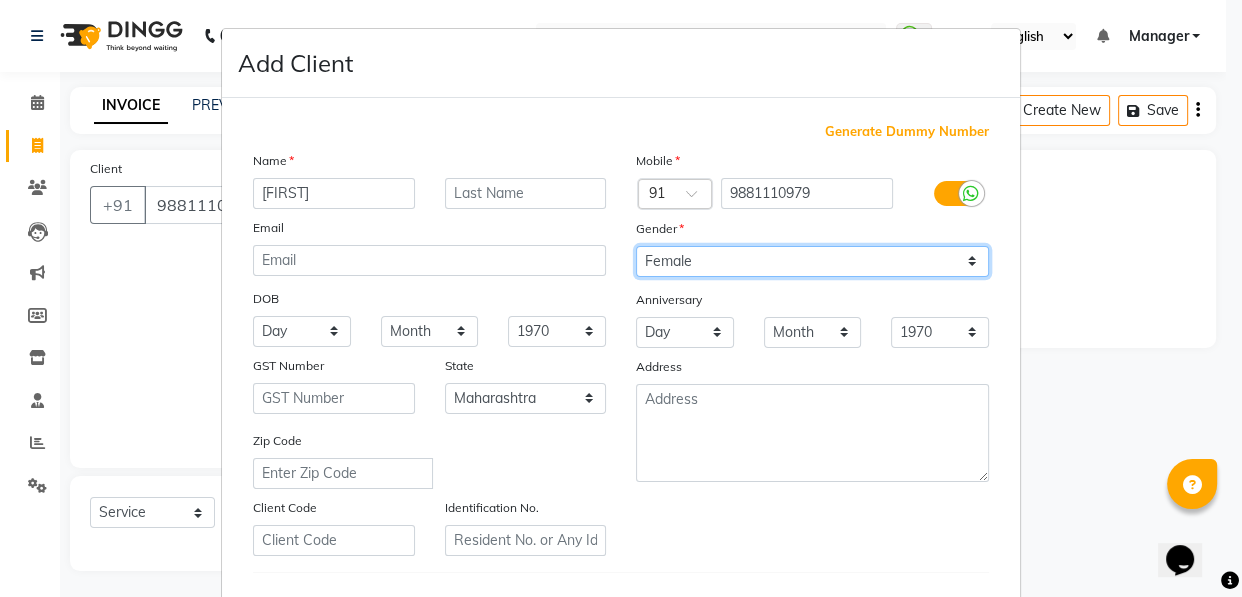 click on "Select Male Female Other Prefer Not To Say" at bounding box center [812, 261] 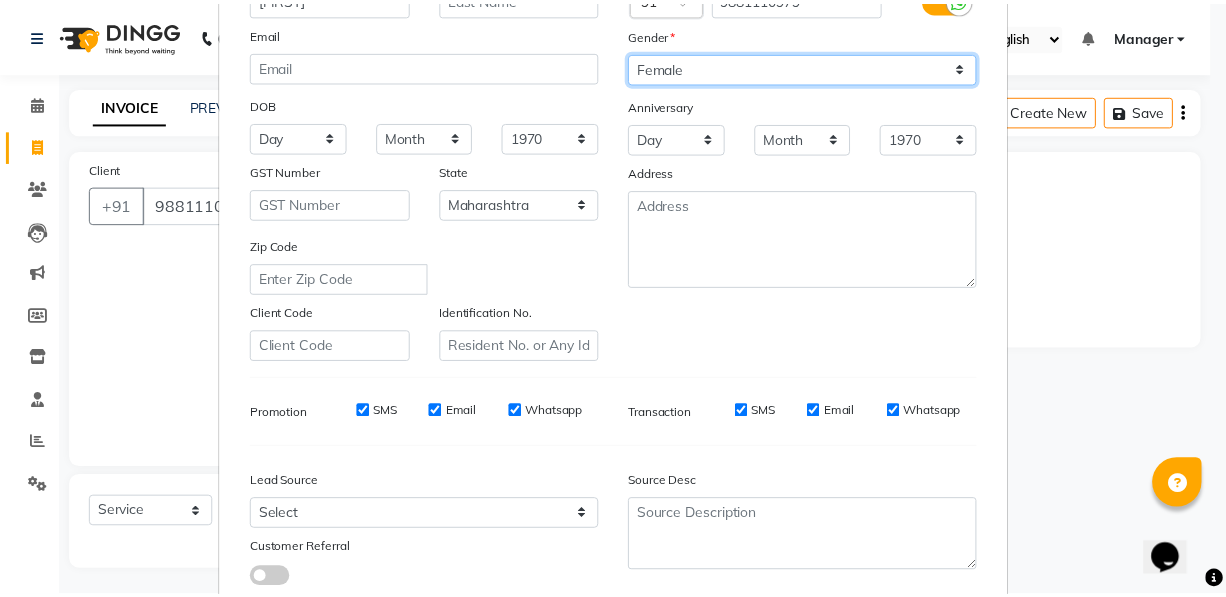 scroll, scrollTop: 331, scrollLeft: 0, axis: vertical 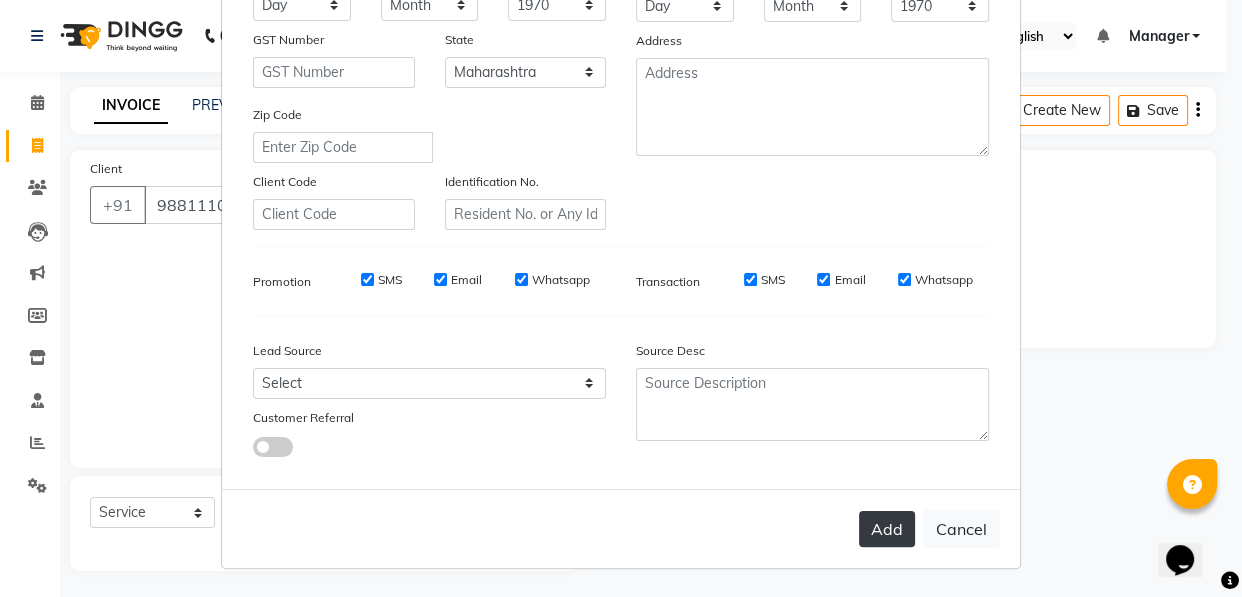 click on "Add" at bounding box center [887, 529] 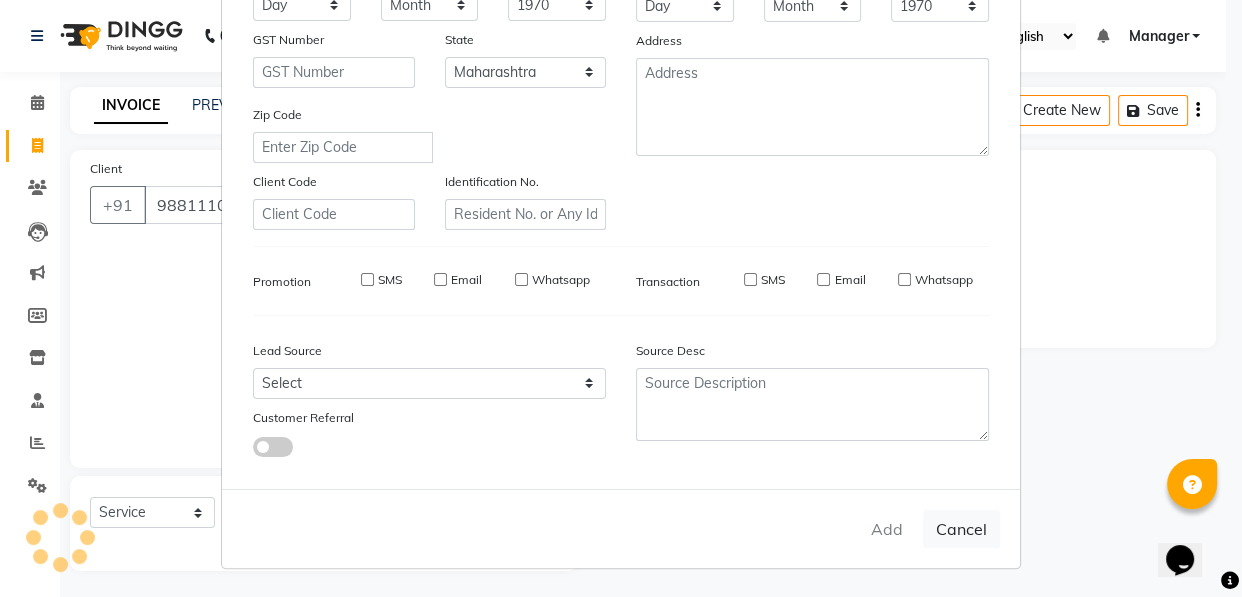 type on "98******79" 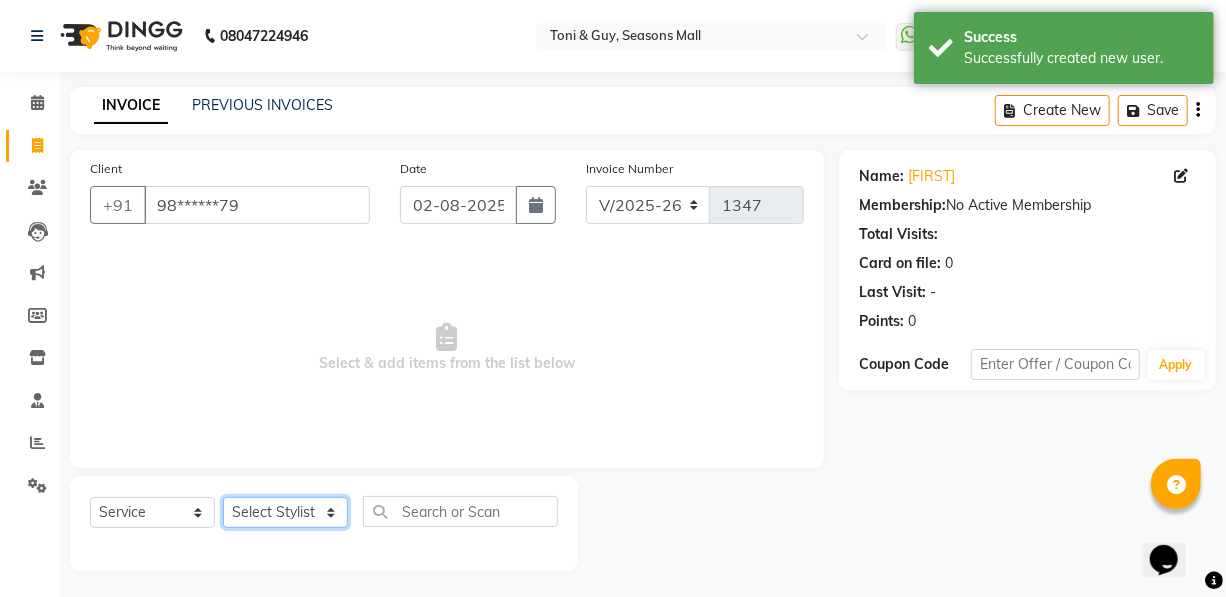 click on "Select Stylist [FIRST] [FIRST] [FIRST] [FIRST] [FIRST] Manager [FIRST] [FIRST] [FIRST] [FIRST] [FIRST] [FIRST]" 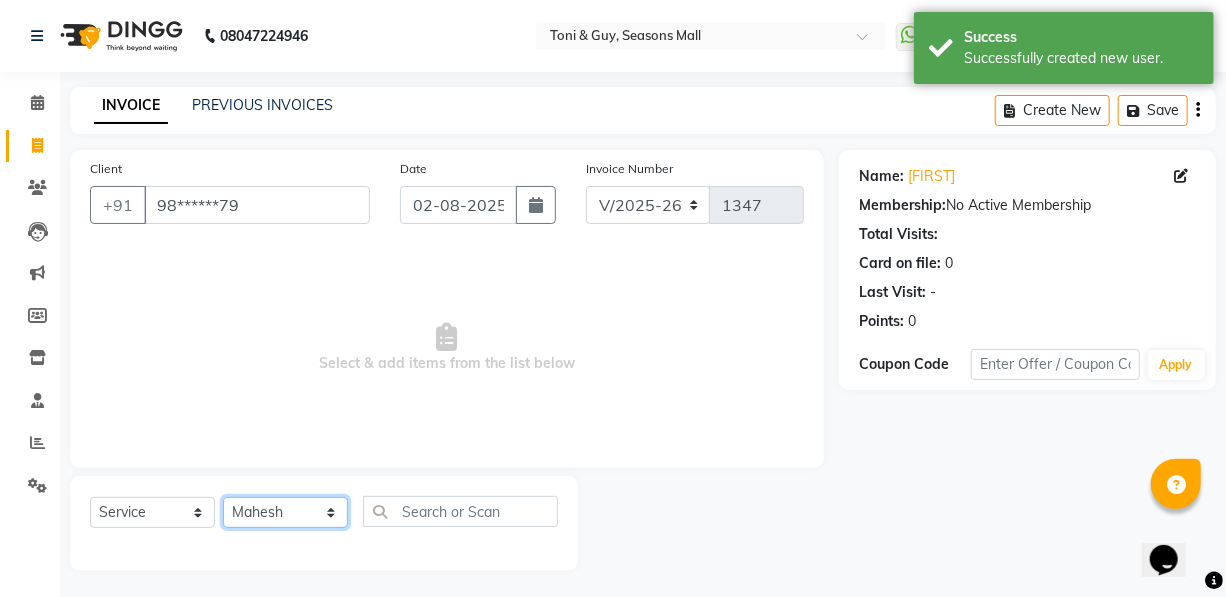 click on "Select Stylist [FIRST] [FIRST] [FIRST] [FIRST] [FIRST] Manager [FIRST] [FIRST] [FIRST] [FIRST] [FIRST] [FIRST]" 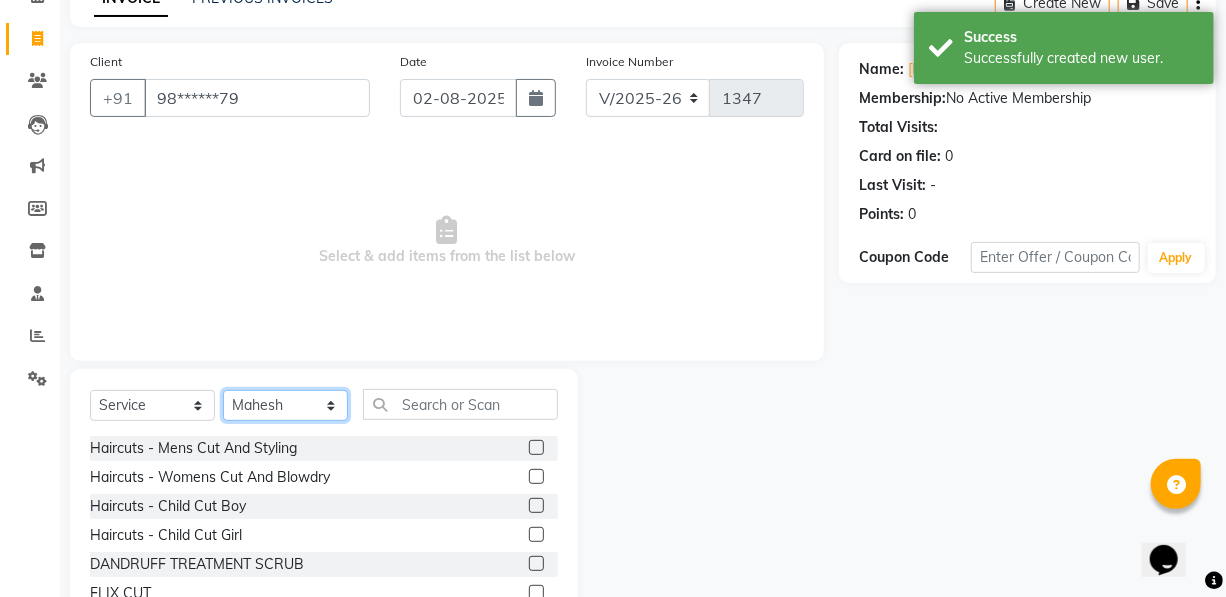 scroll, scrollTop: 204, scrollLeft: 0, axis: vertical 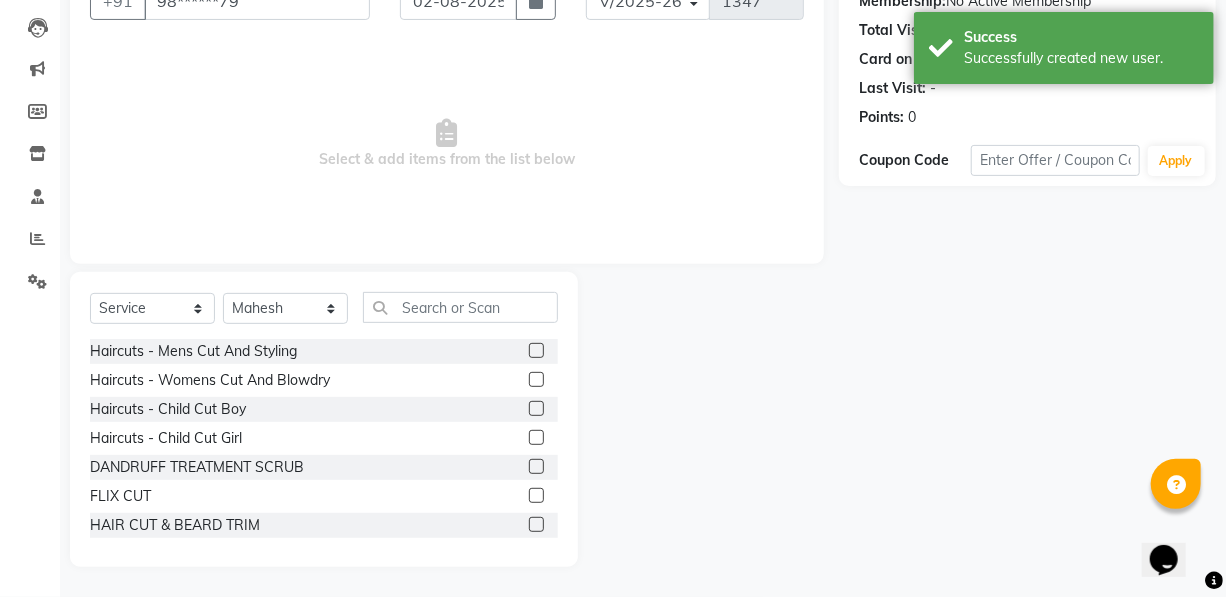 click 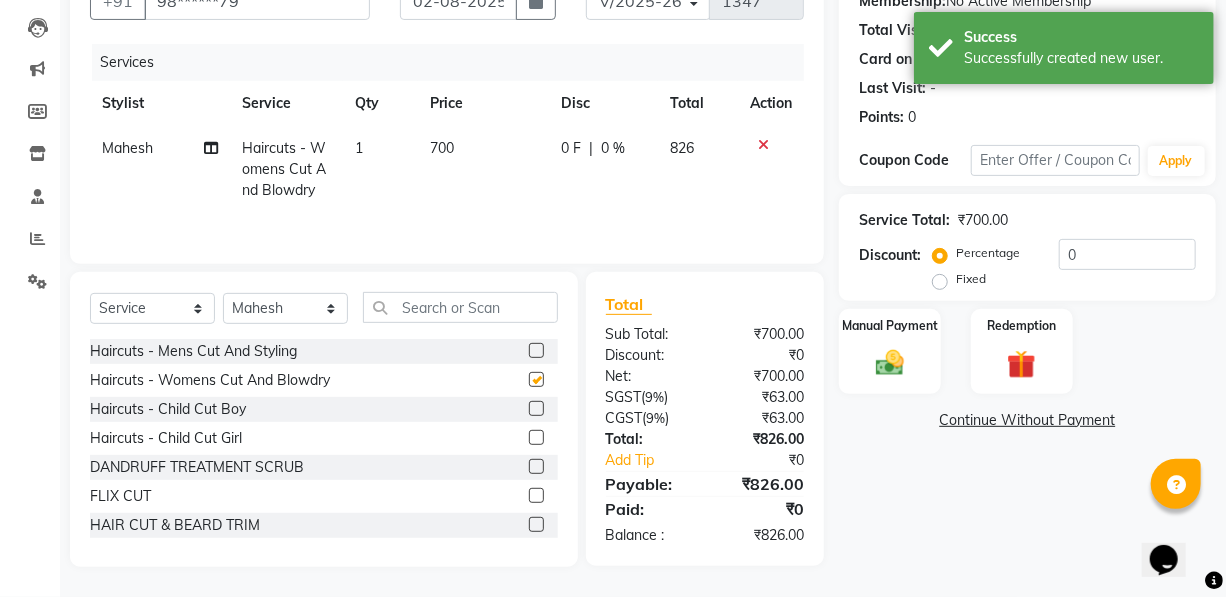 checkbox on "false" 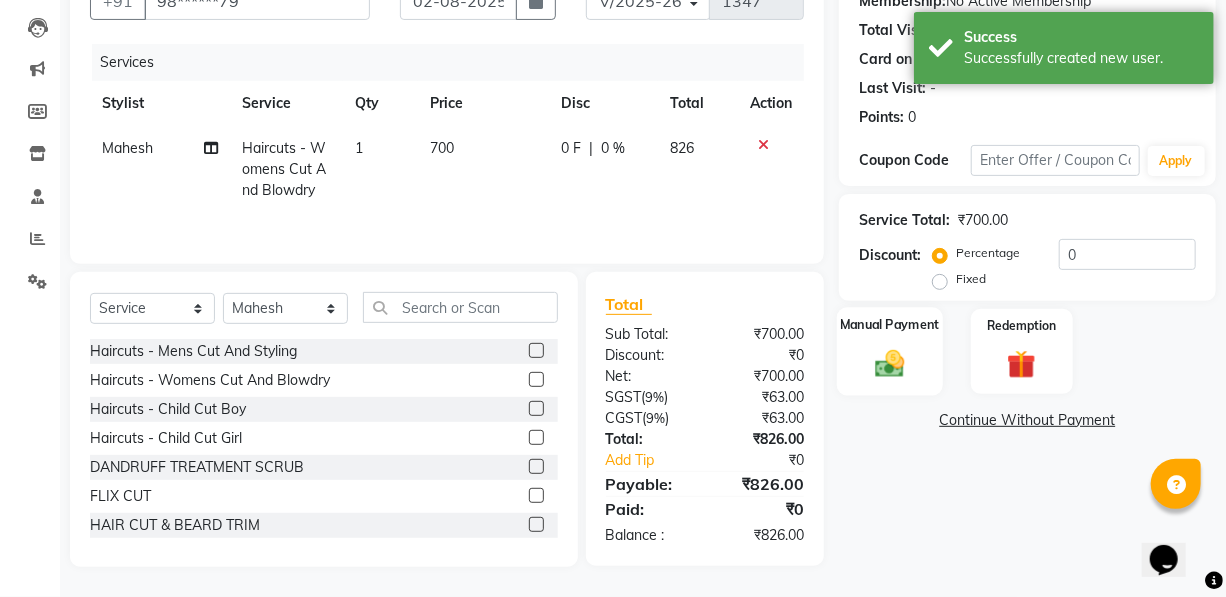 click 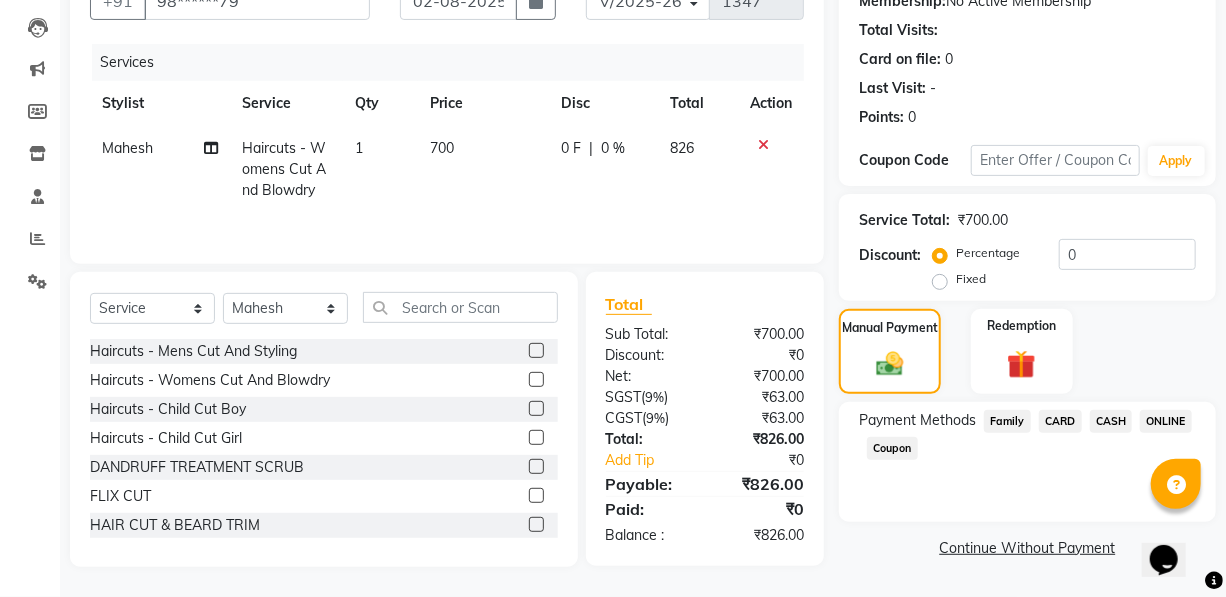 click on "ONLINE" 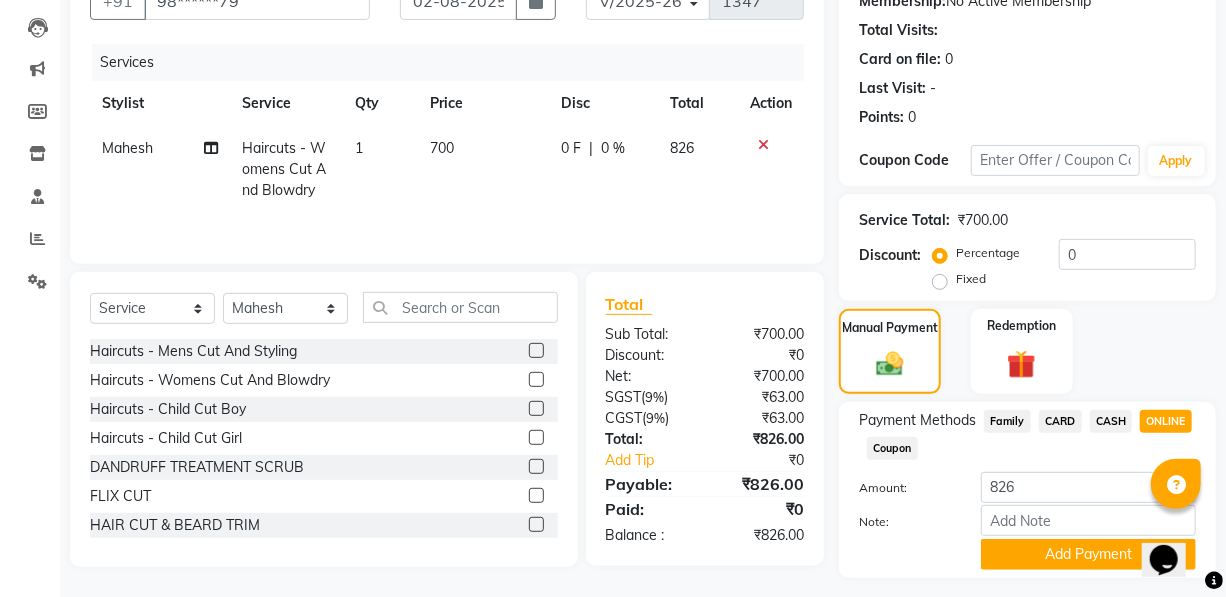 click on "Name: [FIRST]  Membership:  No Active Membership  Total Visits:   Card on file:  0 Last Visit:   - Points:   0  Coupon Code Apply Service Total:  ₹700.00  Discount:  Percentage   Fixed  0 Manual Payment Redemption Payment Methods  Family   CARD   CASH   ONLINE   Coupon  Amount: 826 Note: Add Payment  Continue Without Payment" 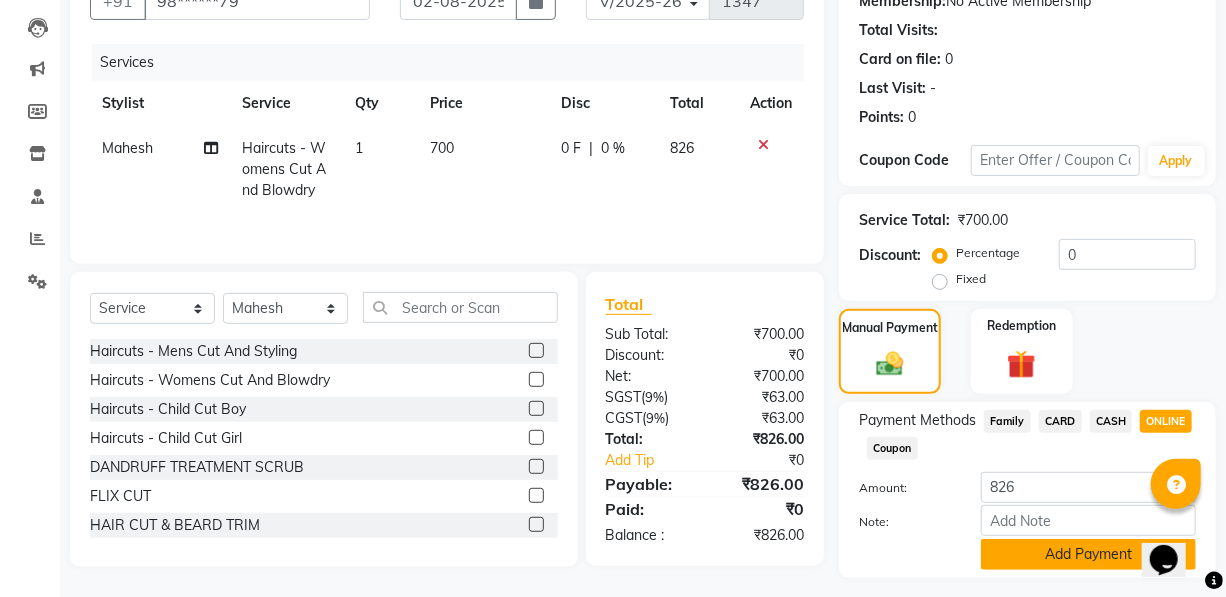 click on "Add Payment" 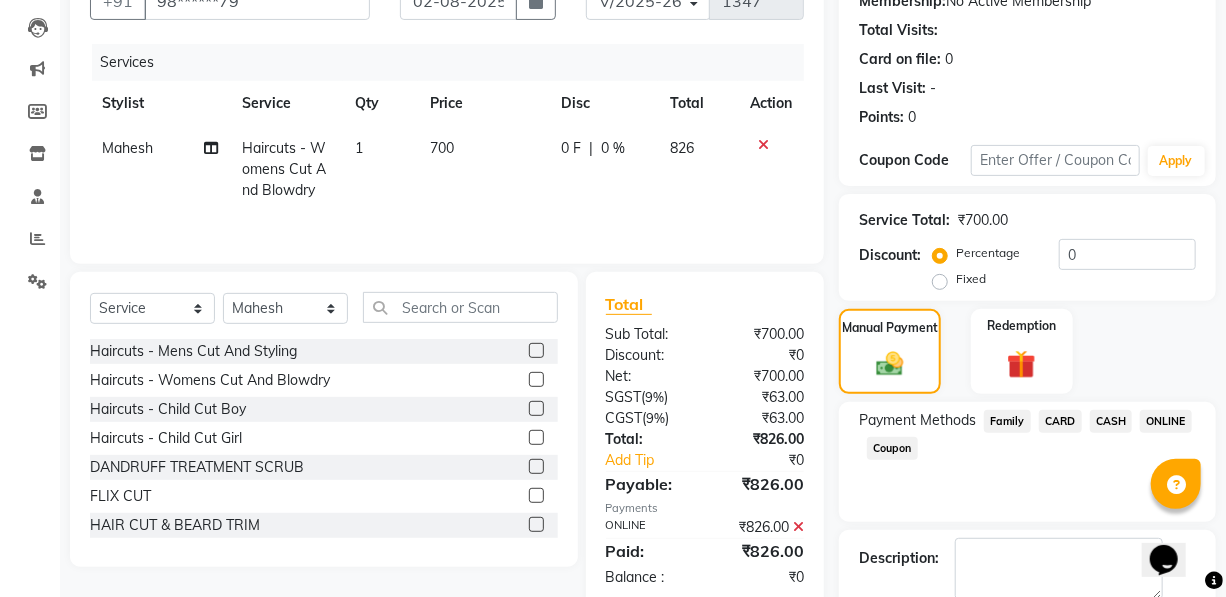 scroll, scrollTop: 311, scrollLeft: 0, axis: vertical 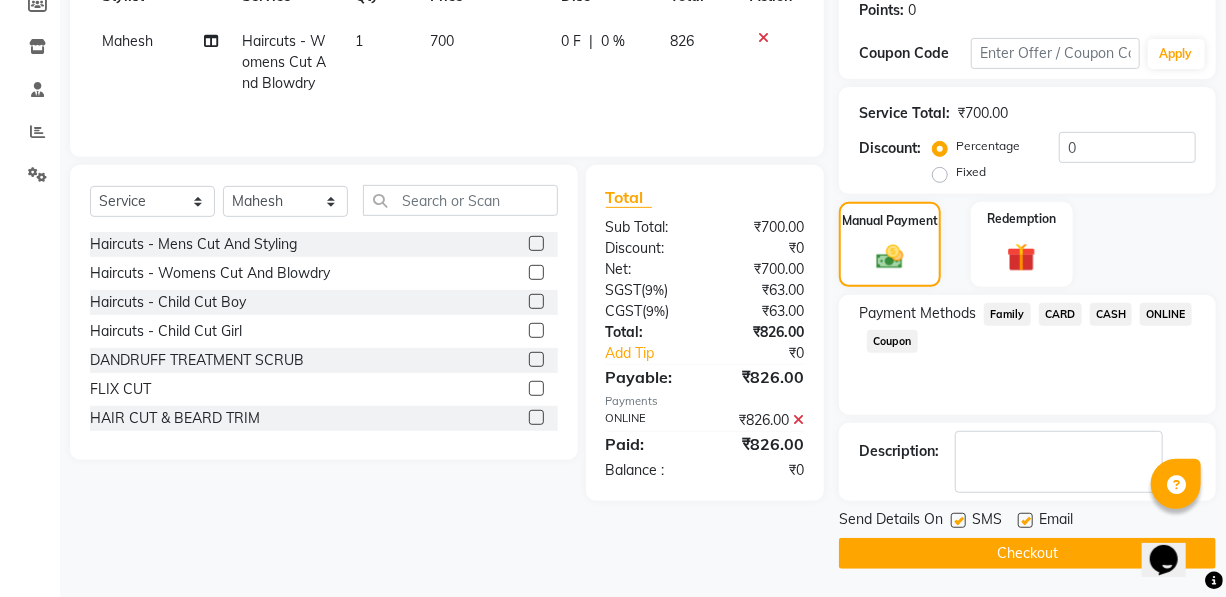 click on "Checkout" 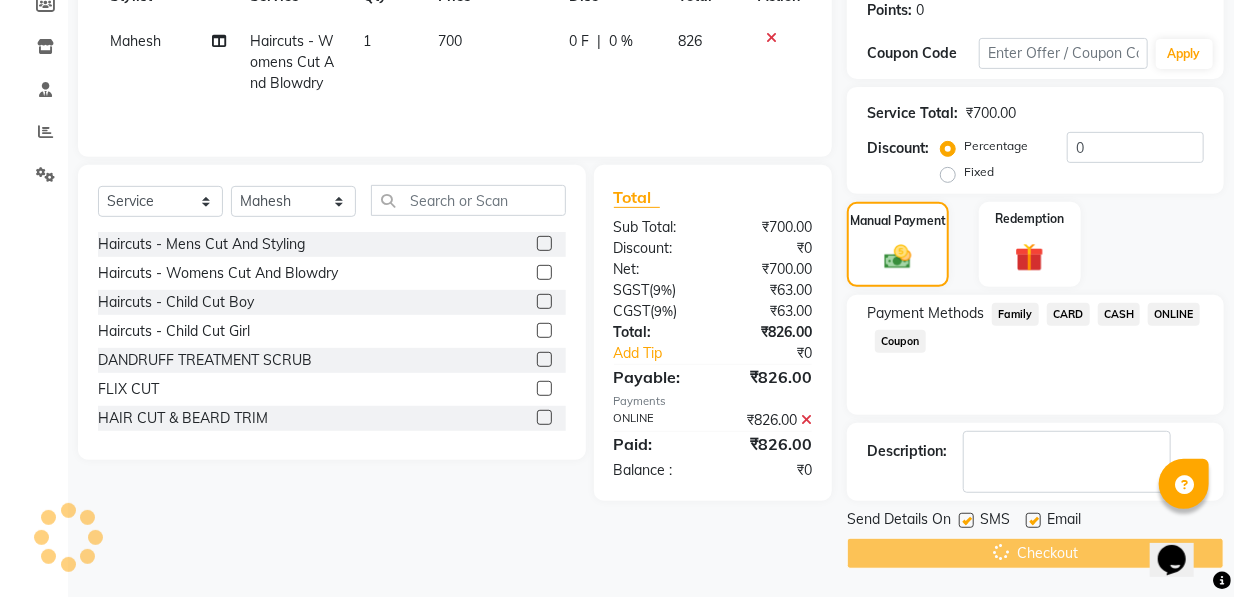 scroll, scrollTop: 0, scrollLeft: 0, axis: both 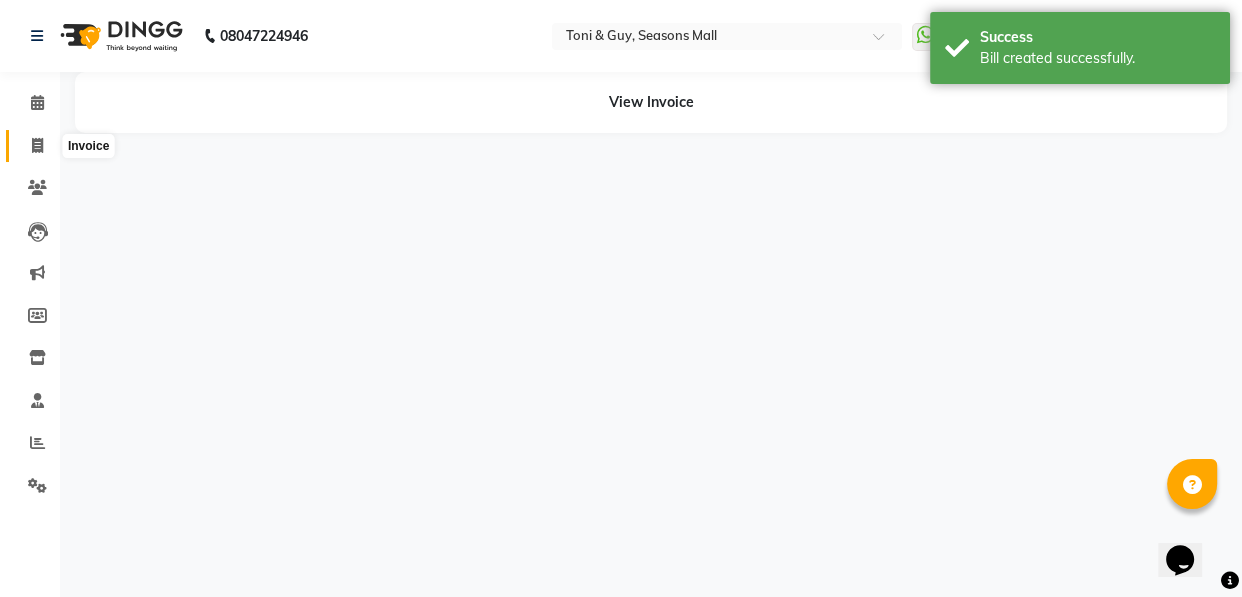 click 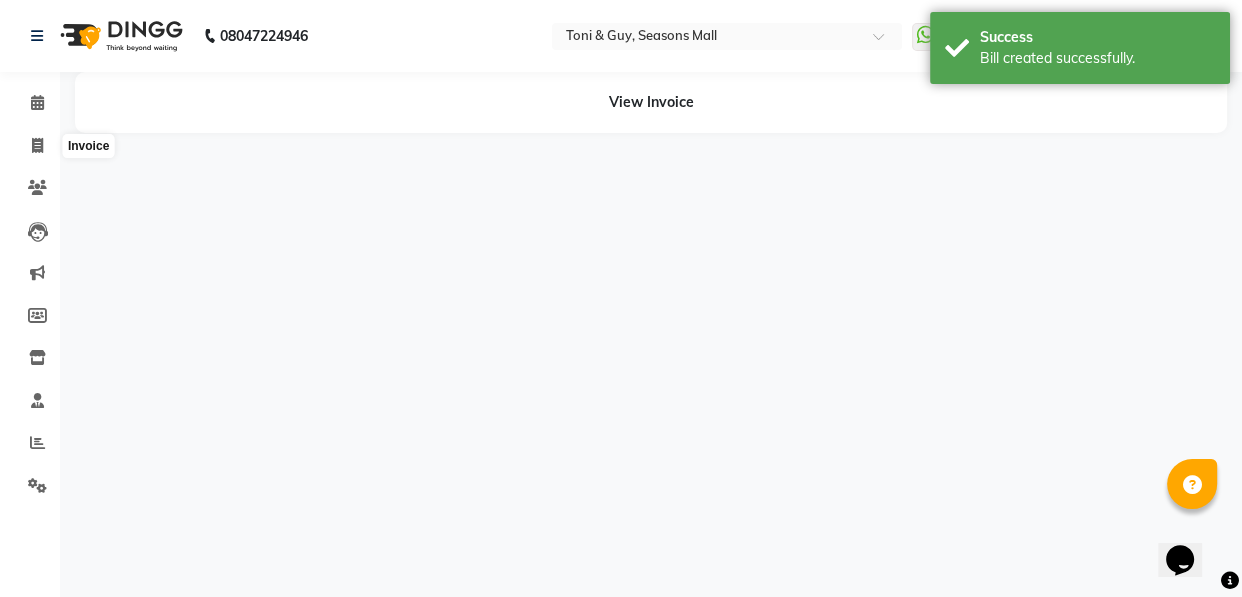 select on "service" 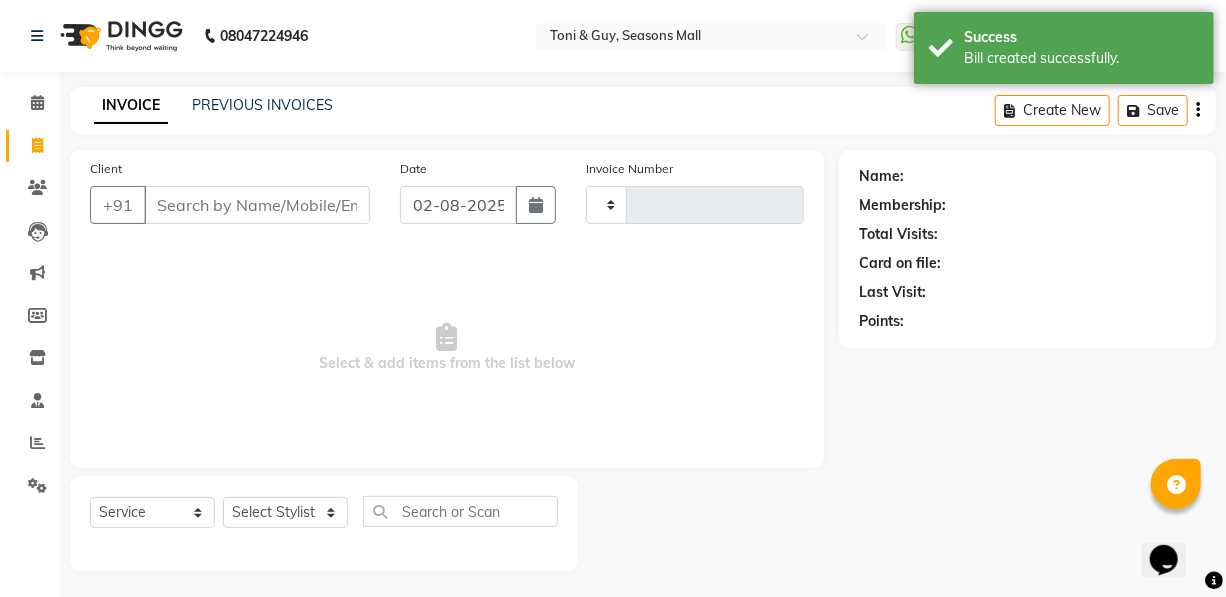 type on "1348" 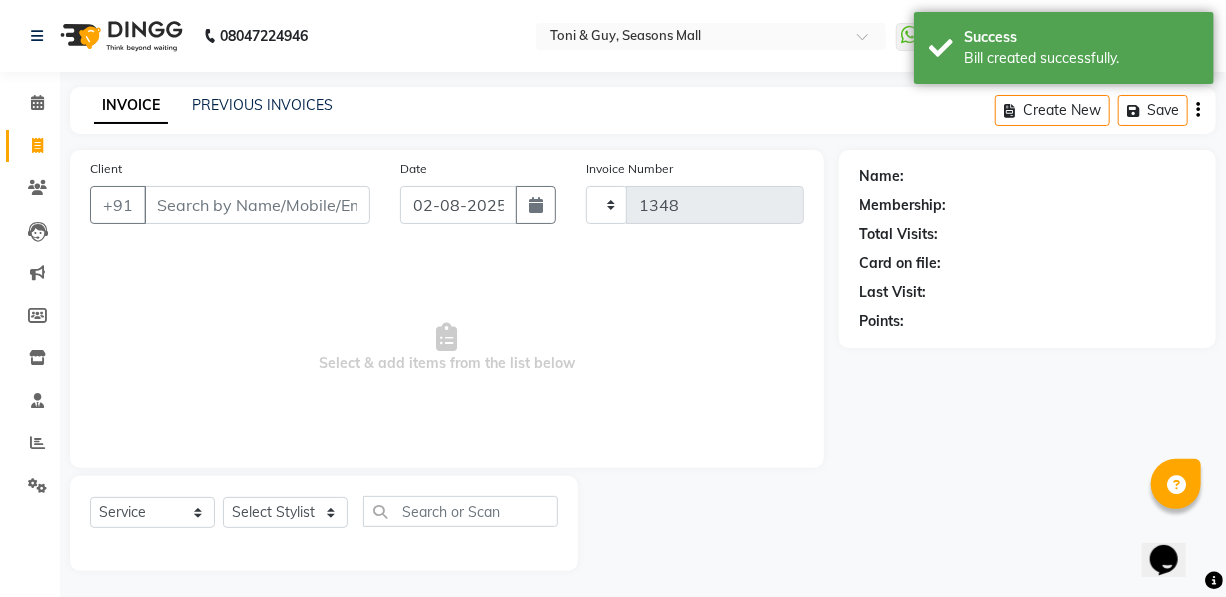 select on "3906" 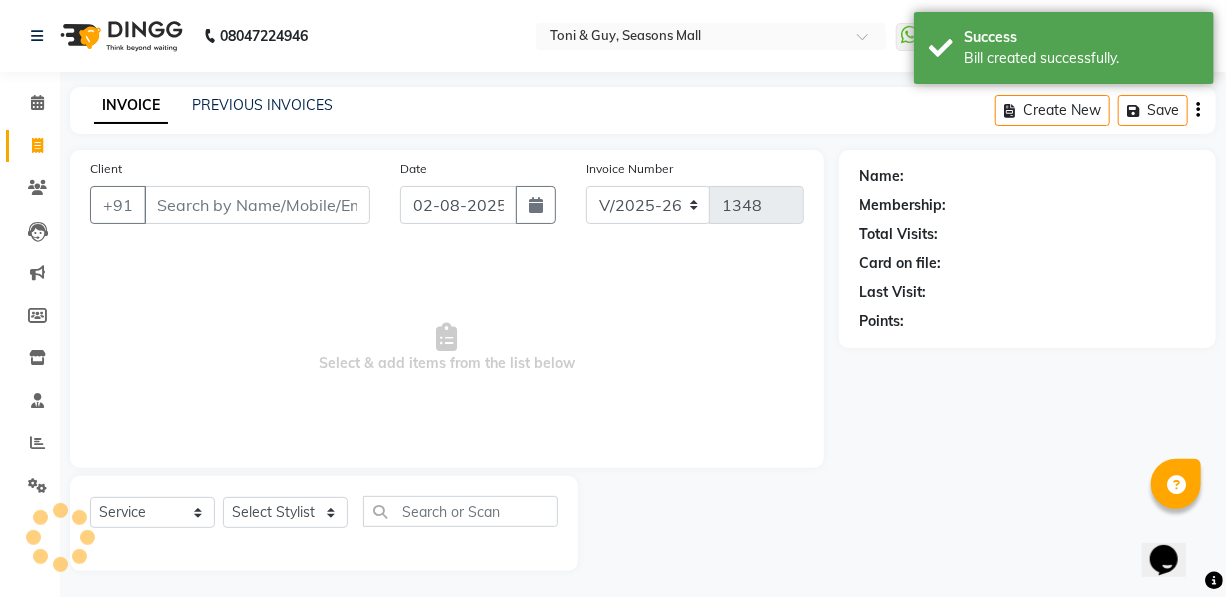 click on "Client" at bounding box center (257, 205) 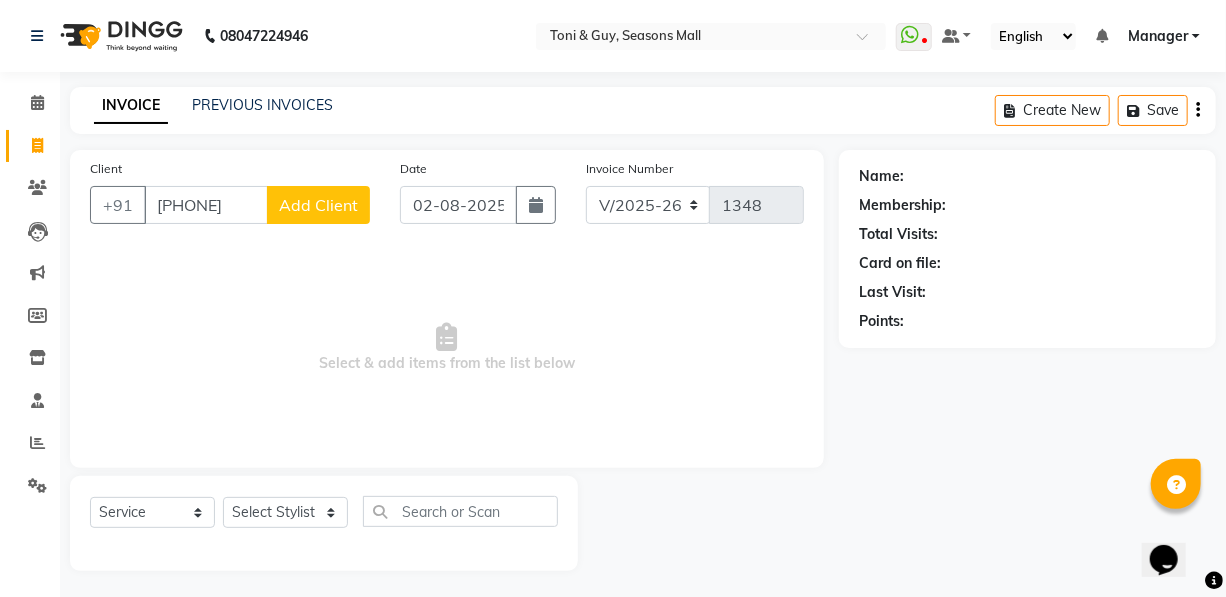 type on "[PHONE]" 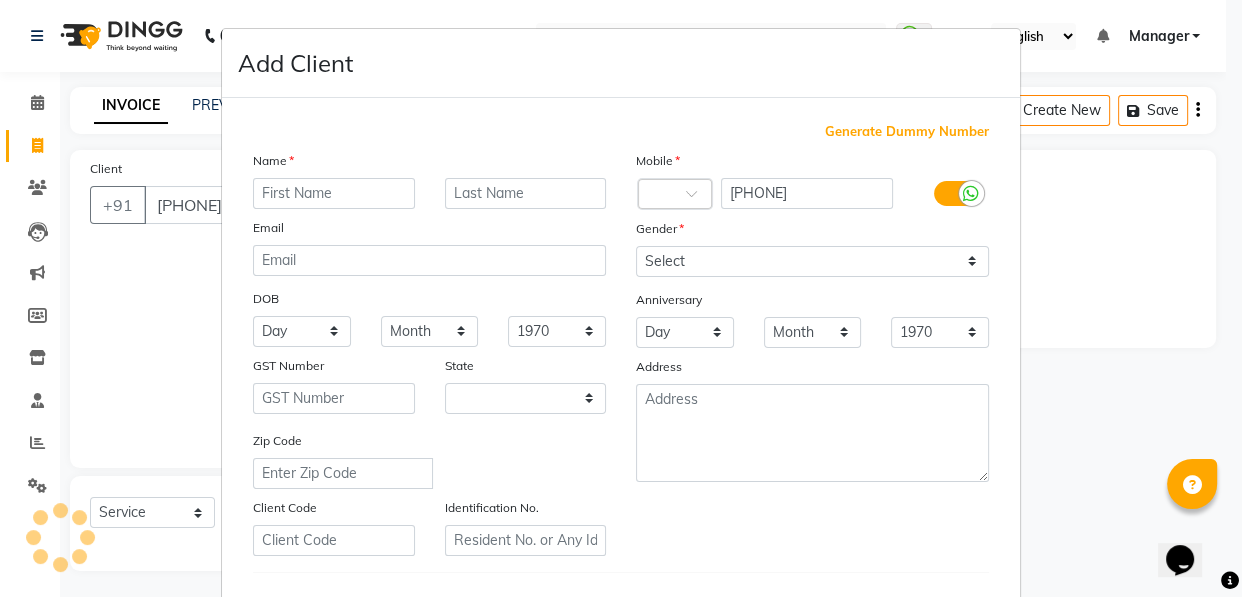 click at bounding box center [334, 193] 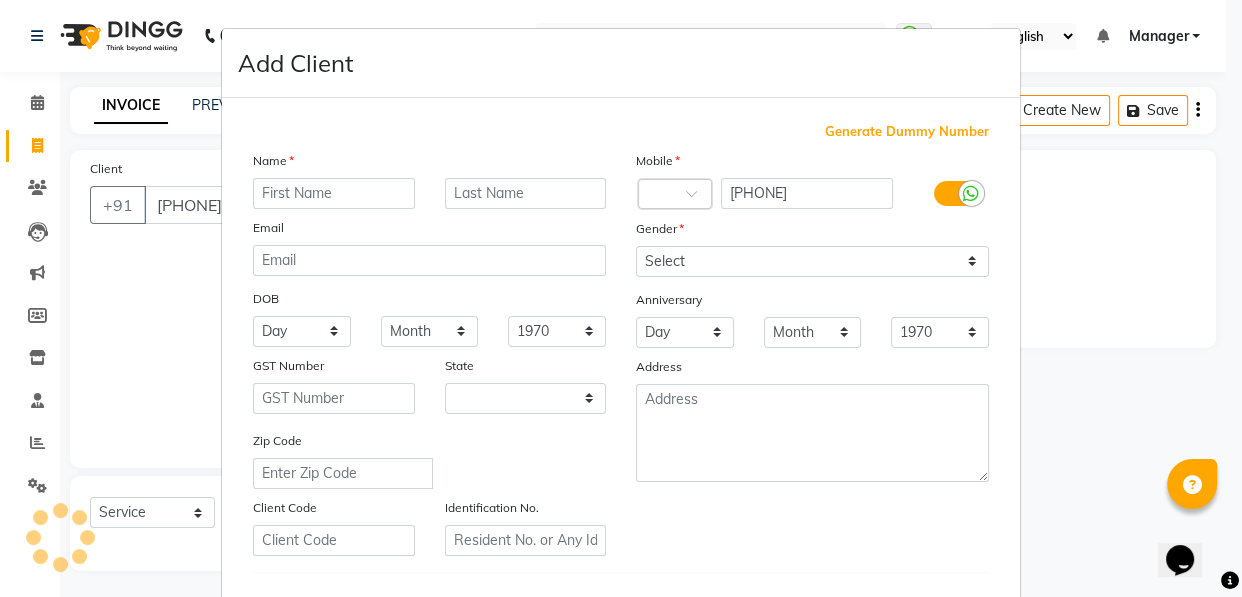 select on "22" 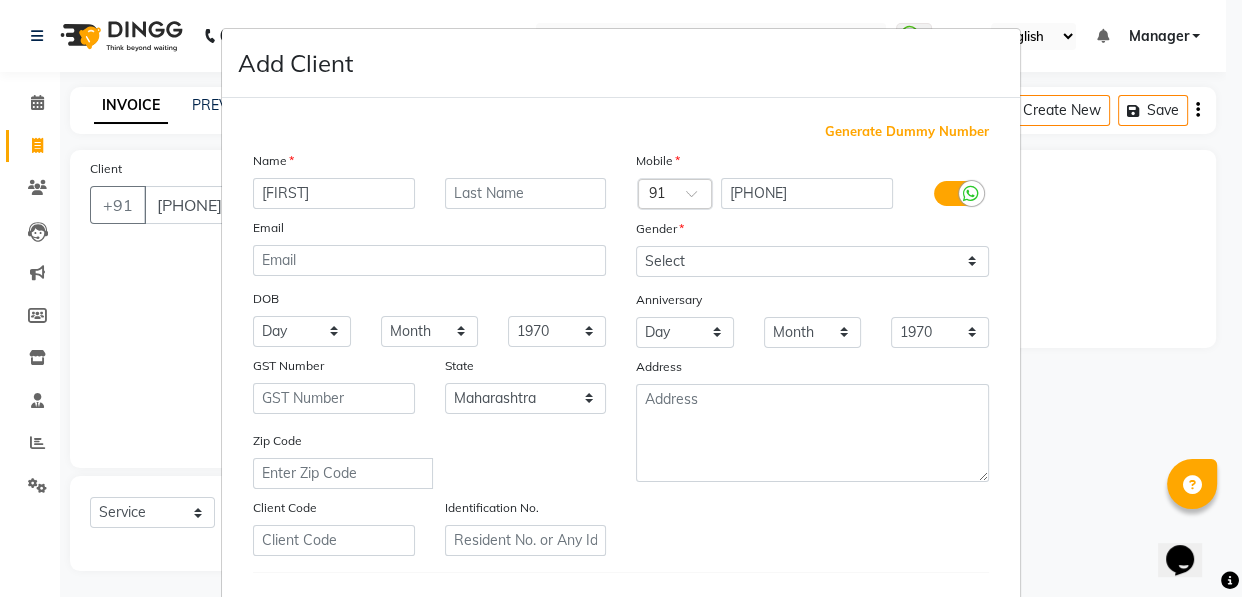 type on "[FIRST]" 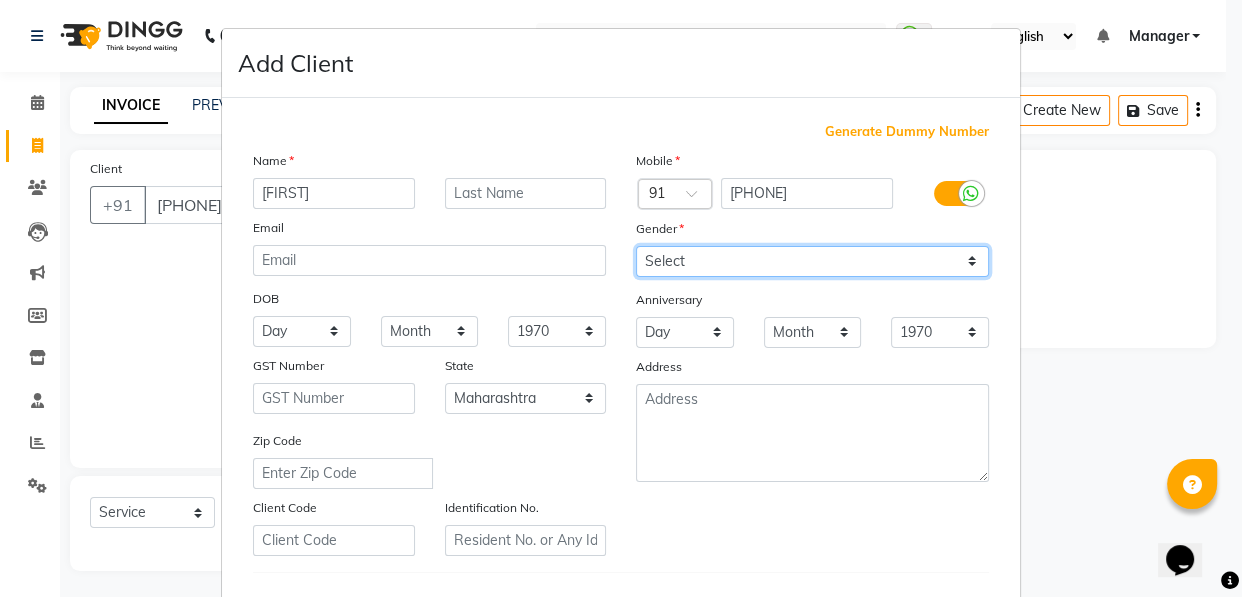 click on "Select Male Female Other Prefer Not To Say" at bounding box center (812, 261) 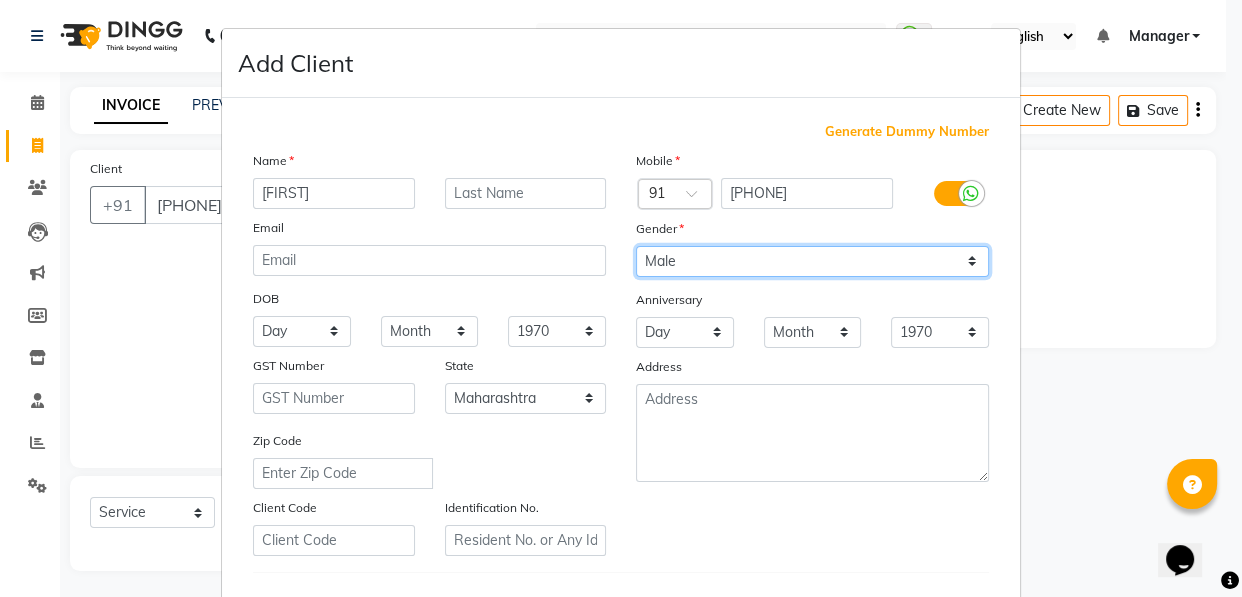 click on "Select Male Female Other Prefer Not To Say" at bounding box center (812, 261) 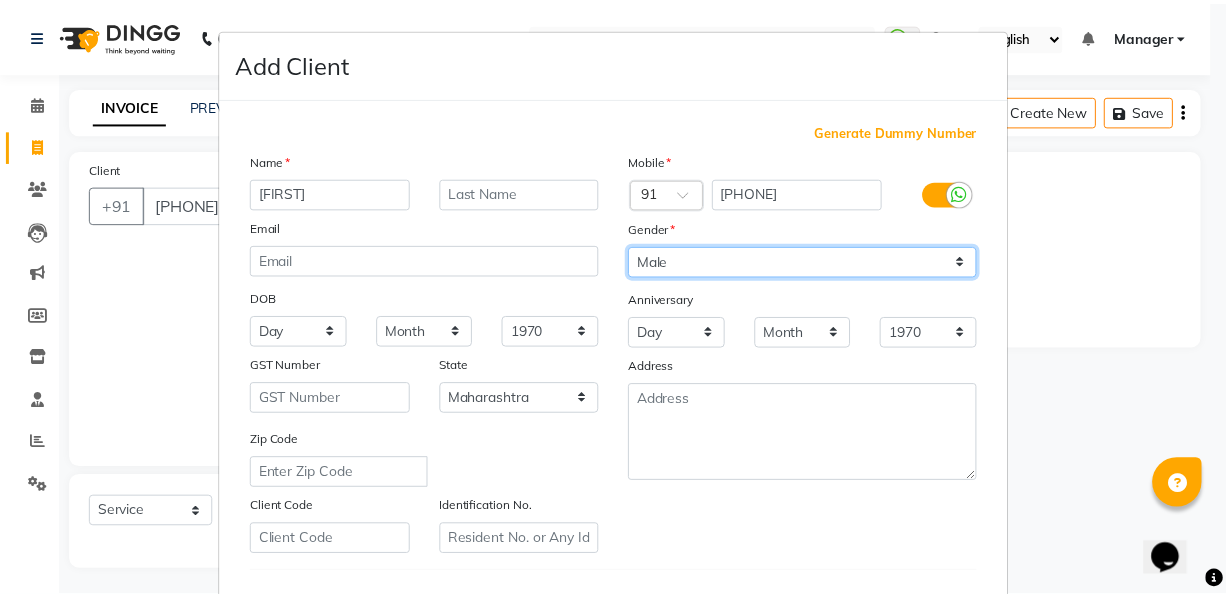 scroll, scrollTop: 331, scrollLeft: 0, axis: vertical 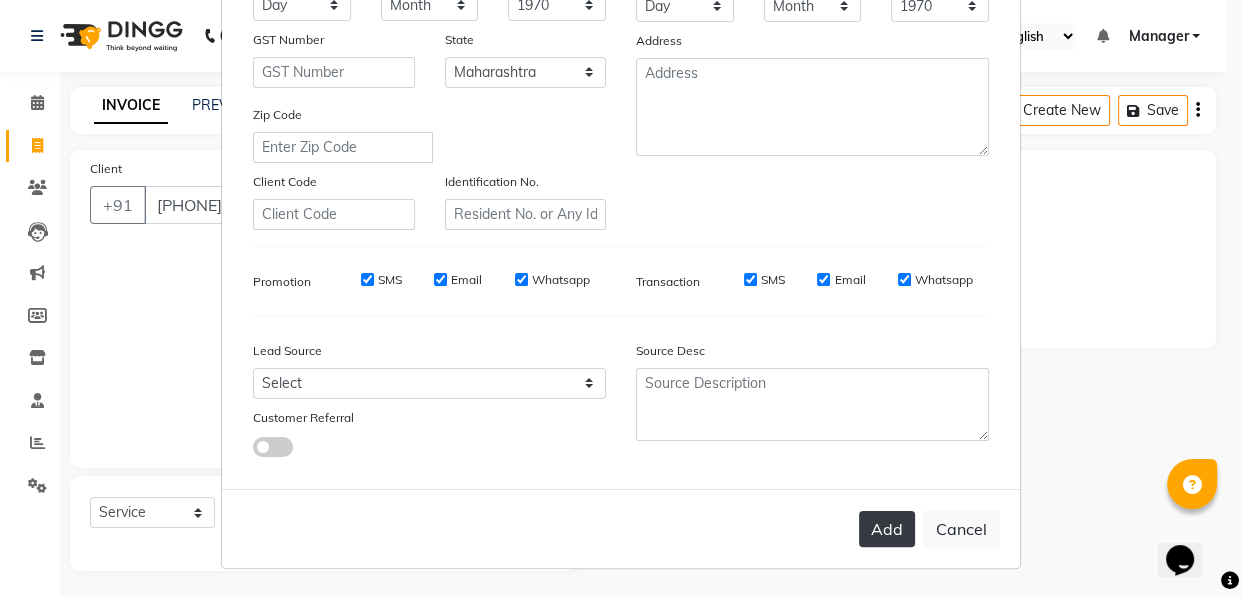click on "Add" at bounding box center [887, 529] 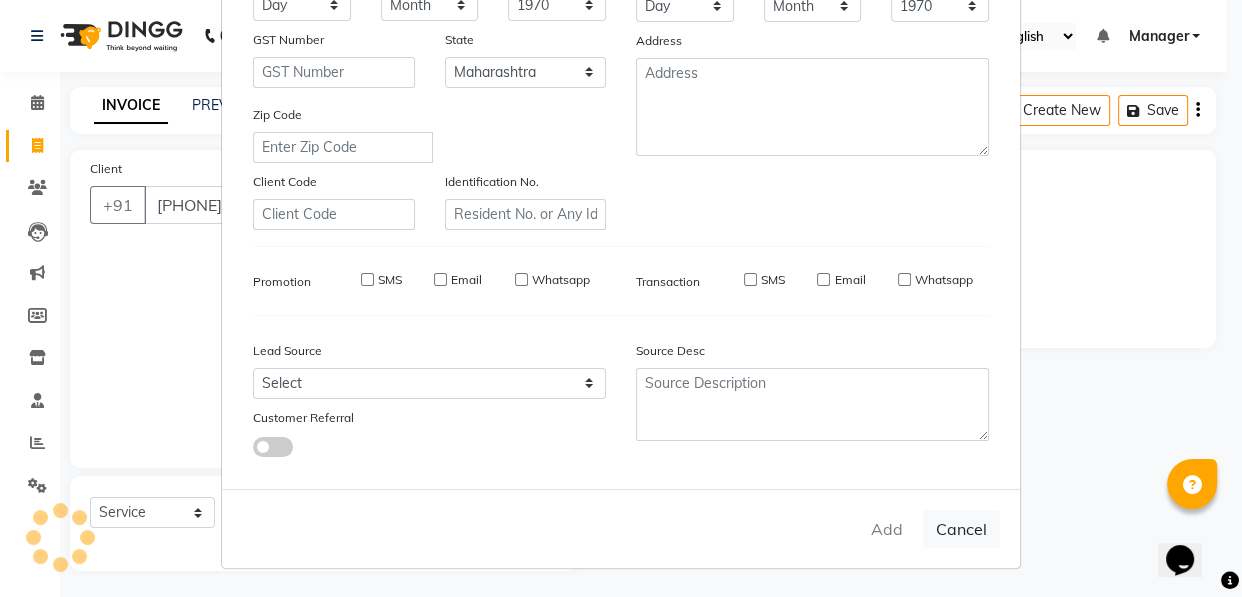 type on "95******78" 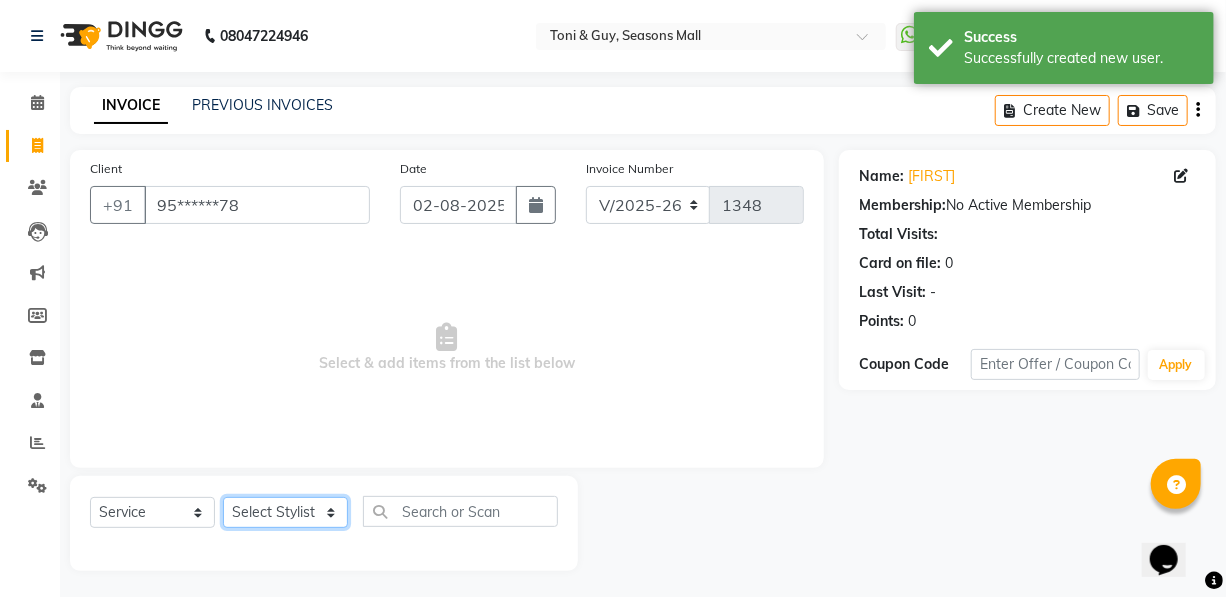 click on "Select Stylist [FIRST] [FIRST] [FIRST] [FIRST] [FIRST] Manager [FIRST] [FIRST] [FIRST] [FIRST] [FIRST] [FIRST]" 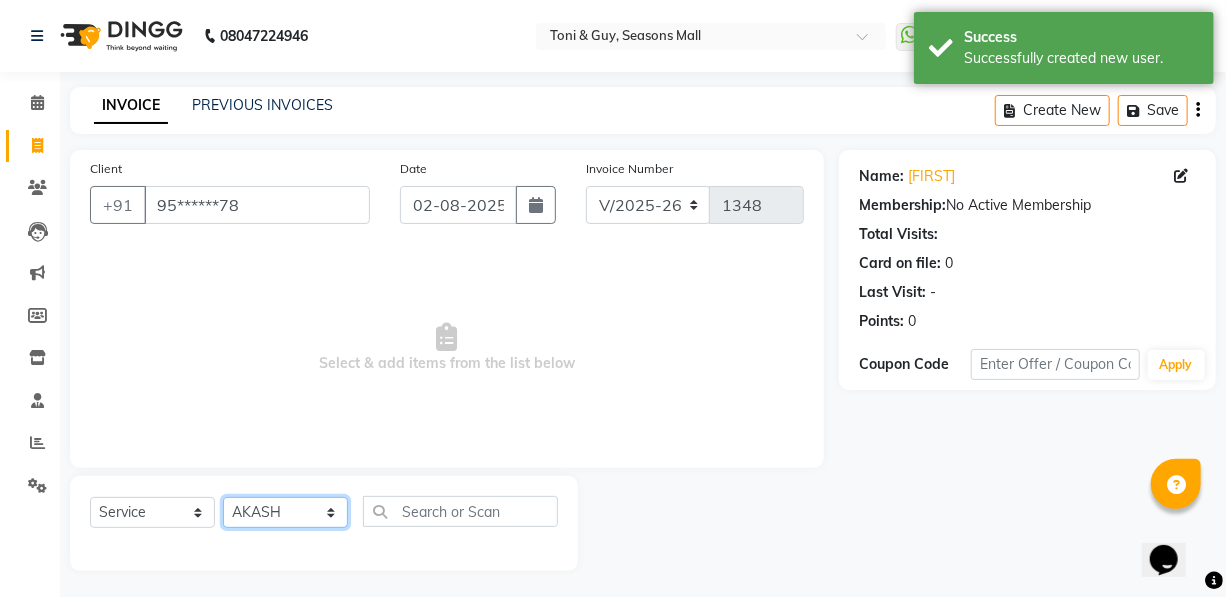 click on "Select Stylist [FIRST] [FIRST] [FIRST] [FIRST] [FIRST] Manager [FIRST] [FIRST] [FIRST] [FIRST] [FIRST] [FIRST]" 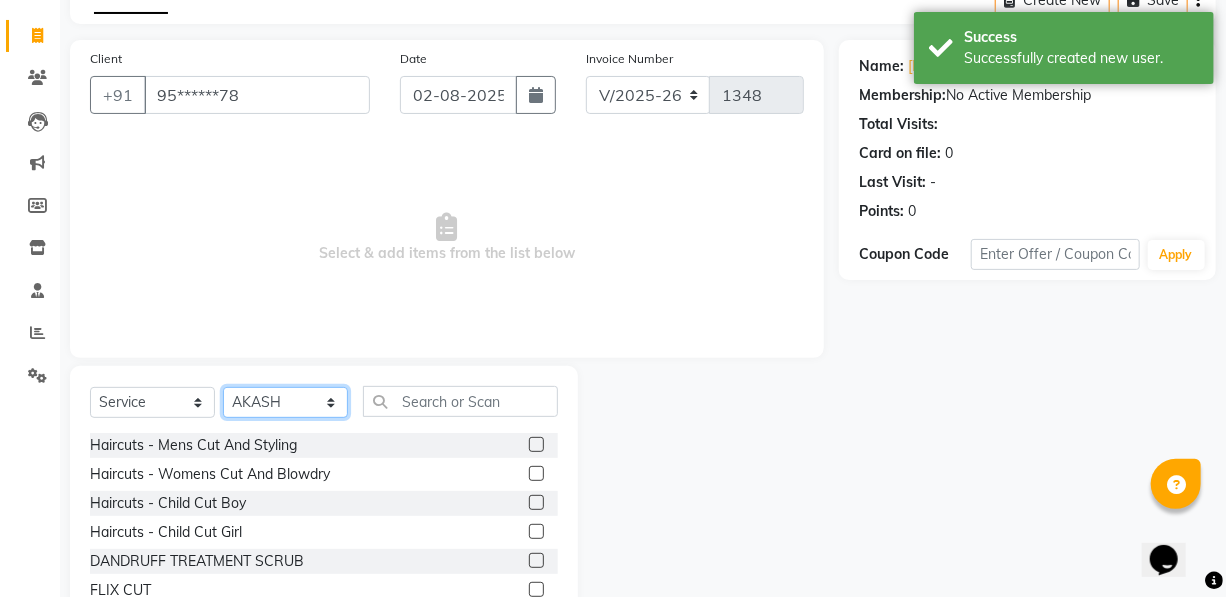 scroll, scrollTop: 204, scrollLeft: 0, axis: vertical 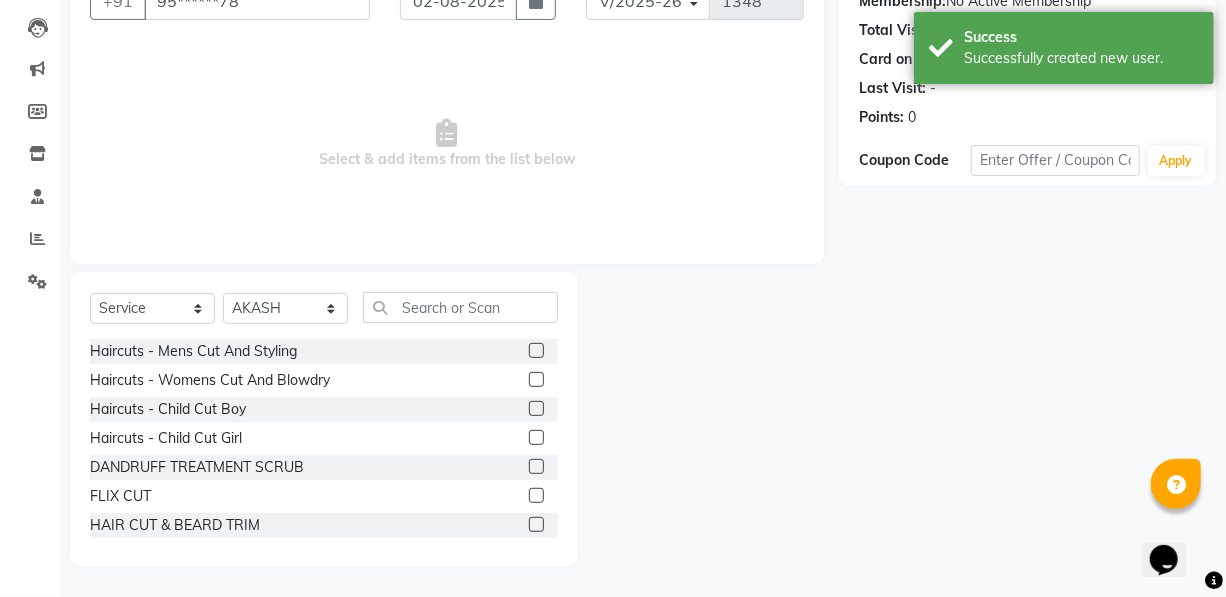 click 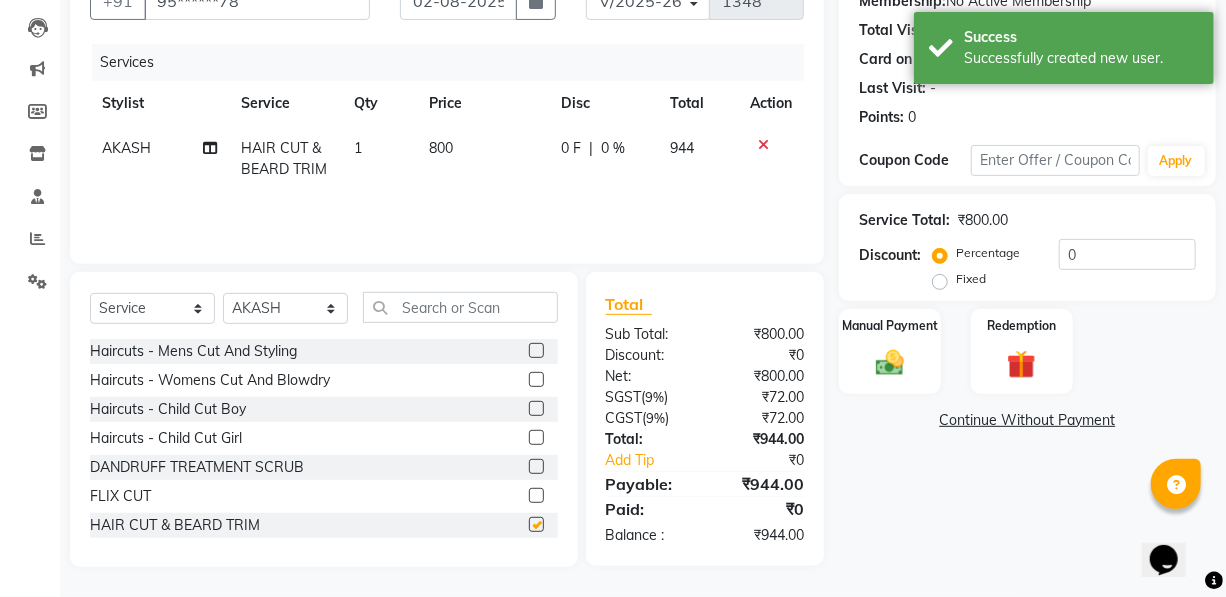 checkbox on "false" 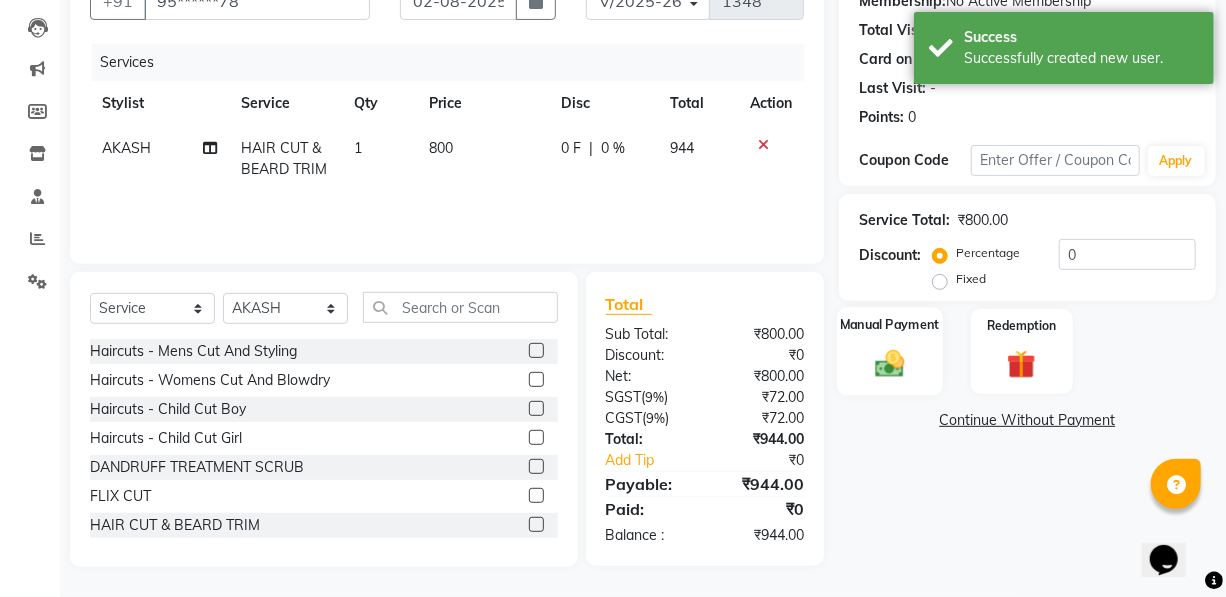 click 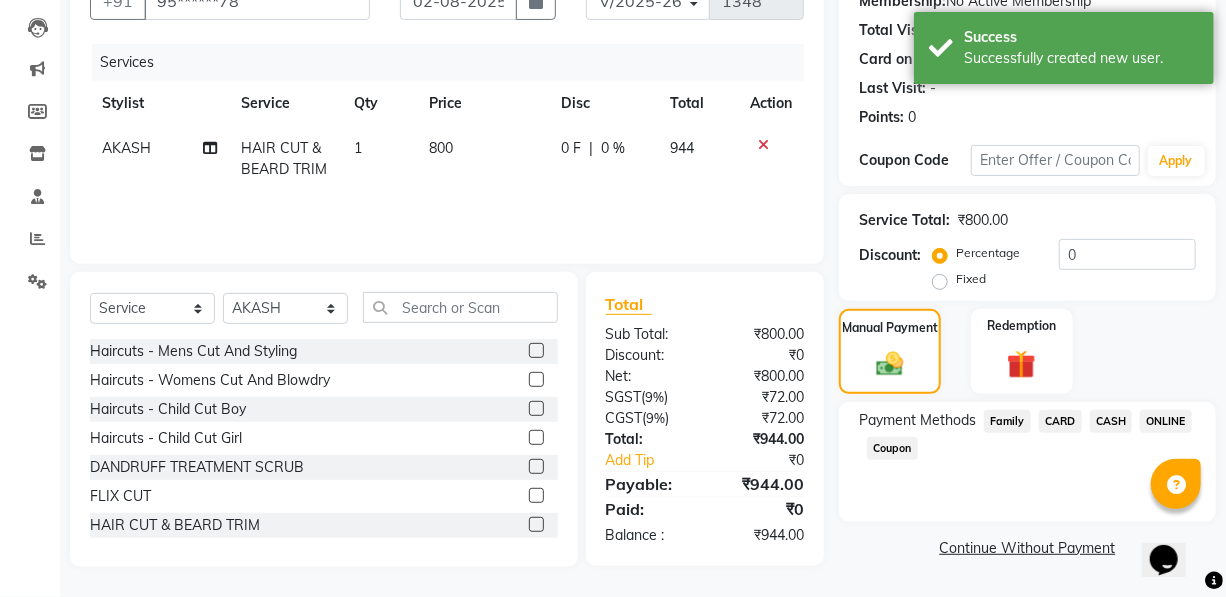 drag, startPoint x: 1170, startPoint y: 420, endPoint x: 1140, endPoint y: 430, distance: 31.622776 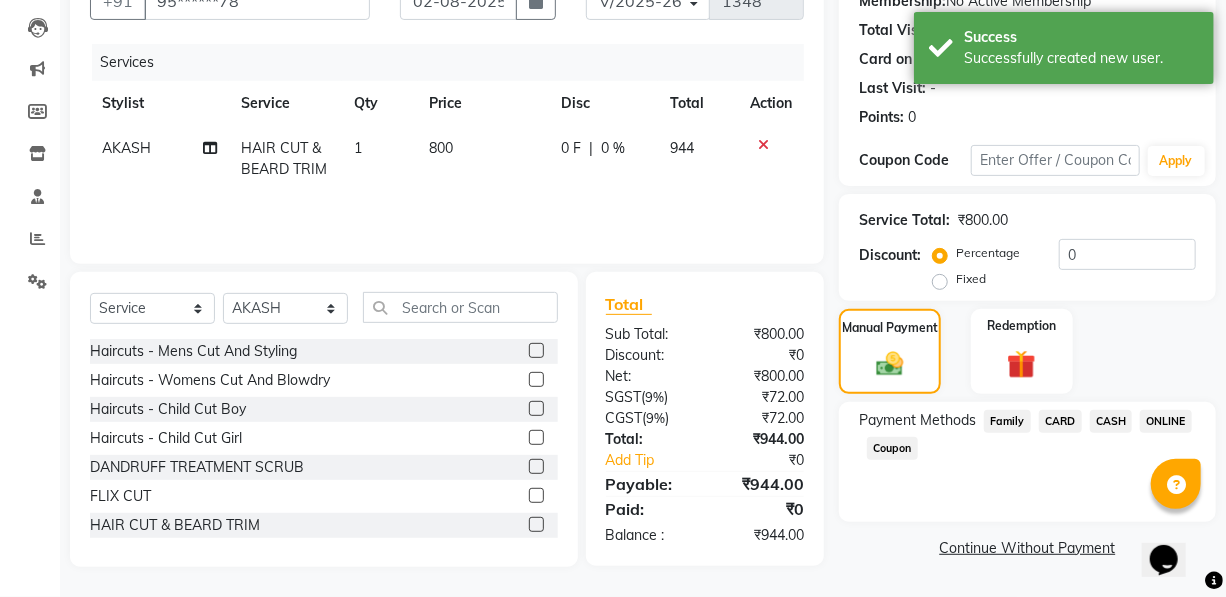 click on "ONLINE" 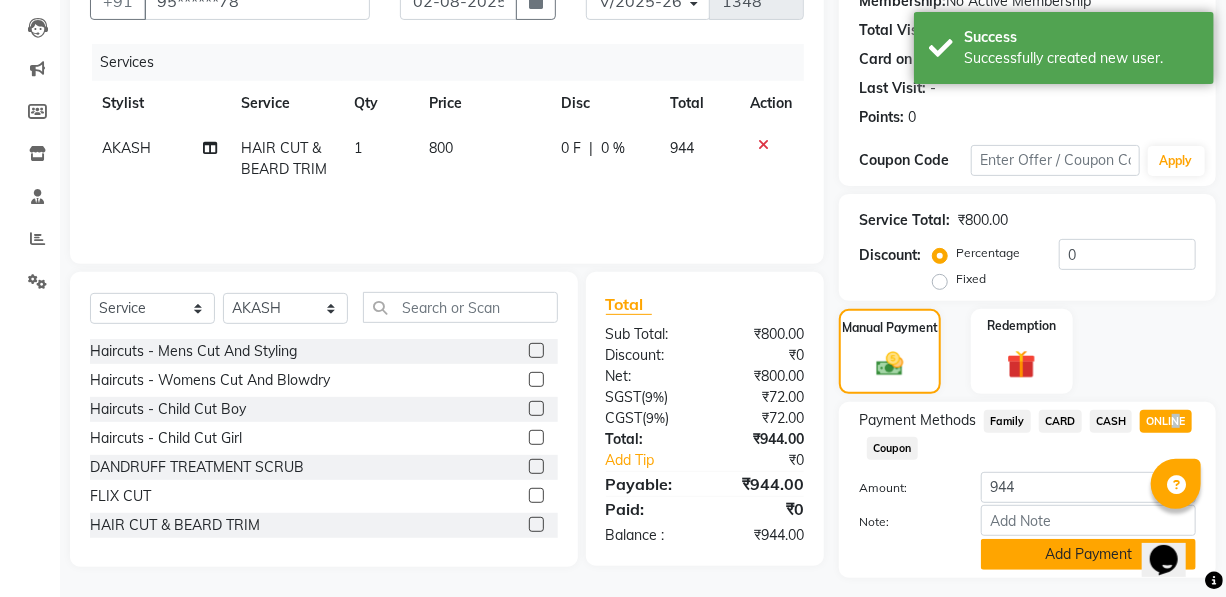 click on "Add Payment" 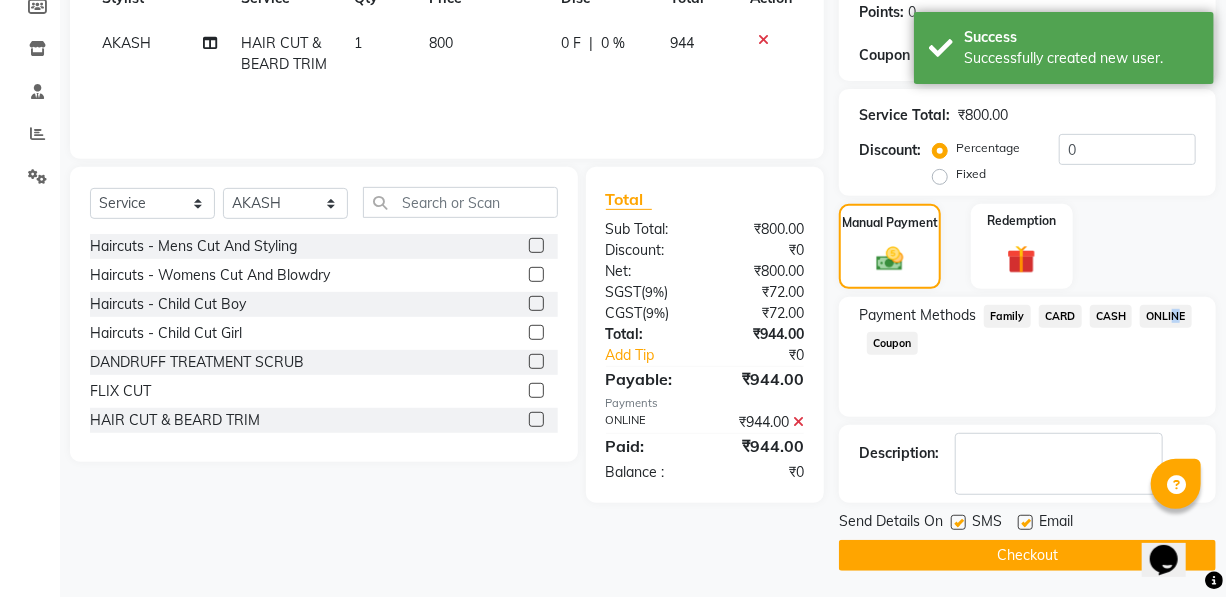 scroll, scrollTop: 311, scrollLeft: 0, axis: vertical 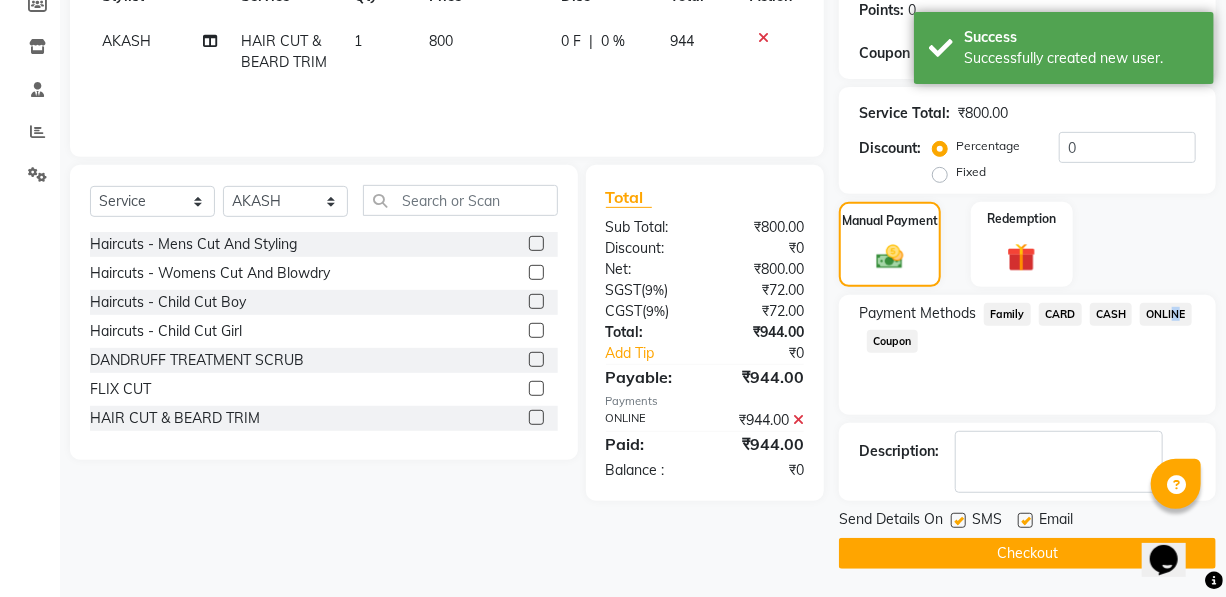 click on "Checkout" 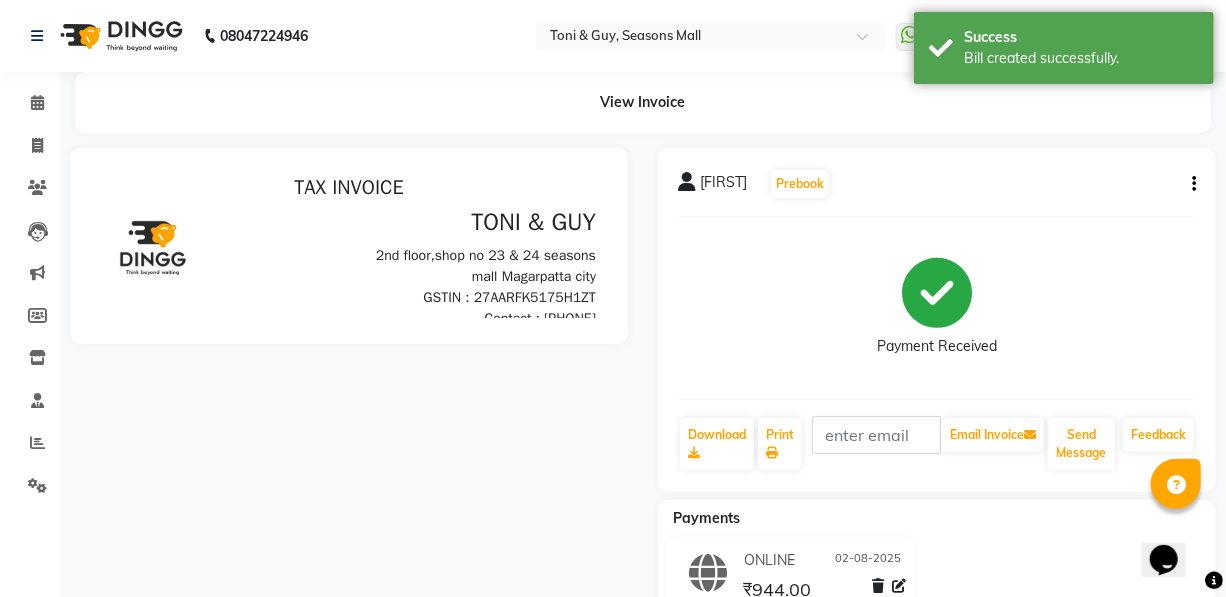 scroll, scrollTop: 0, scrollLeft: 0, axis: both 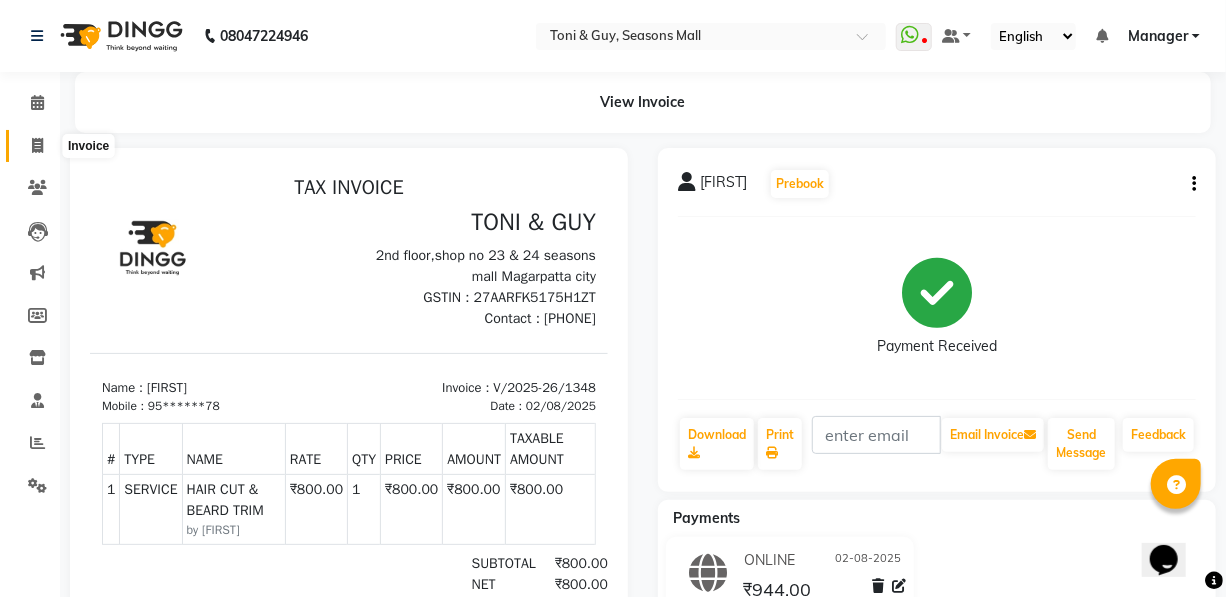 click 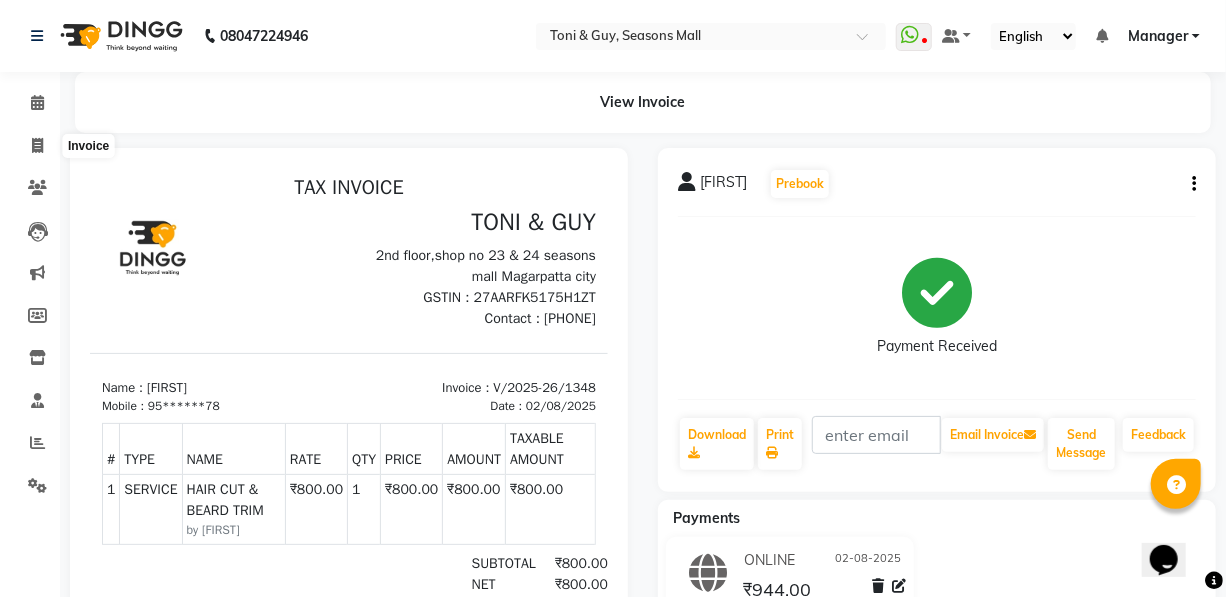select on "3906" 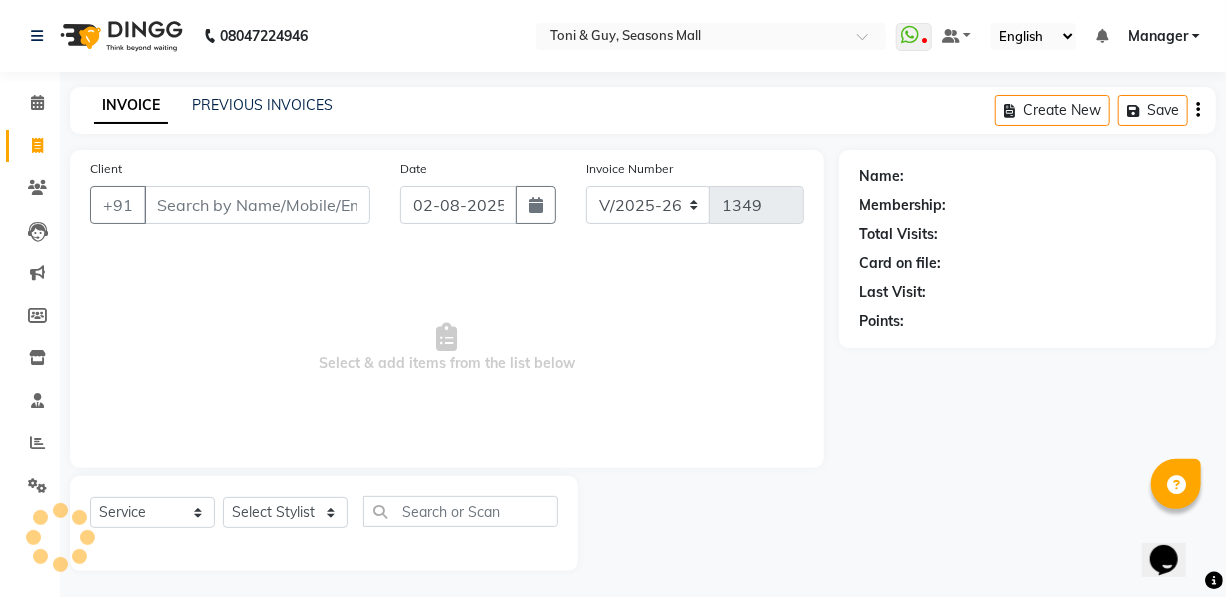 scroll, scrollTop: 4, scrollLeft: 0, axis: vertical 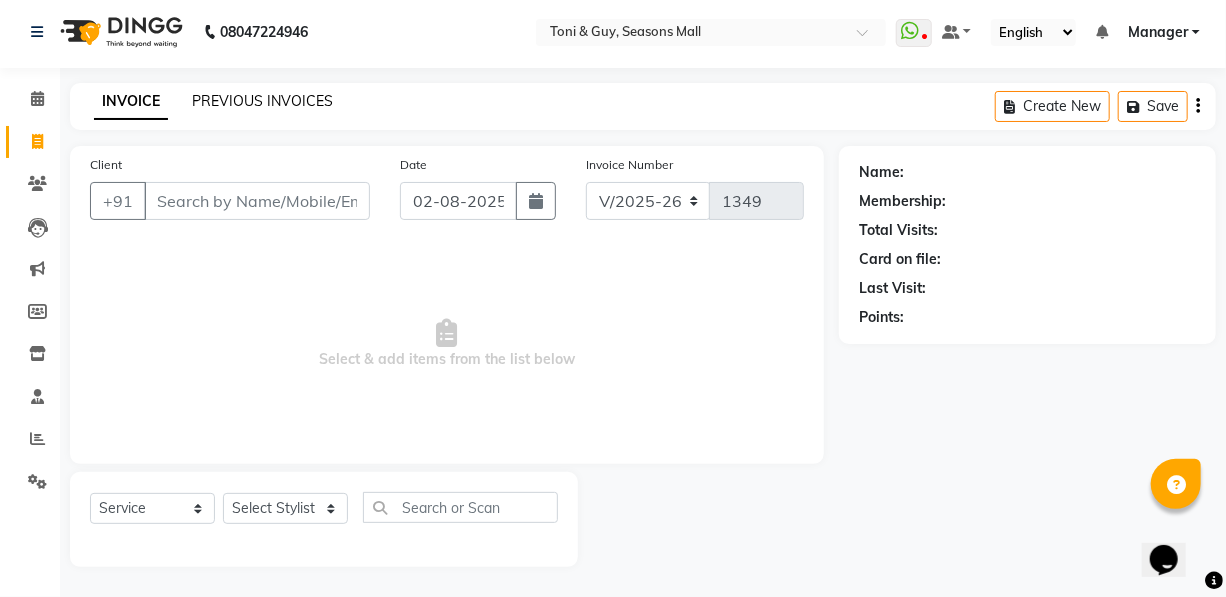 click on "PREVIOUS INVOICES" 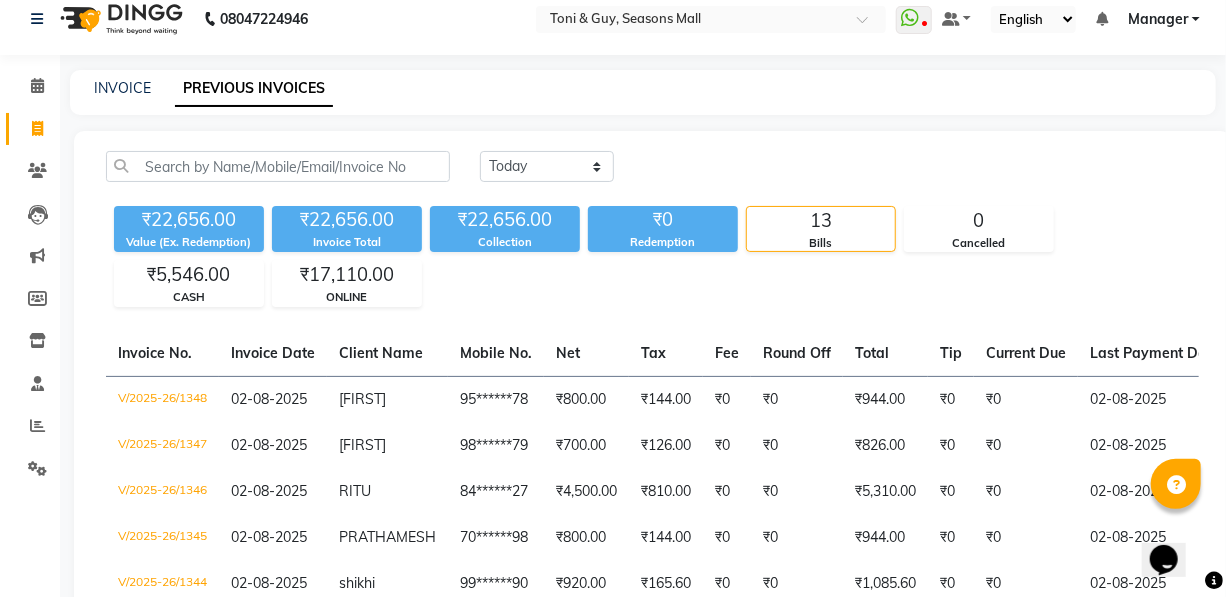 scroll, scrollTop: 0, scrollLeft: 0, axis: both 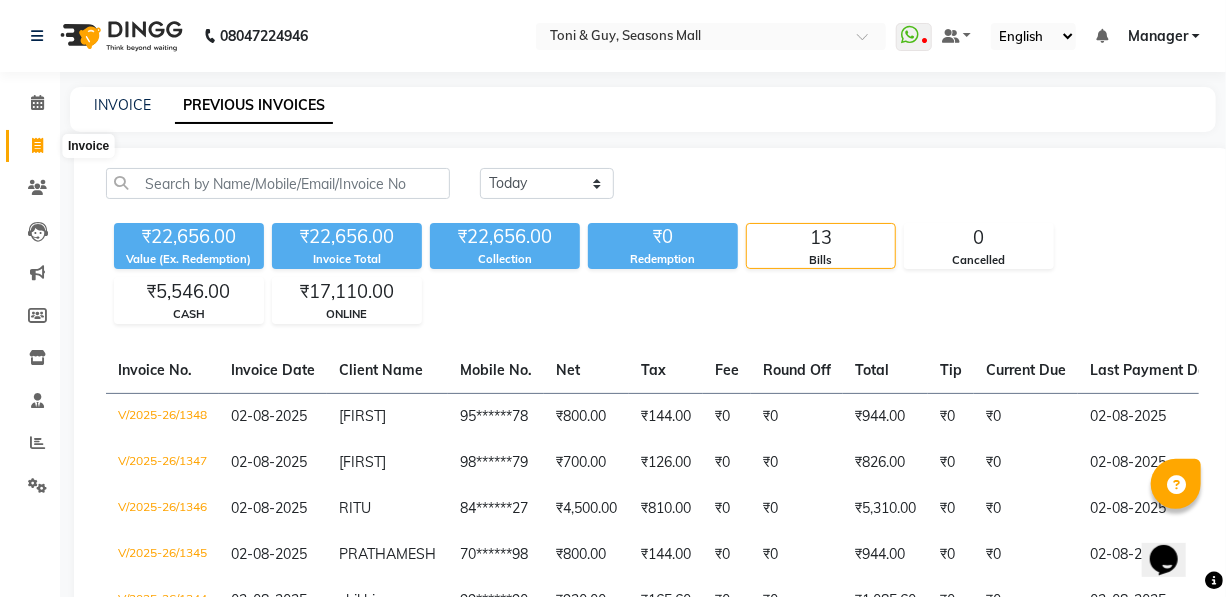 click 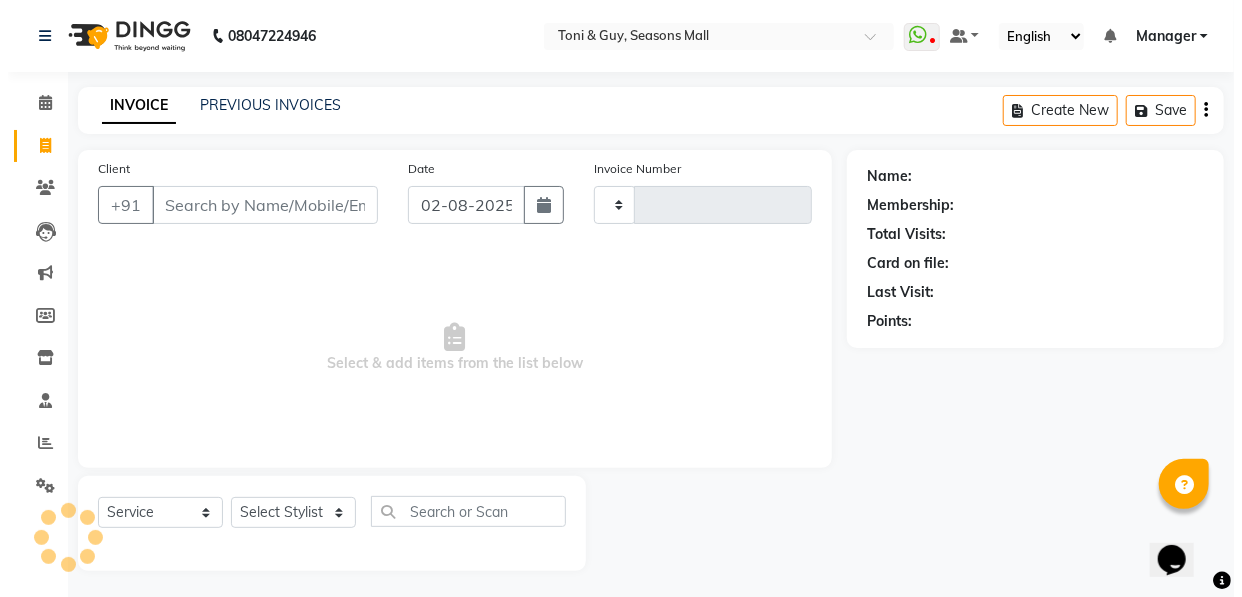 scroll, scrollTop: 4, scrollLeft: 0, axis: vertical 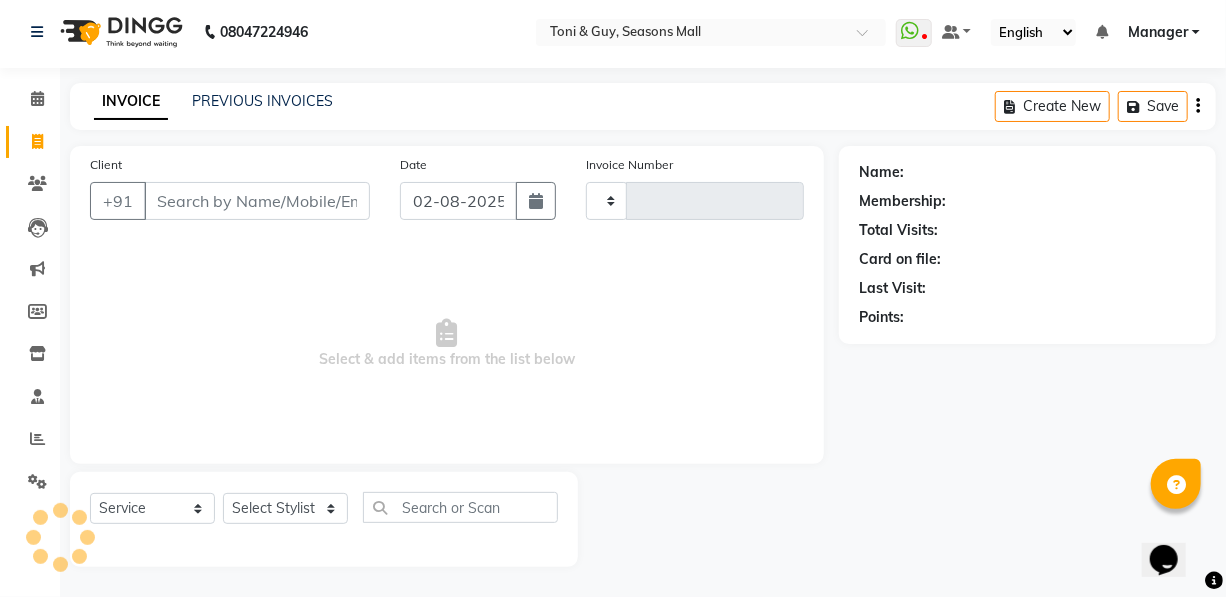 type on "1349" 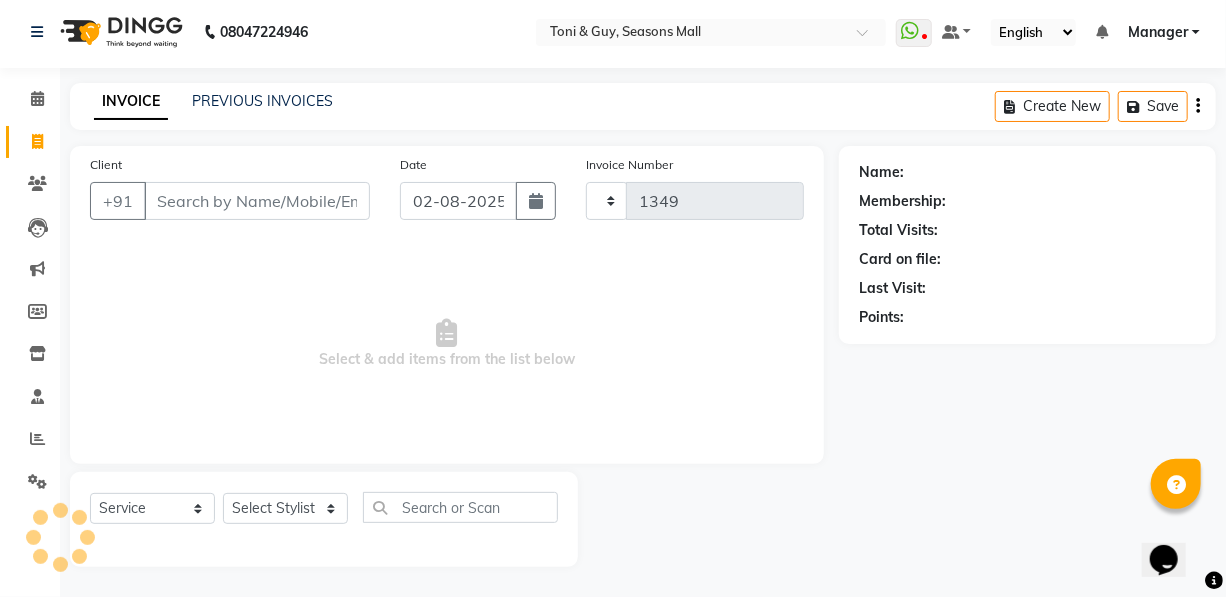 select on "3906" 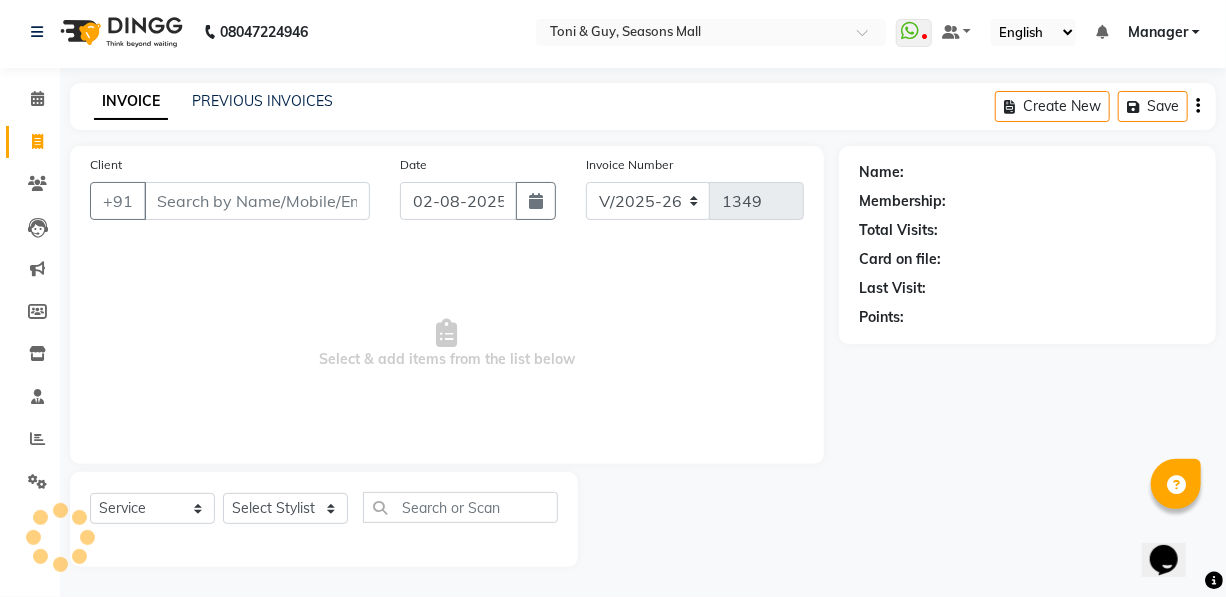 click on "Client" at bounding box center [257, 201] 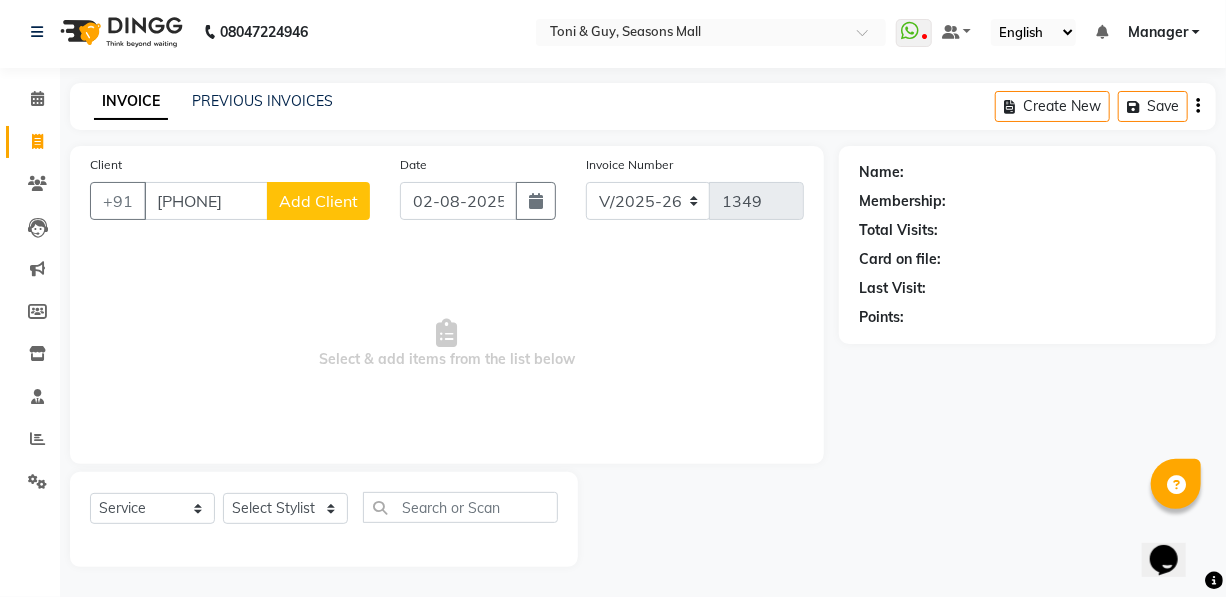 type on "[PHONE]" 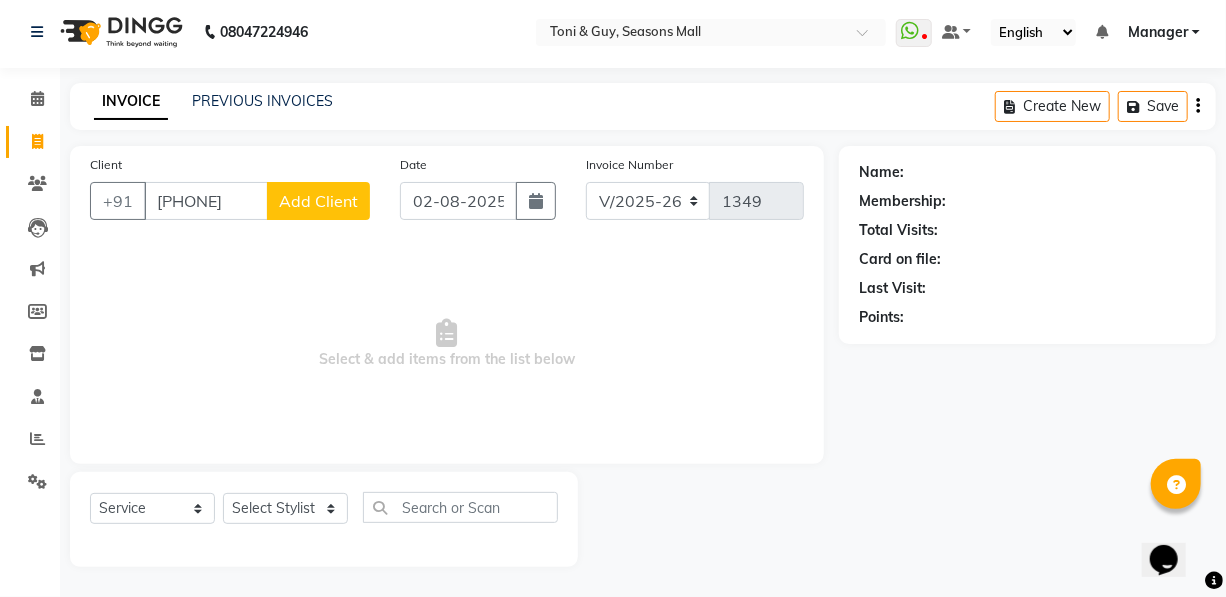 select on "22" 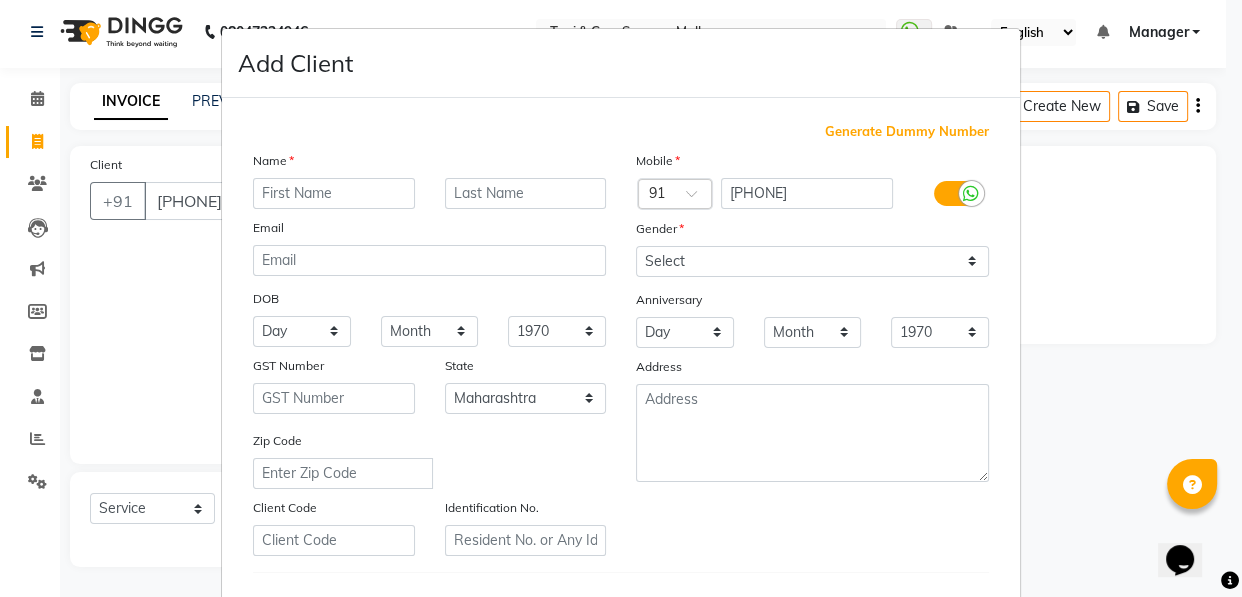 click at bounding box center [334, 193] 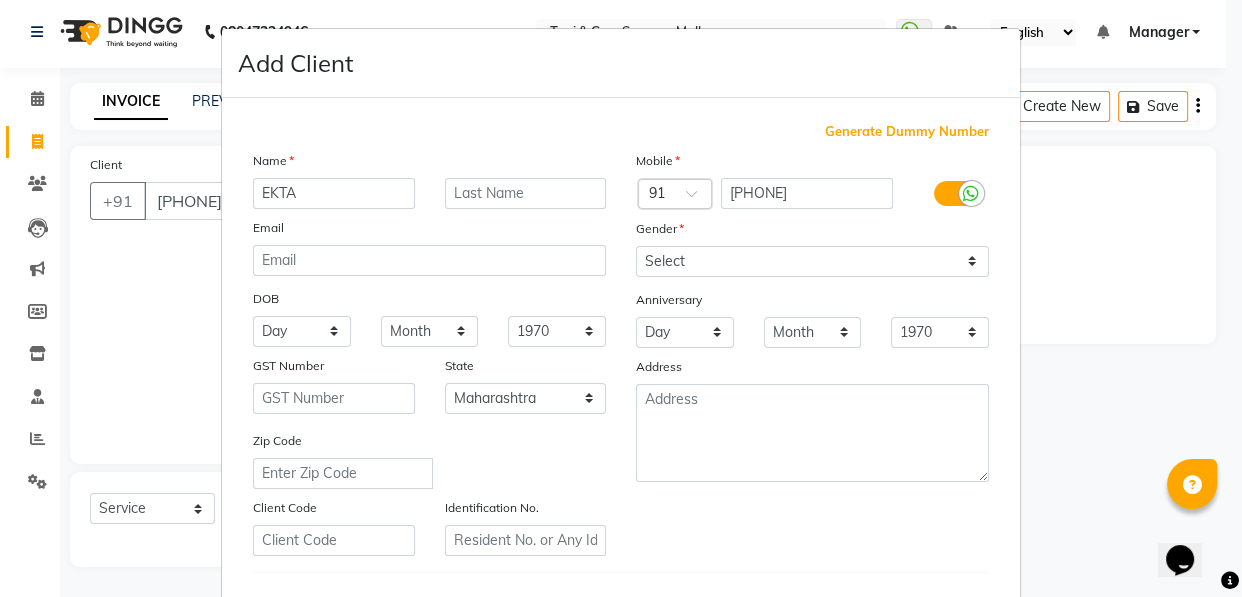 type on "EKTA" 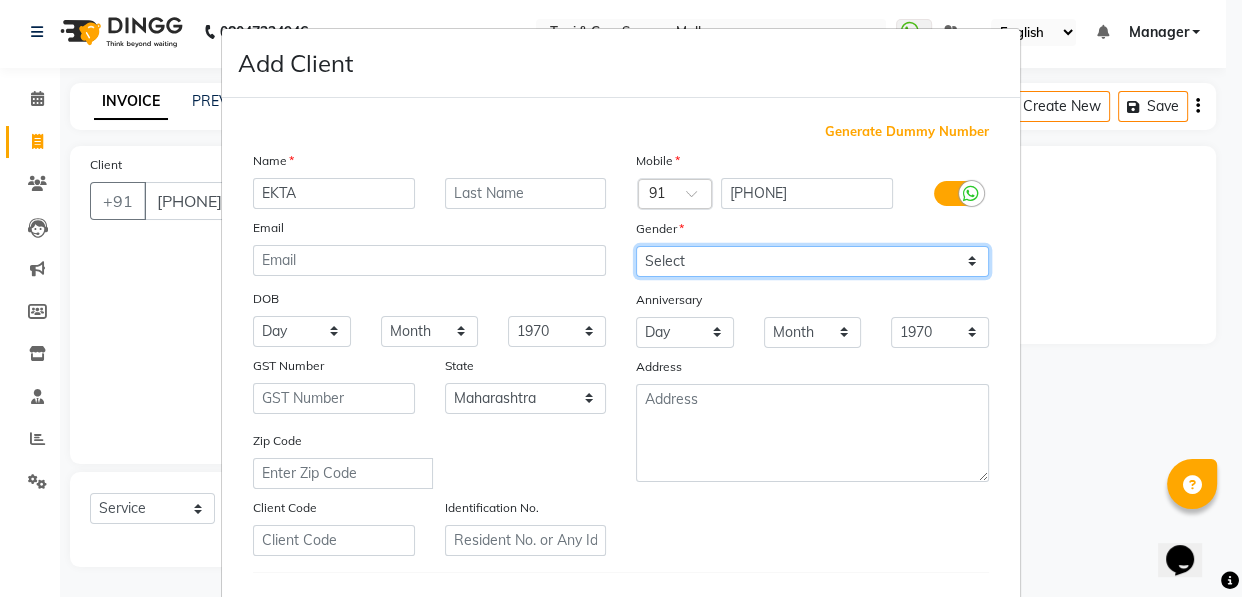 click on "Select Male Female Other Prefer Not To Say" at bounding box center [812, 261] 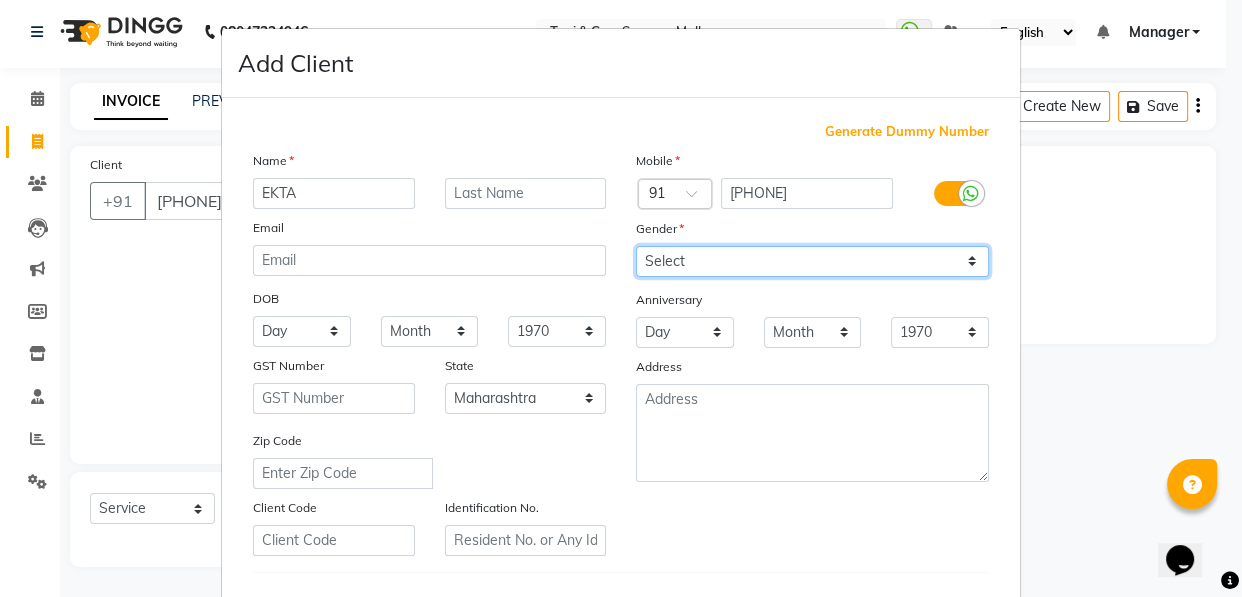 select on "female" 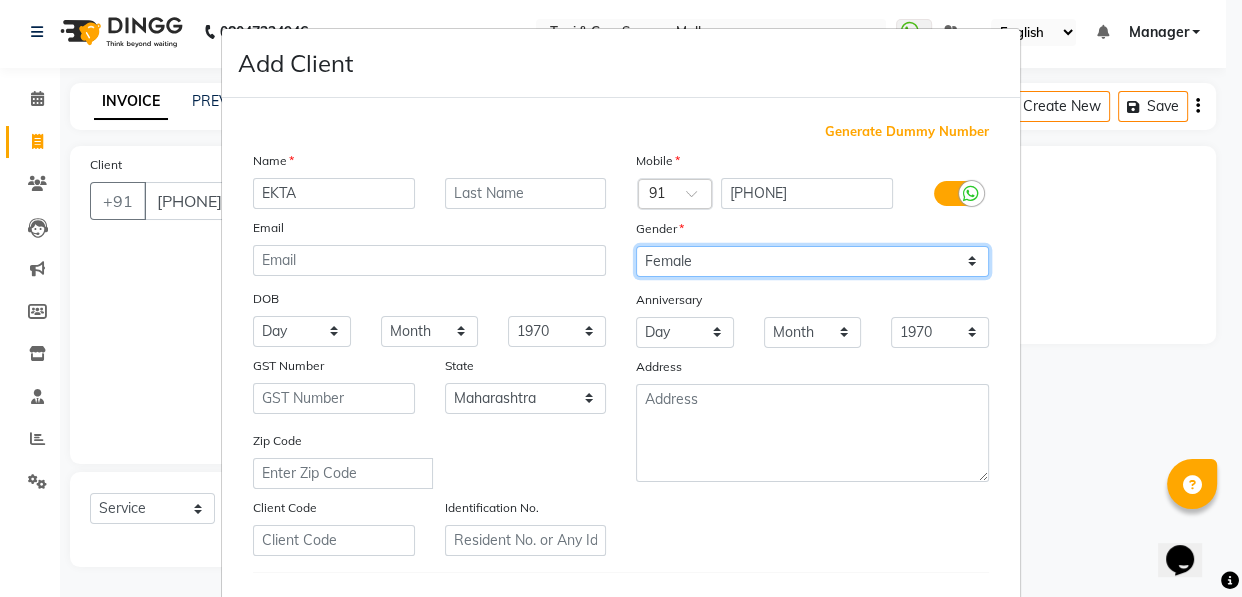 click on "Select Male Female Other Prefer Not To Say" at bounding box center [812, 261] 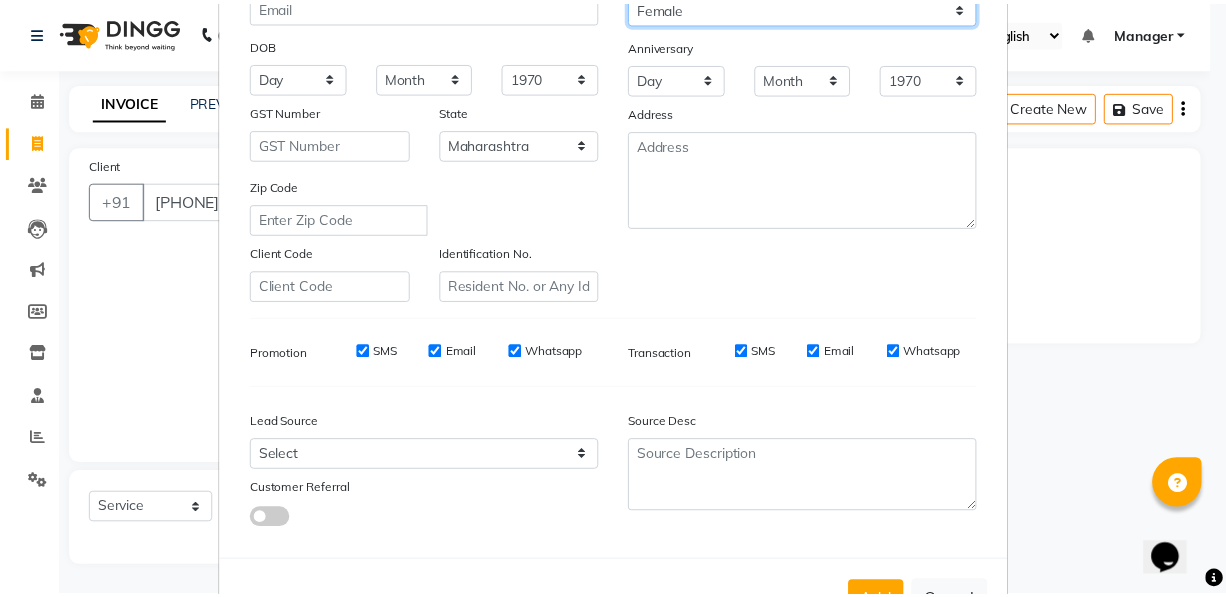 scroll, scrollTop: 331, scrollLeft: 0, axis: vertical 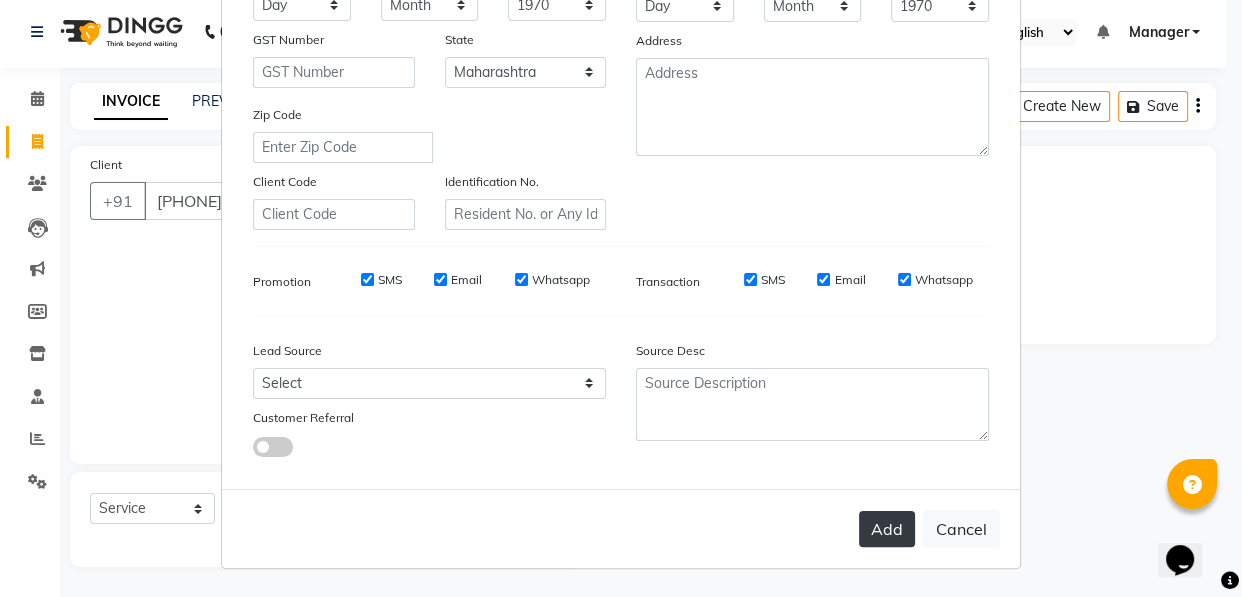 click on "Add" at bounding box center (887, 529) 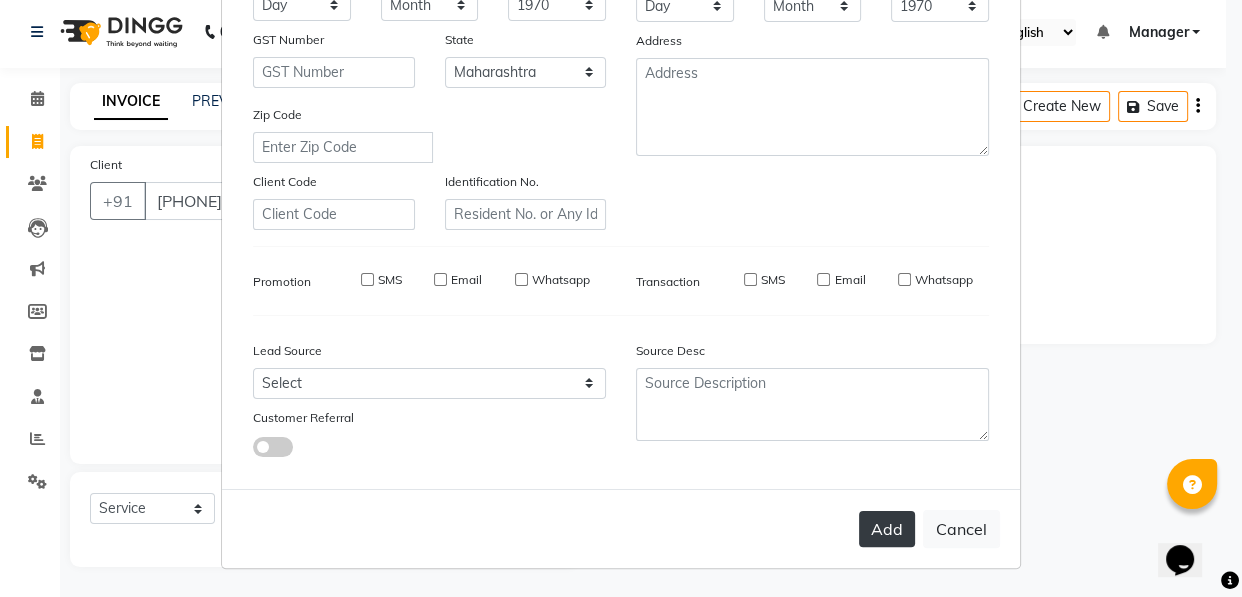 type on "97******24" 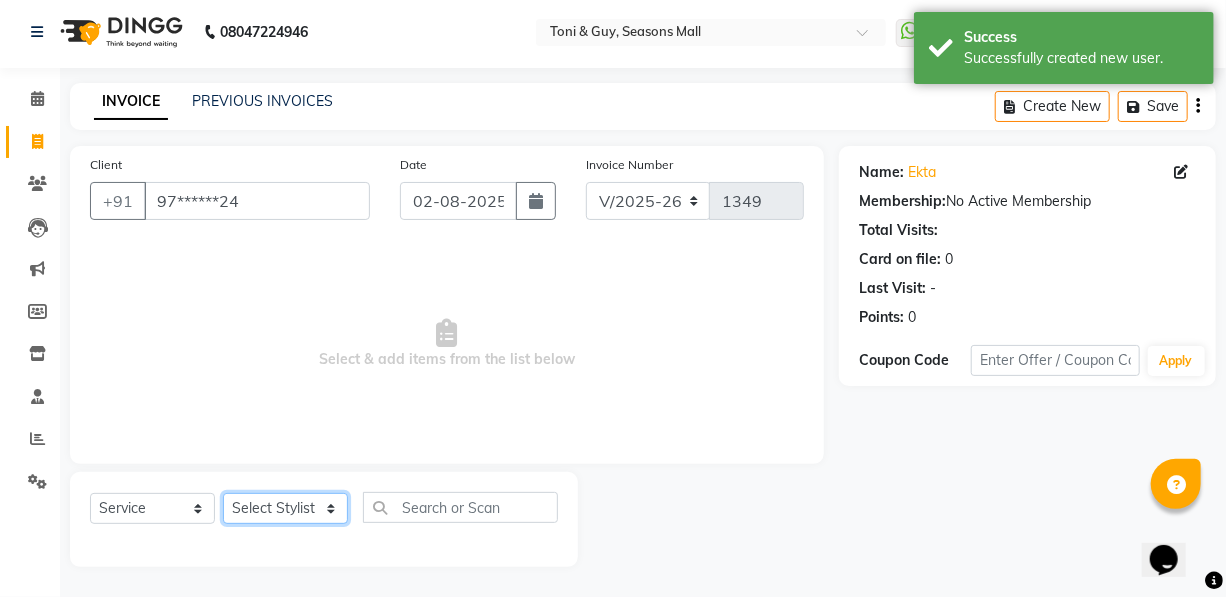 click on "Select Stylist [FIRST] [FIRST] [FIRST] [FIRST] [FIRST] Manager [FIRST] [FIRST] [FIRST] [FIRST] [FIRST] [FIRST]" 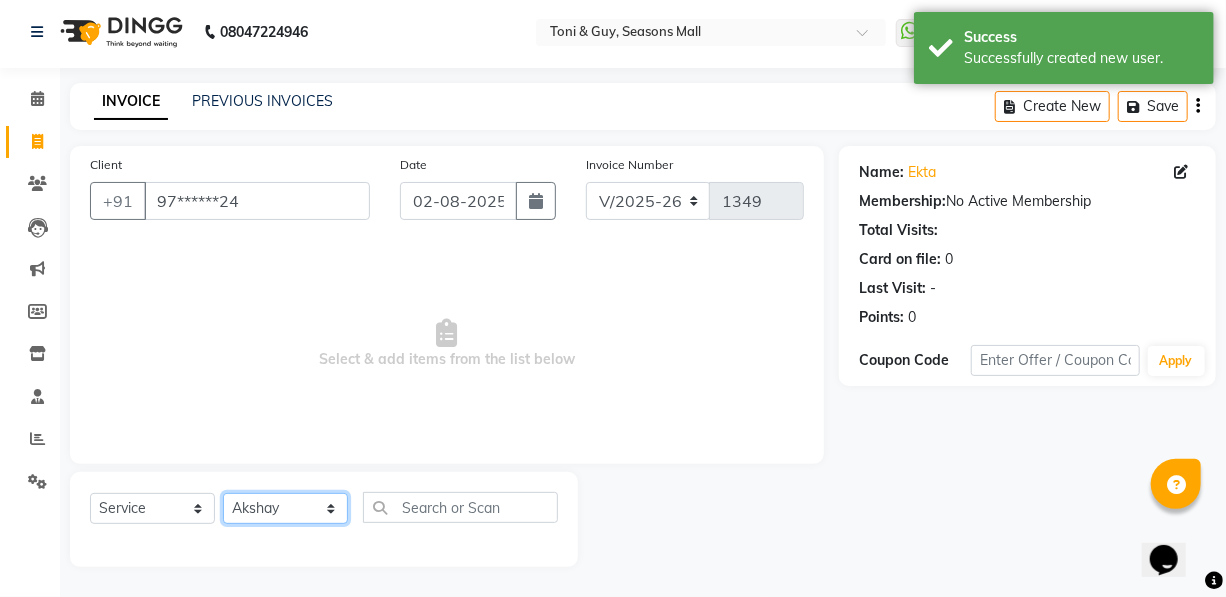 click on "Select Stylist [FIRST] [FIRST] [FIRST] [FIRST] [FIRST] Manager [FIRST] [FIRST] [FIRST] [FIRST] [FIRST] [FIRST]" 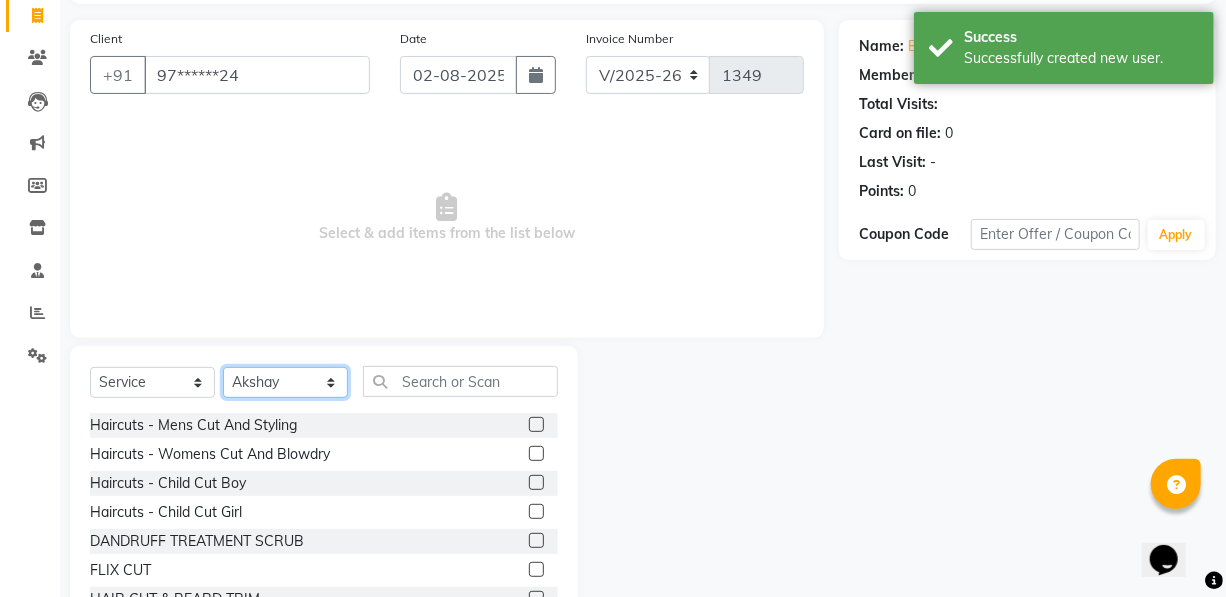 scroll, scrollTop: 204, scrollLeft: 0, axis: vertical 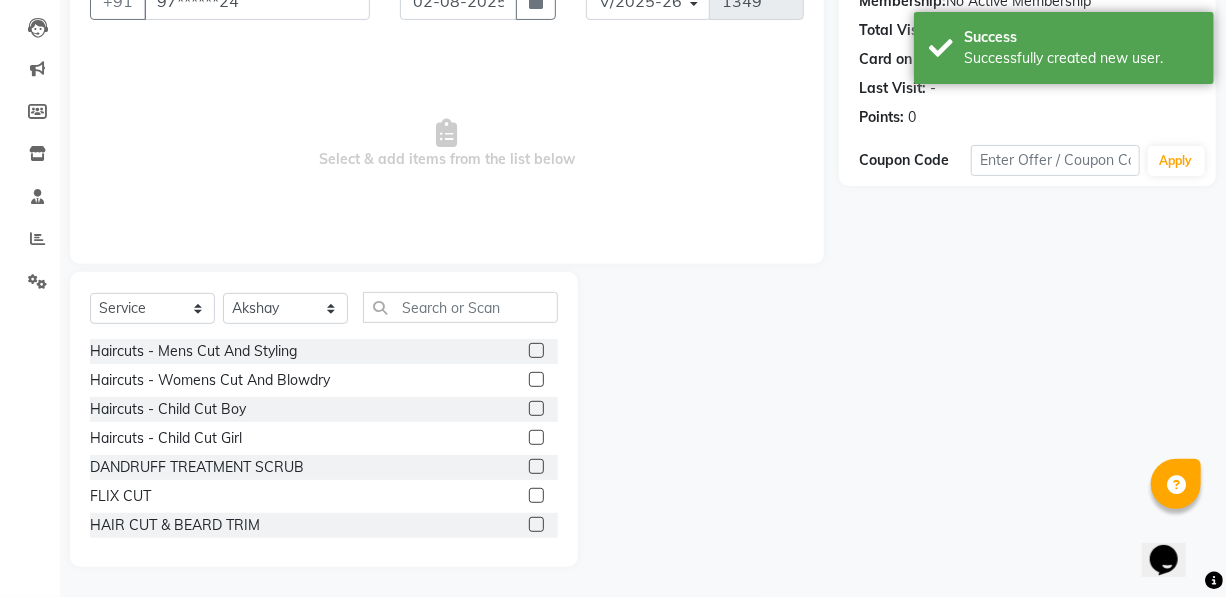 click 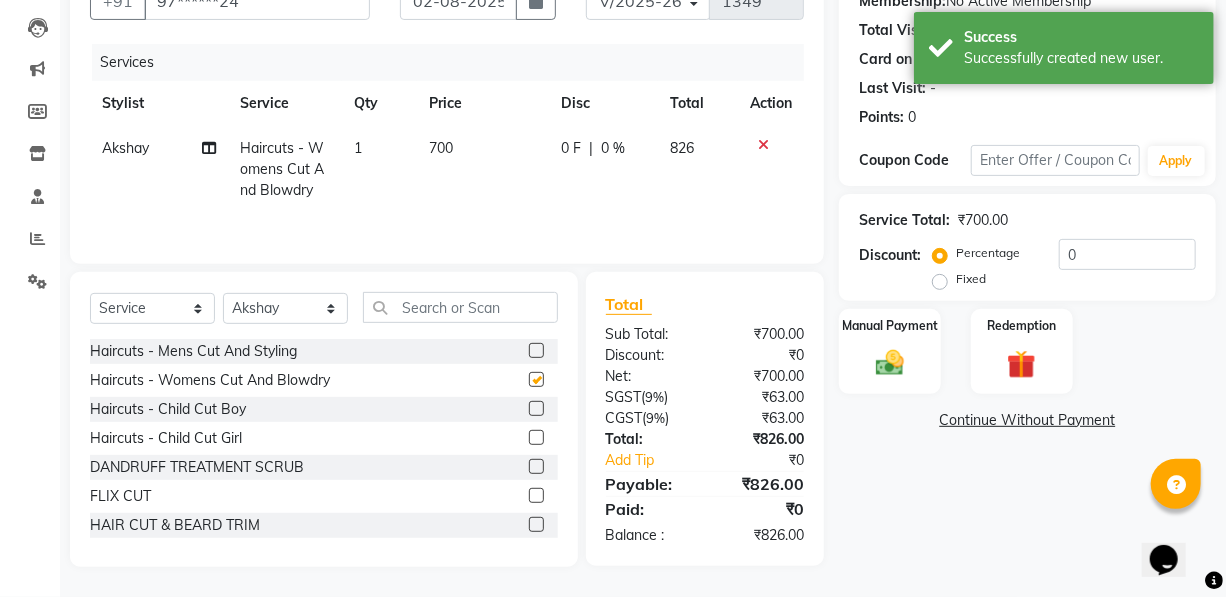 checkbox on "false" 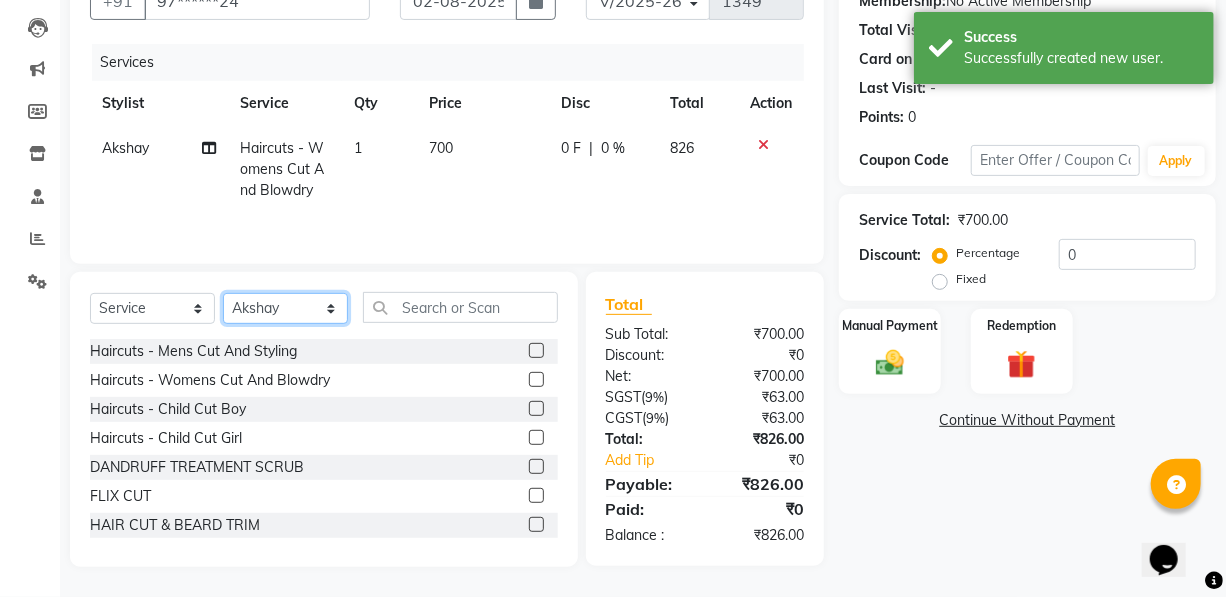 click on "Select Stylist [FIRST] [FIRST] [FIRST] [FIRST] [FIRST] Manager [FIRST] [FIRST] [FIRST] [FIRST] [FIRST] [FIRST]" 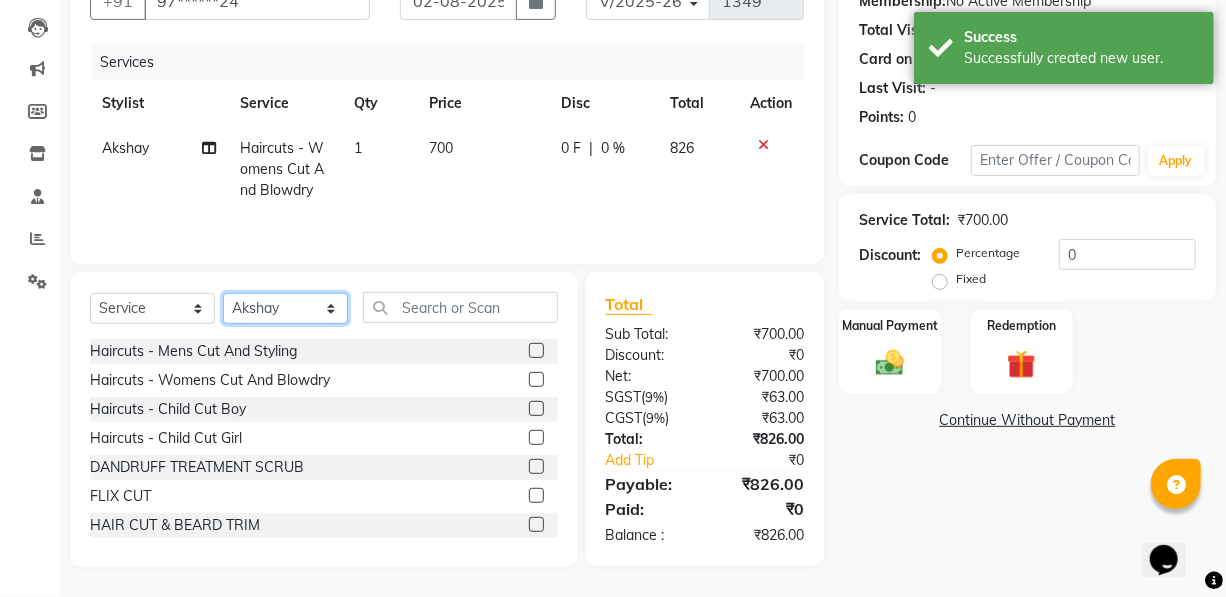 select on "53236" 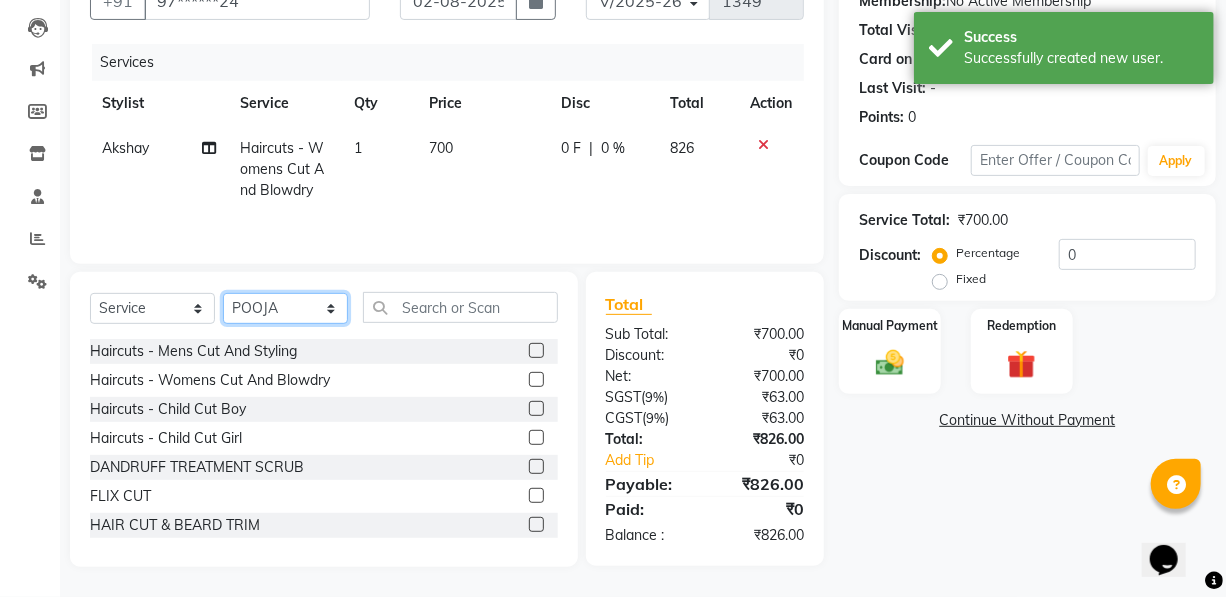 click on "Select Stylist [FIRST] [FIRST] [FIRST] [FIRST] [FIRST] Manager [FIRST] [FIRST] [FIRST] [FIRST] [FIRST] [FIRST]" 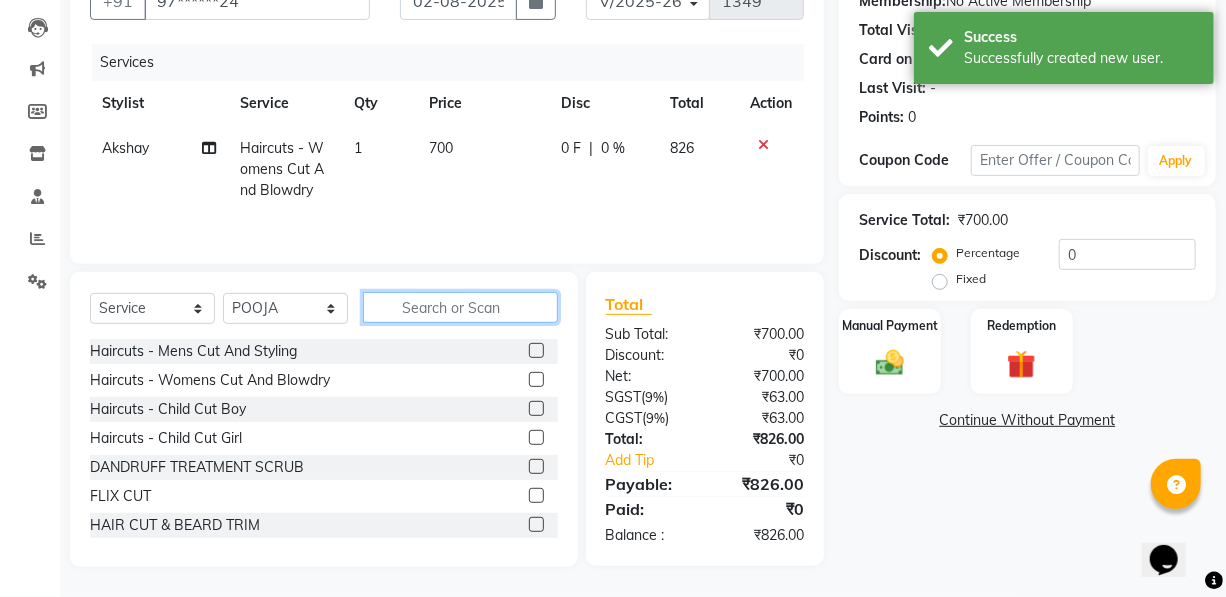 click 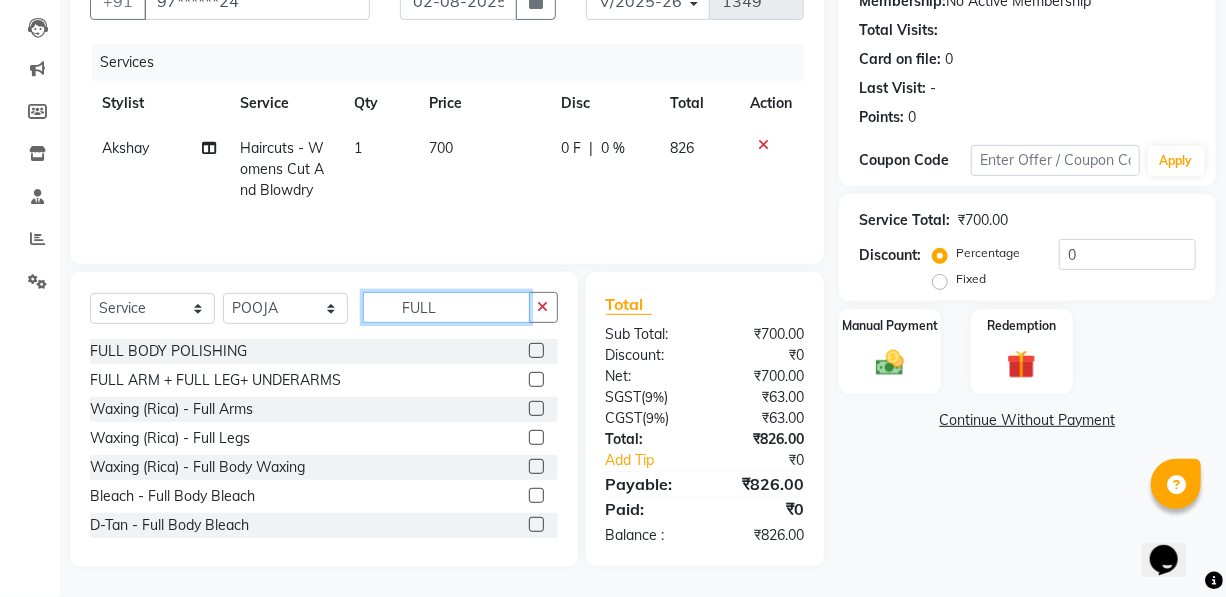 type on "FULL" 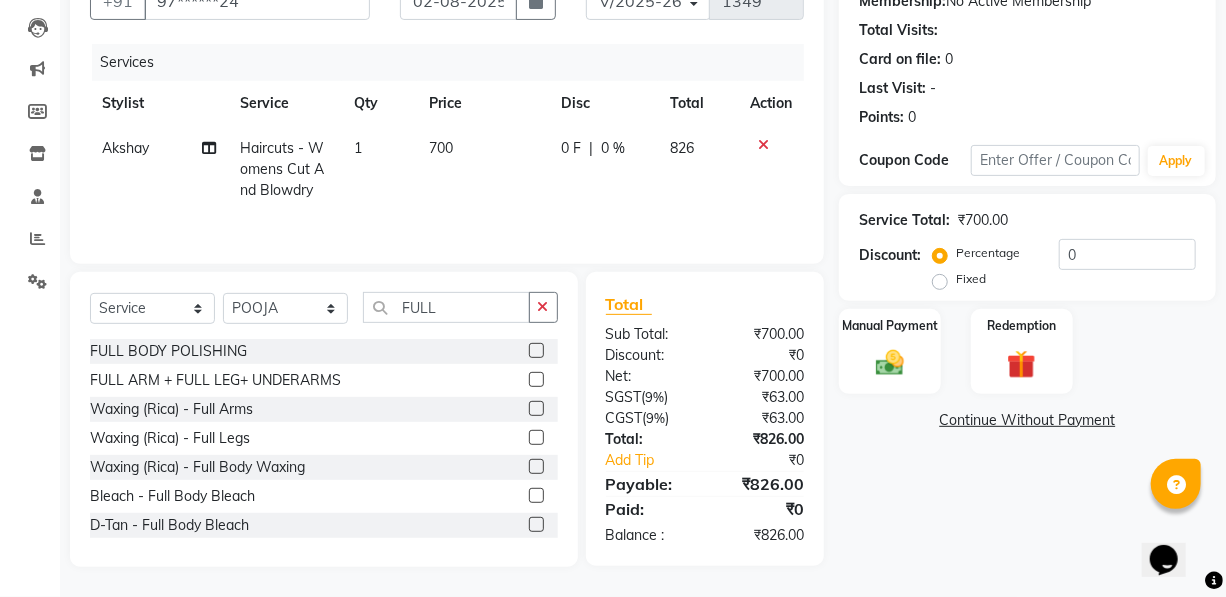 click 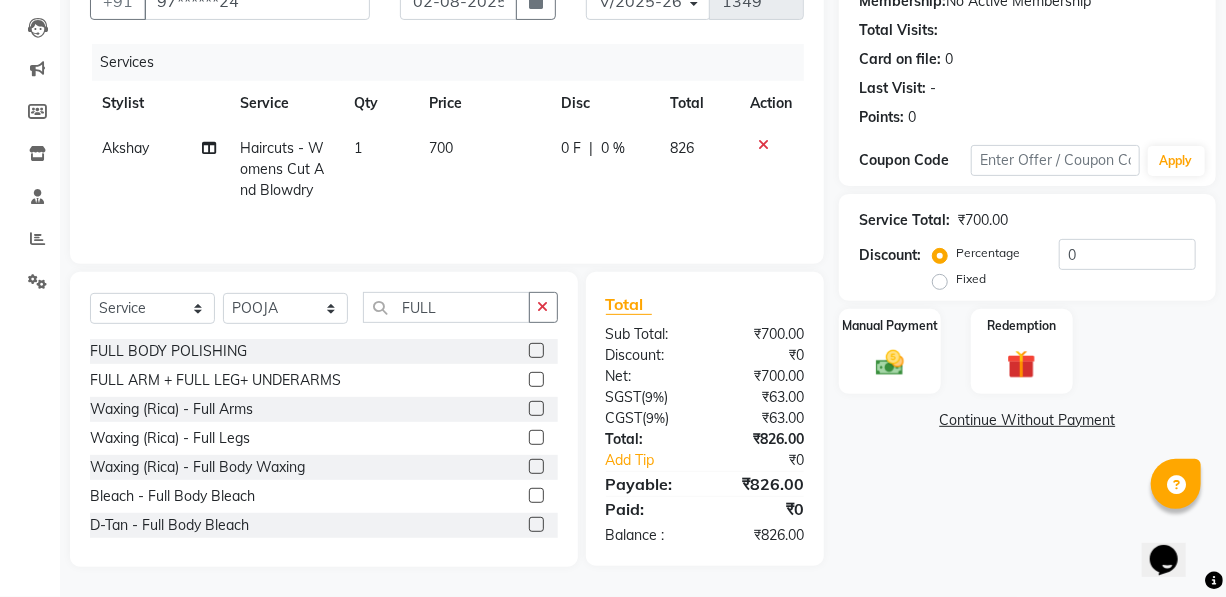click 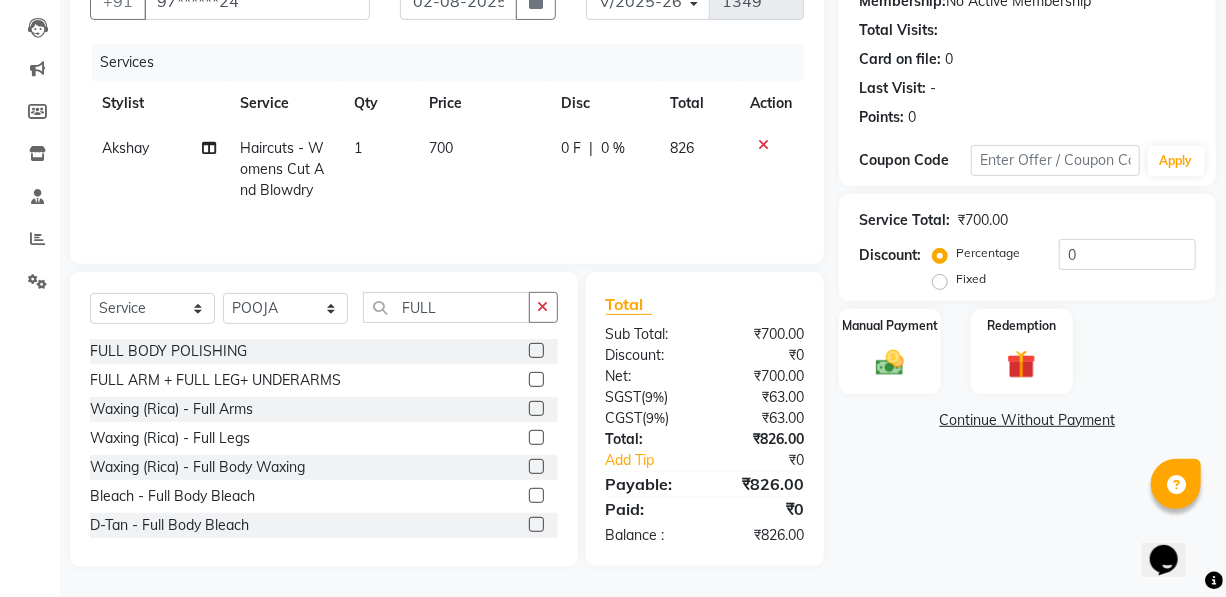 click at bounding box center [535, 409] 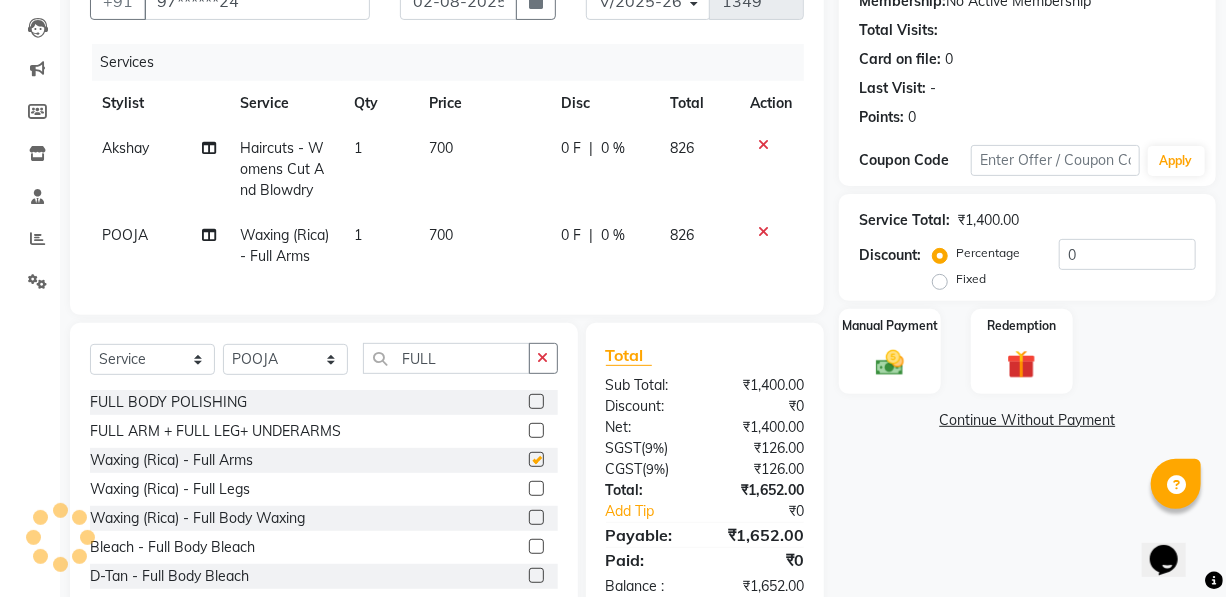 checkbox on "false" 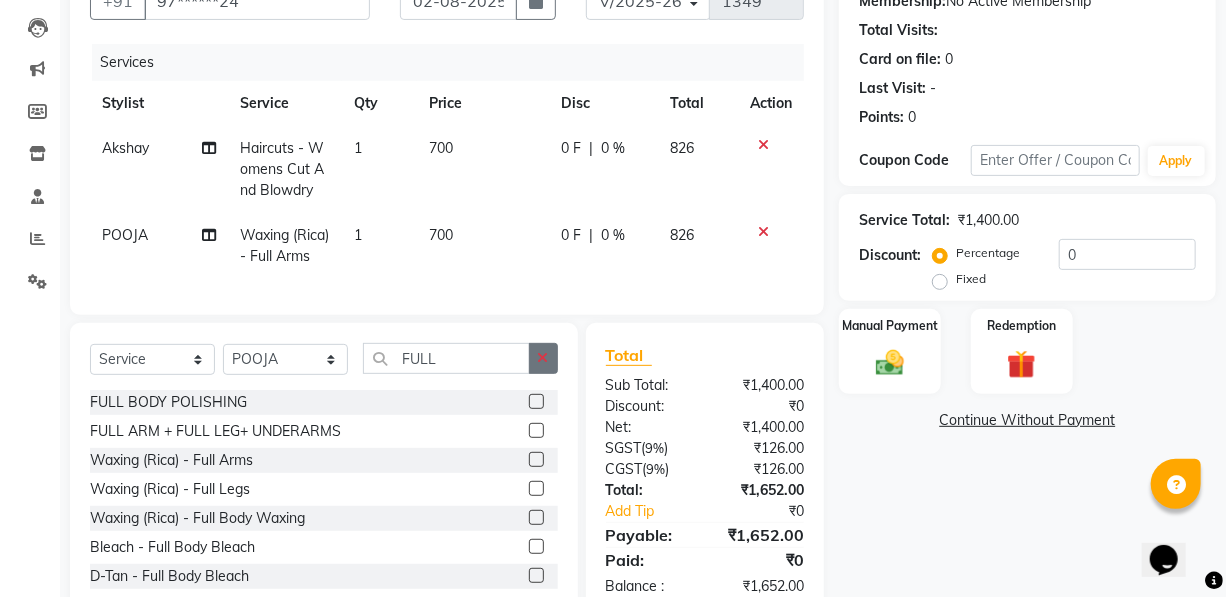 click 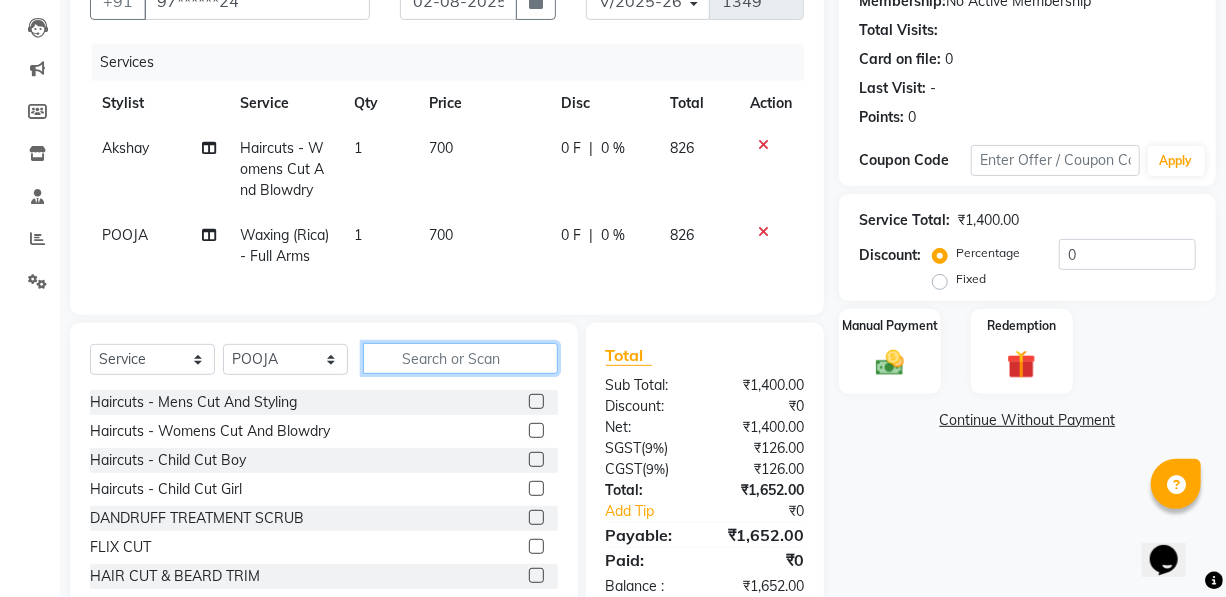 click 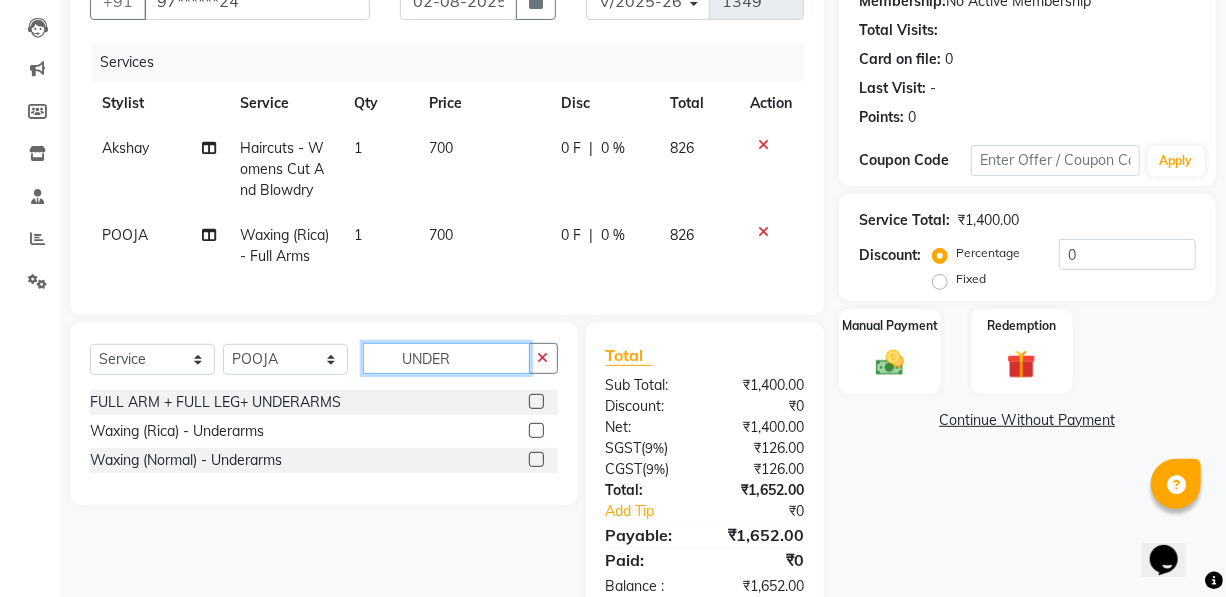 type on "UNDER" 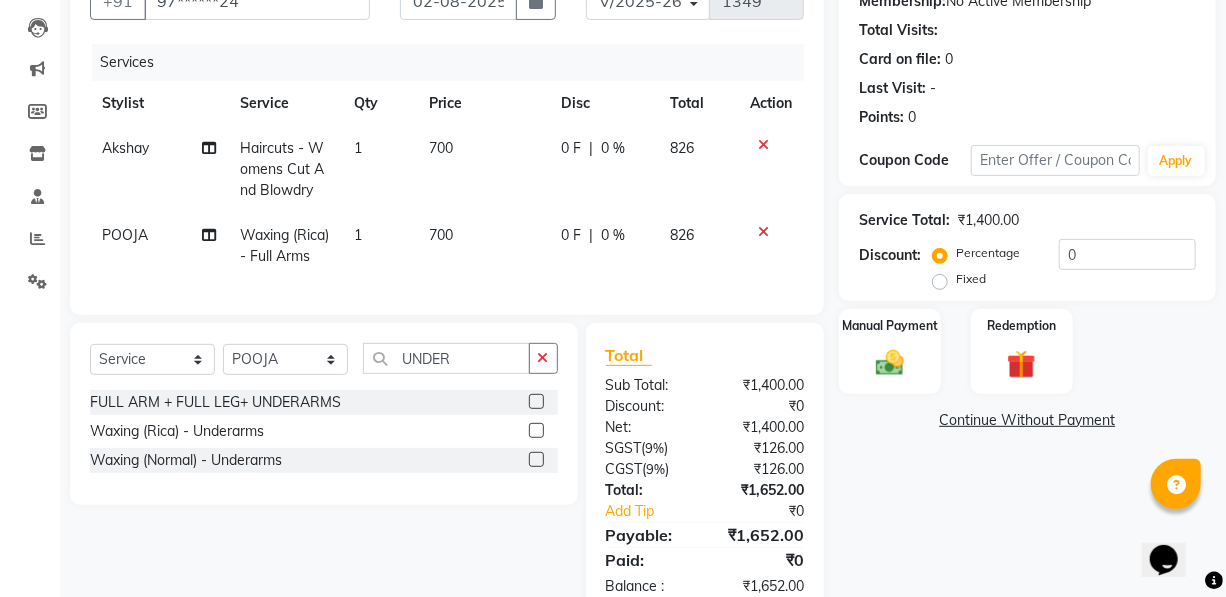 click 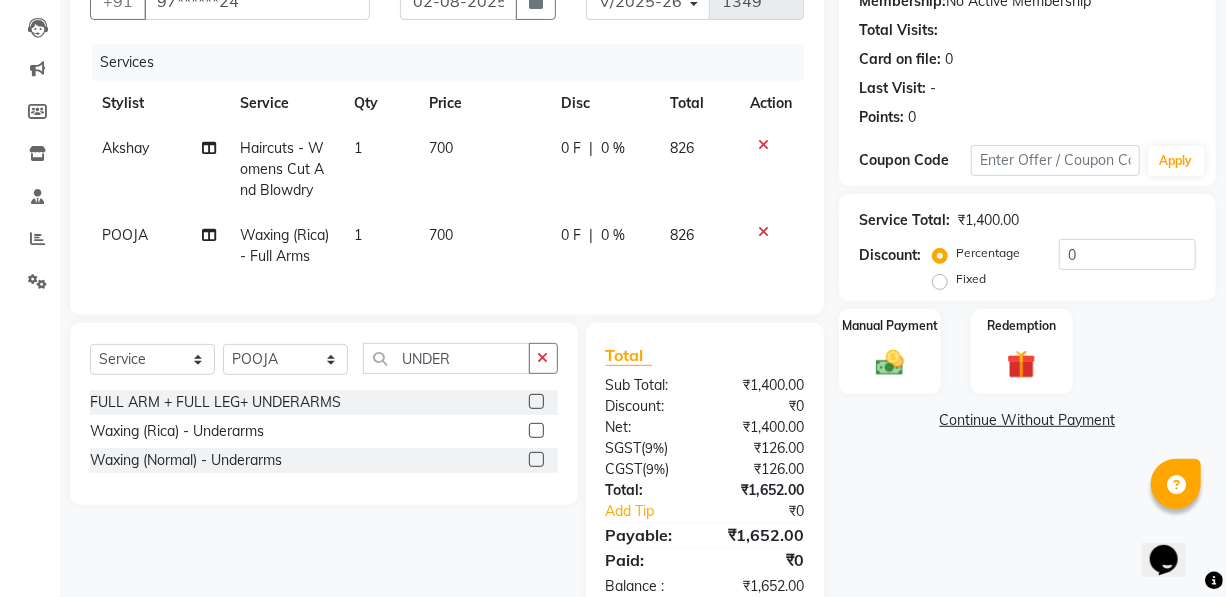 click at bounding box center [535, 431] 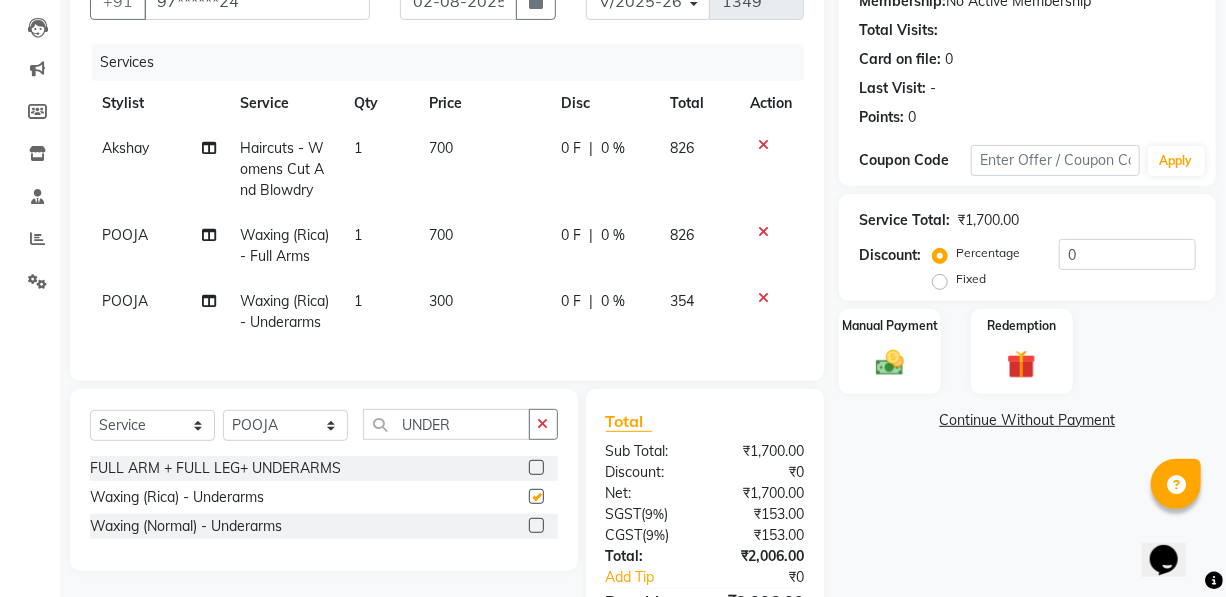 checkbox on "false" 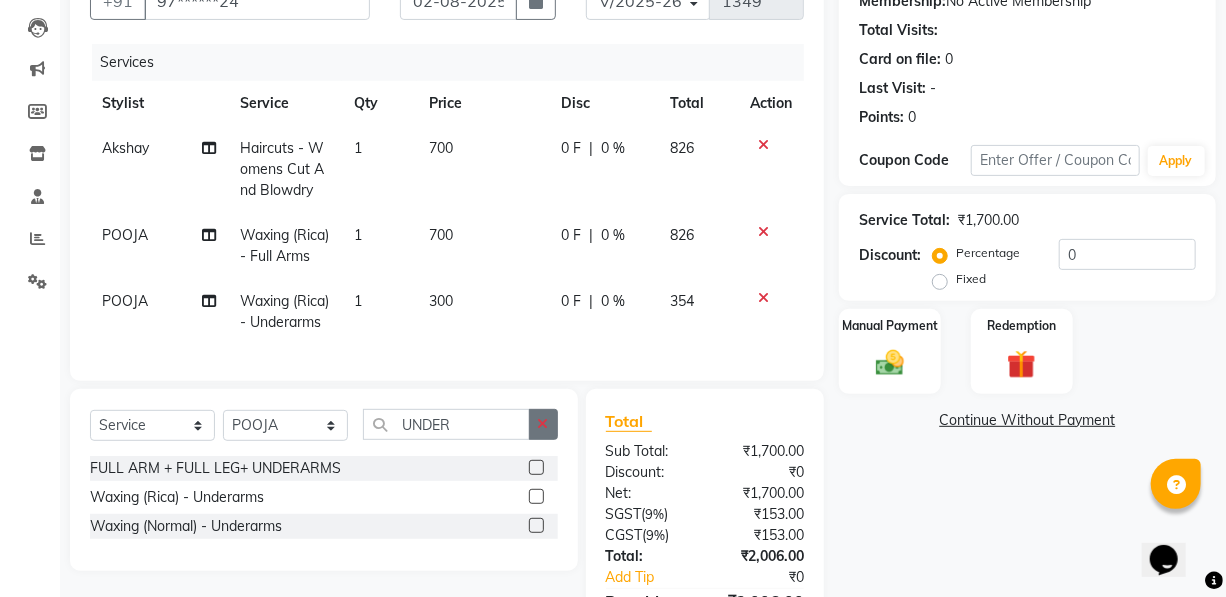 click 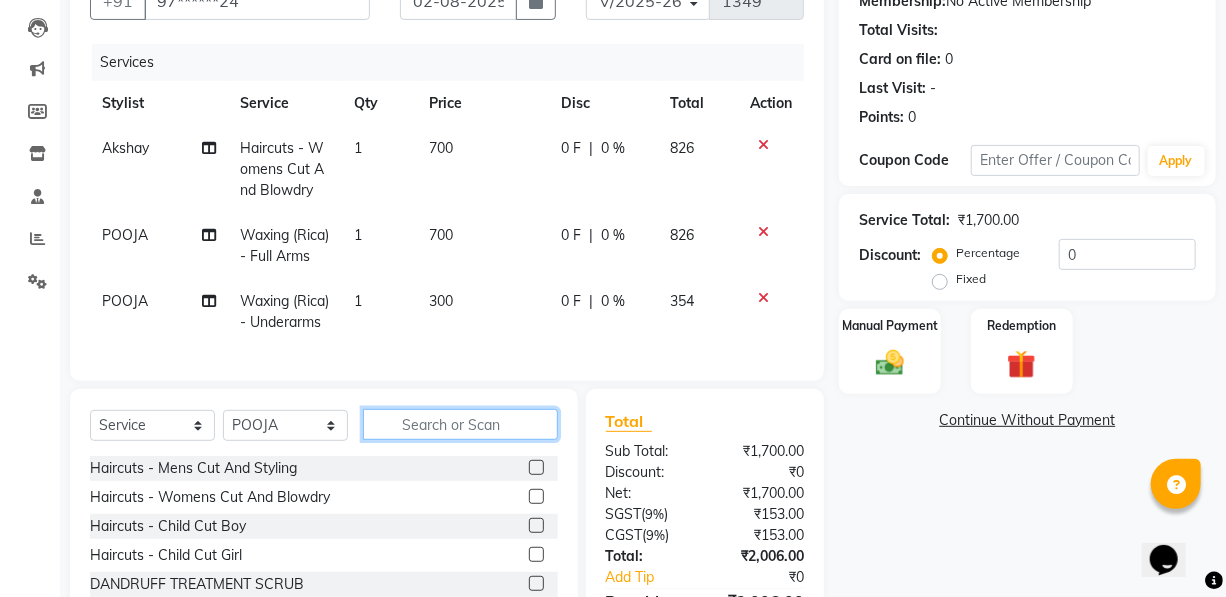 click 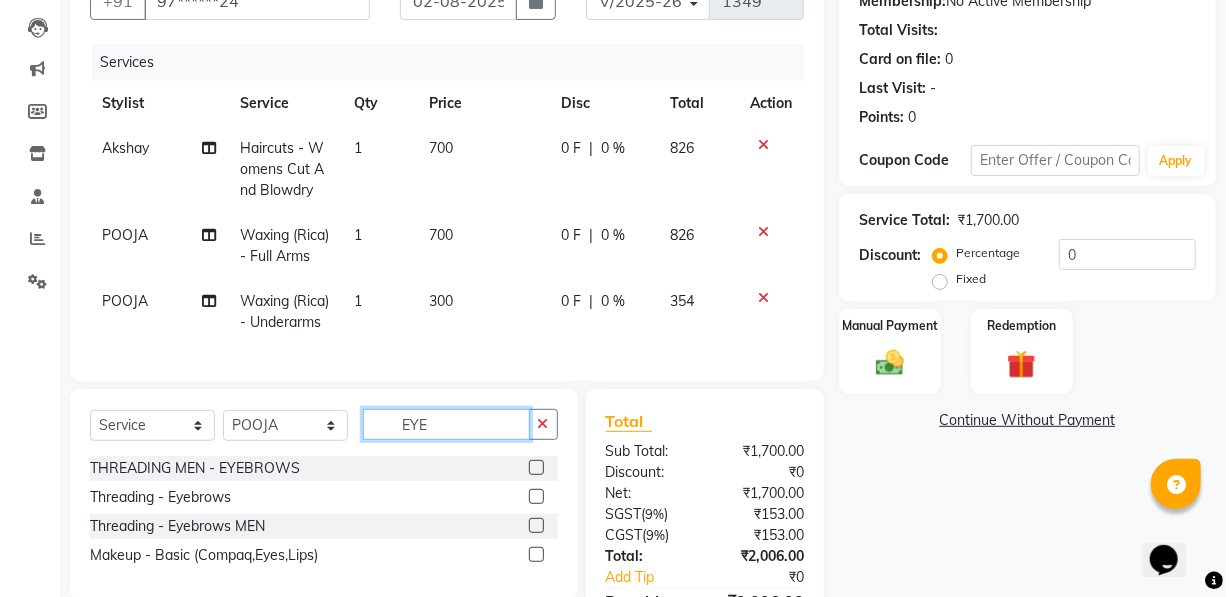 type on "EYE" 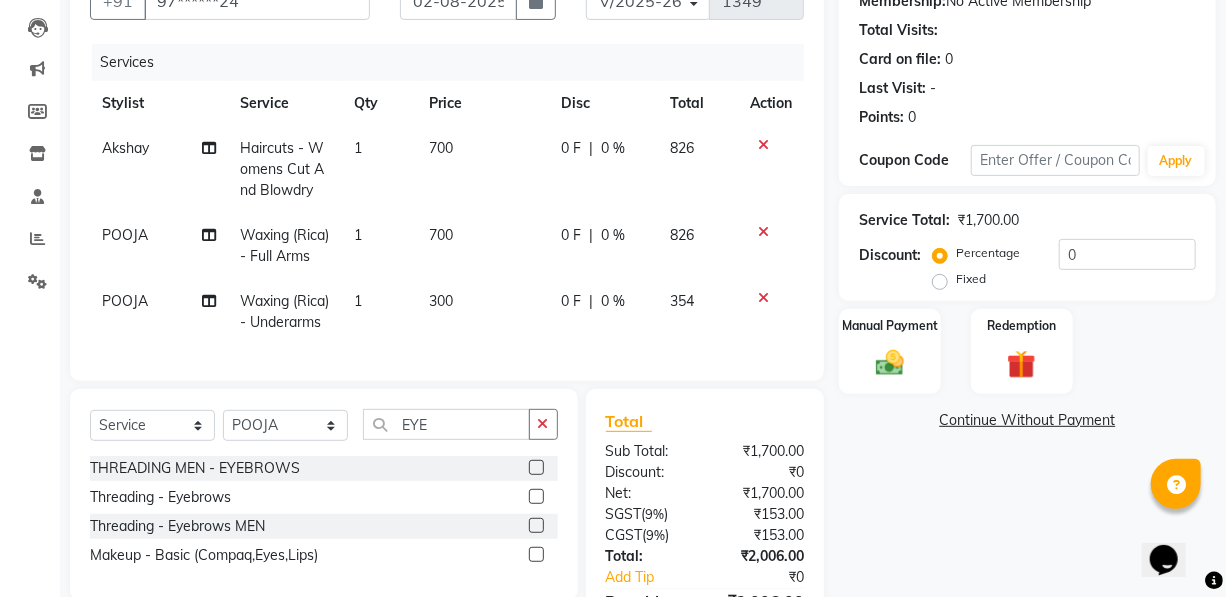 click 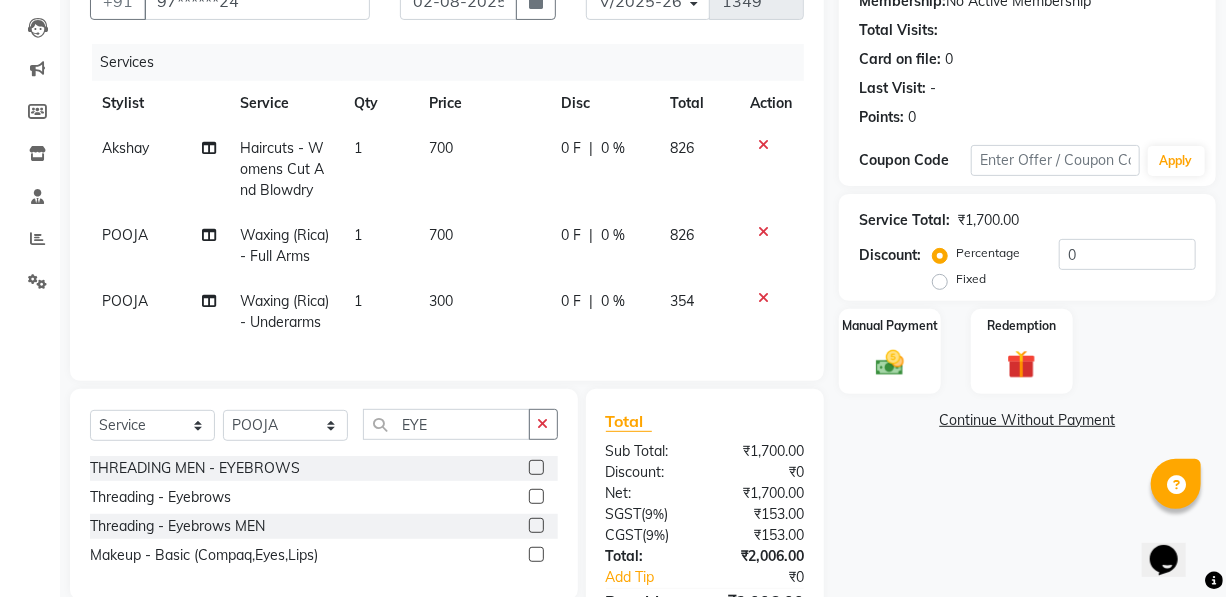 click at bounding box center [535, 497] 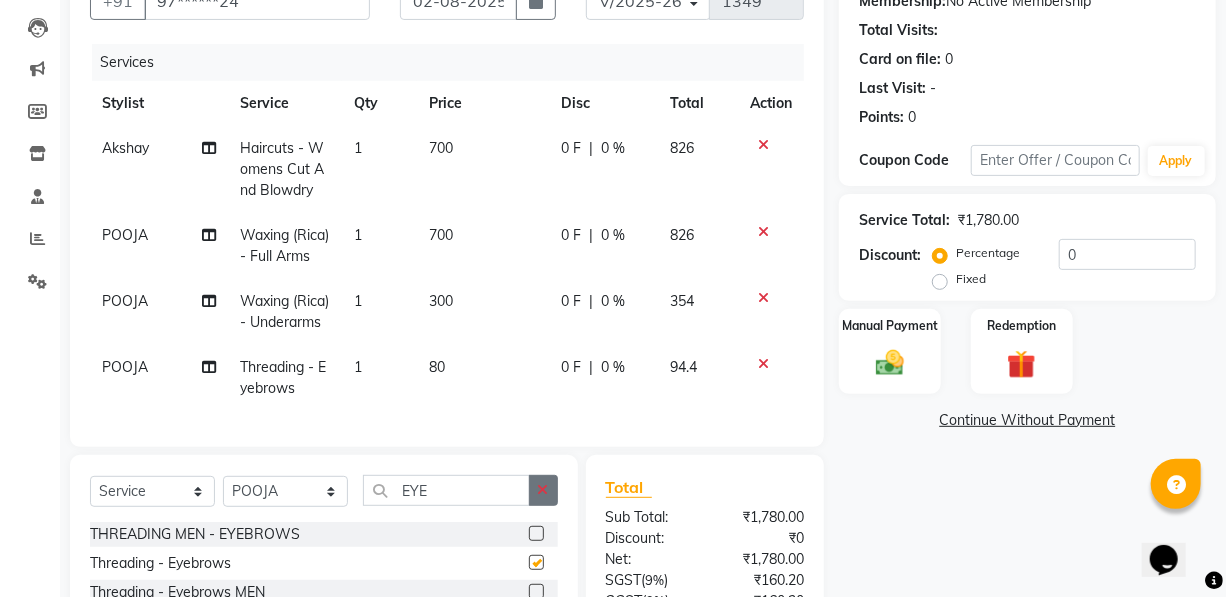 checkbox on "false" 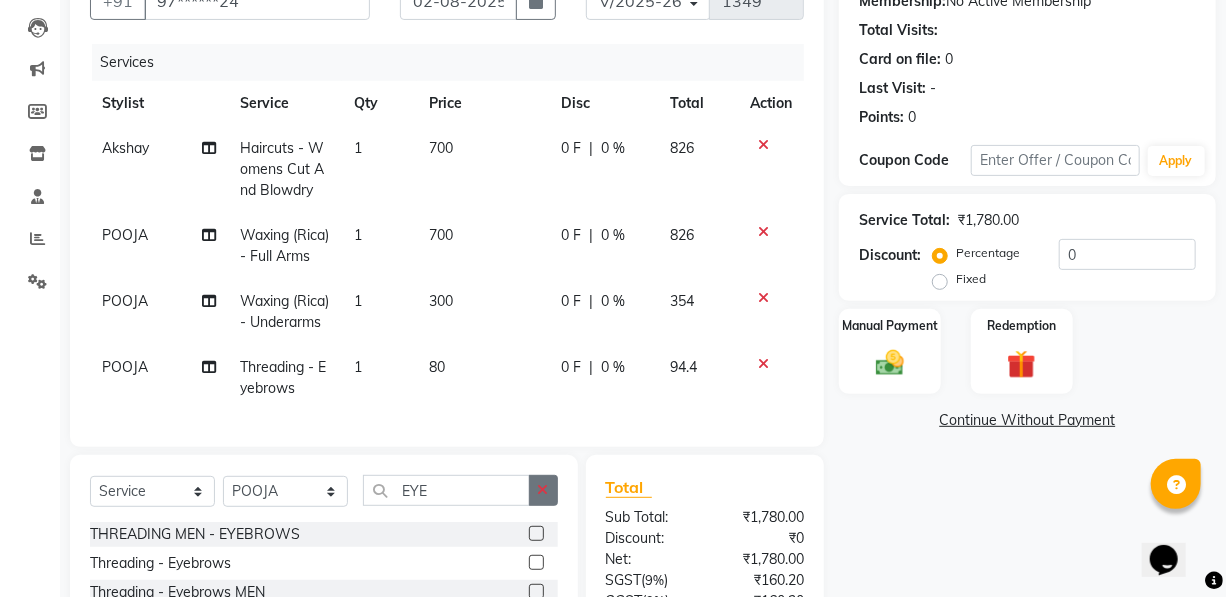 click 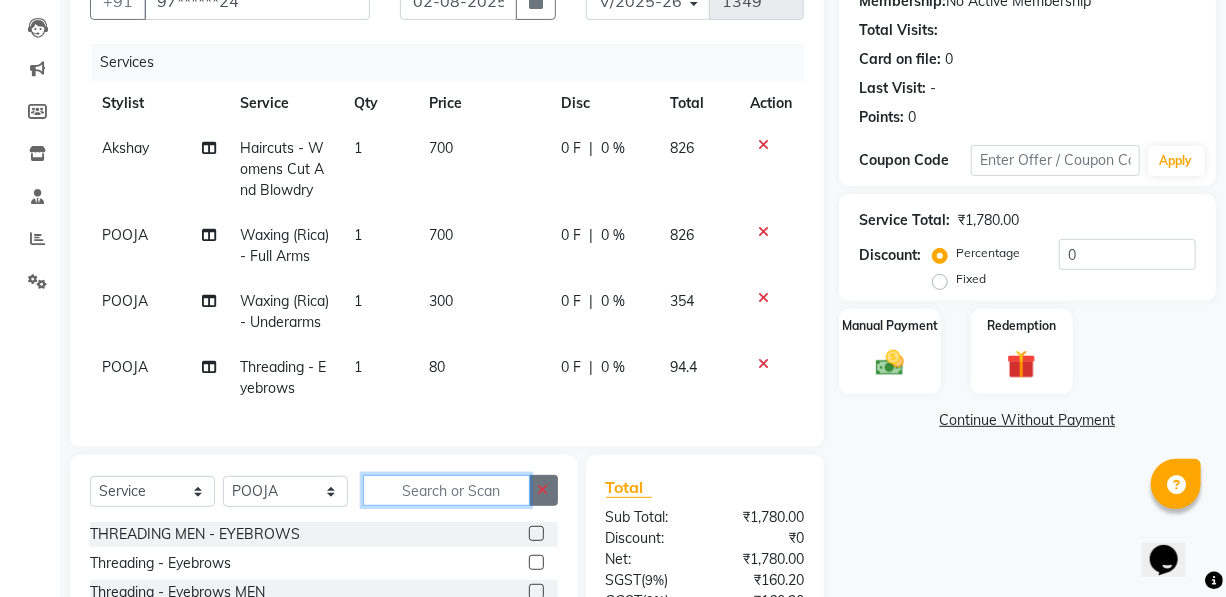 click 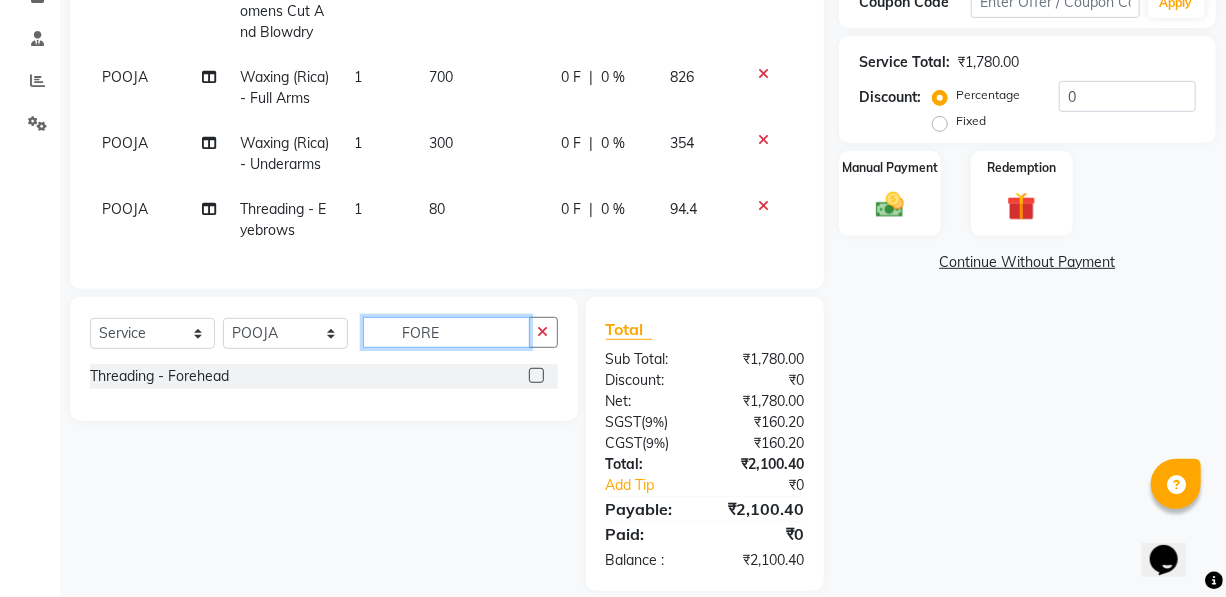 scroll, scrollTop: 444, scrollLeft: 0, axis: vertical 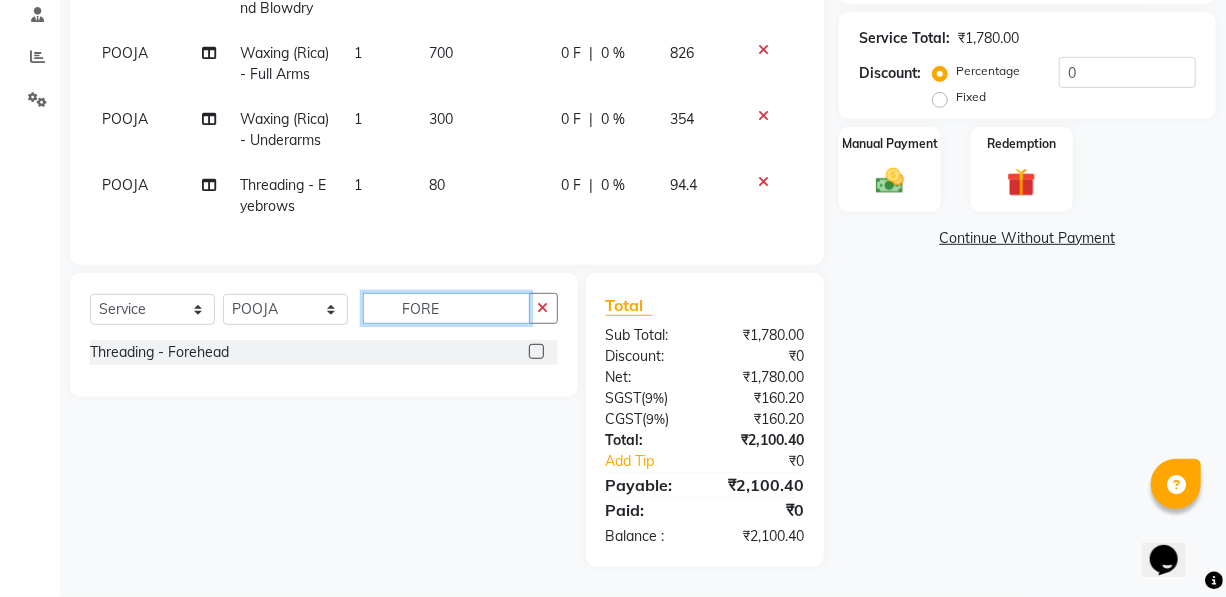 type on "FORE" 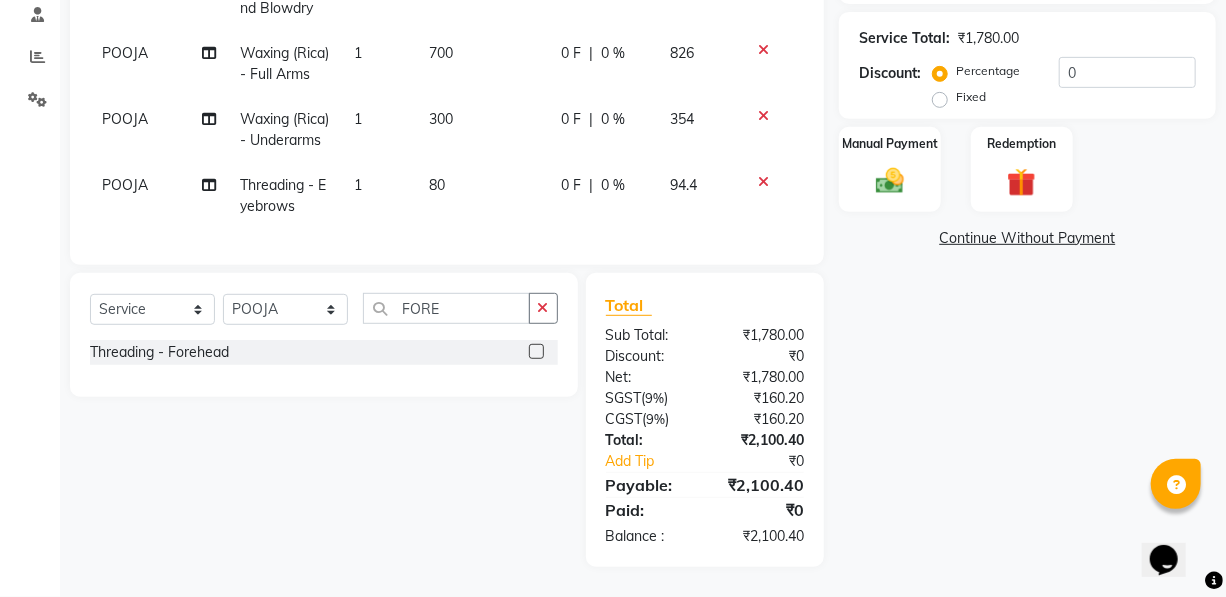 click 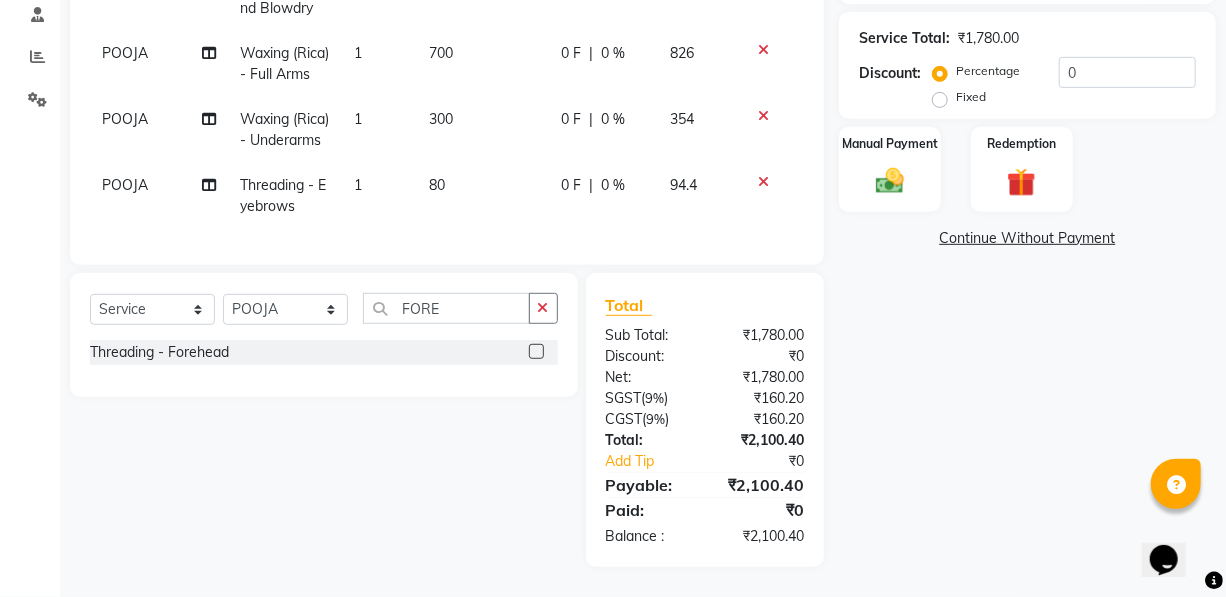 click at bounding box center [535, 352] 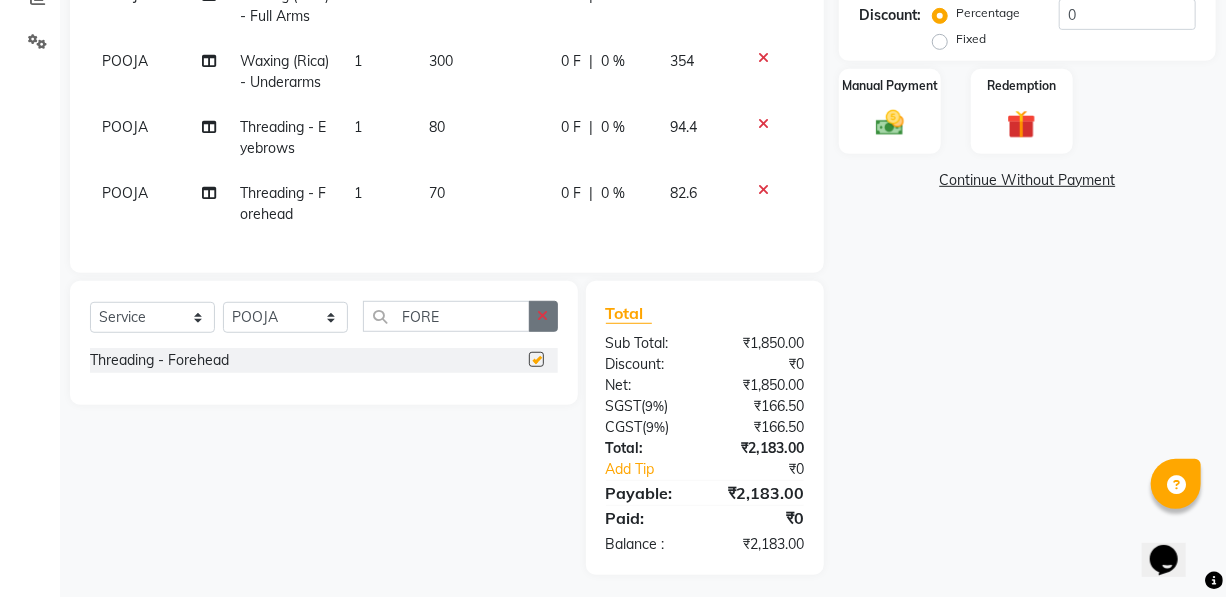 checkbox on "false" 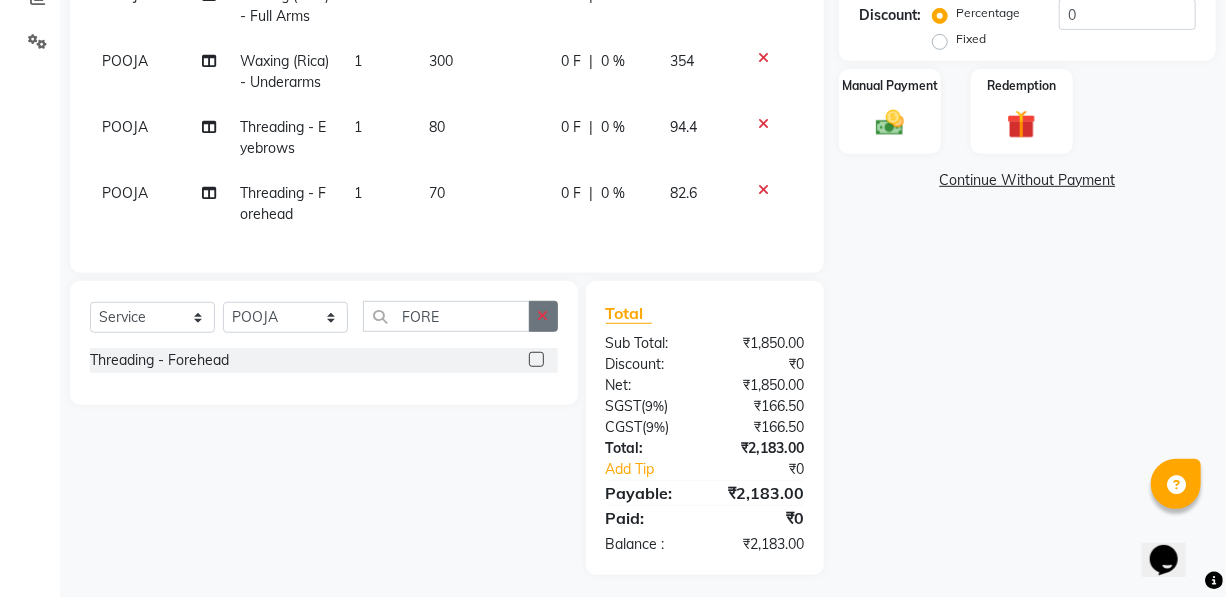 click 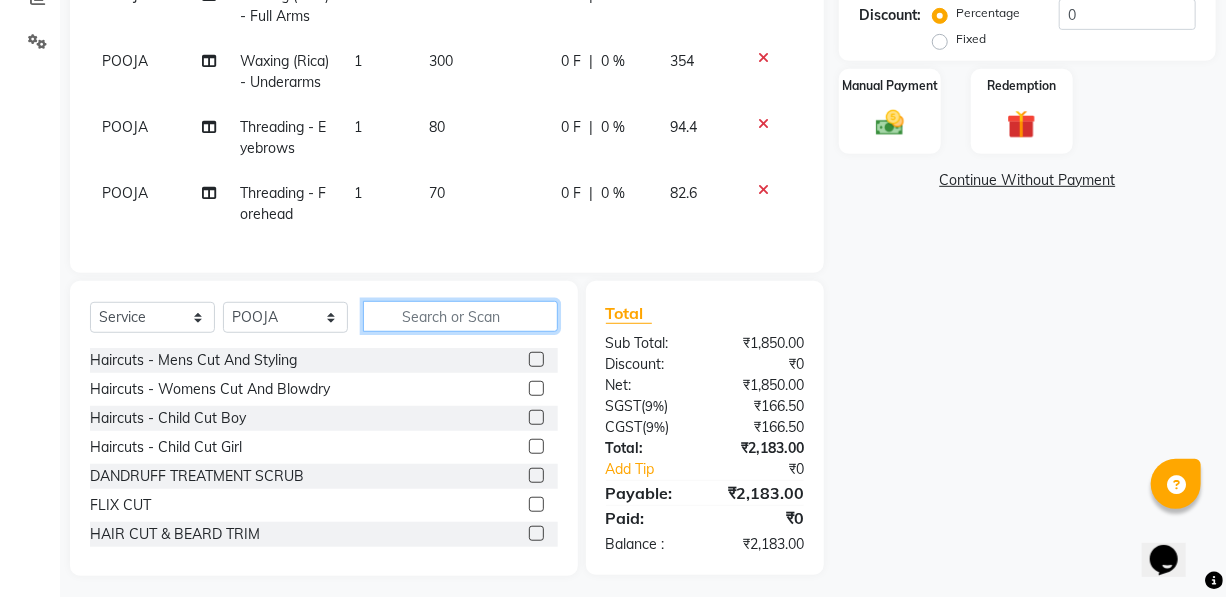 click 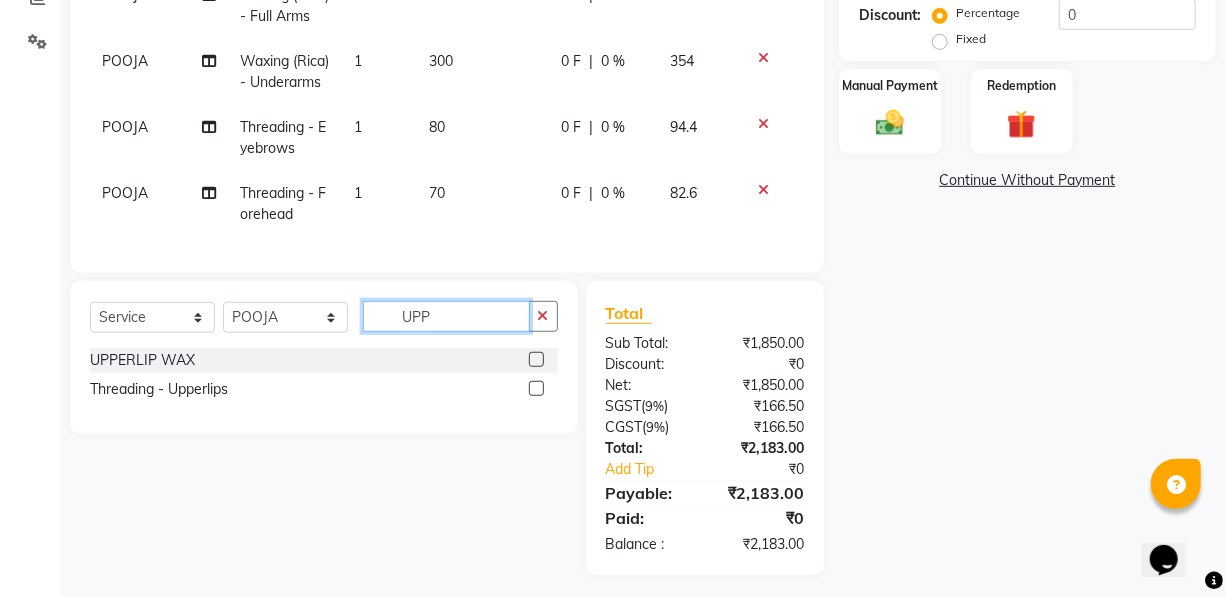 type on "UPP" 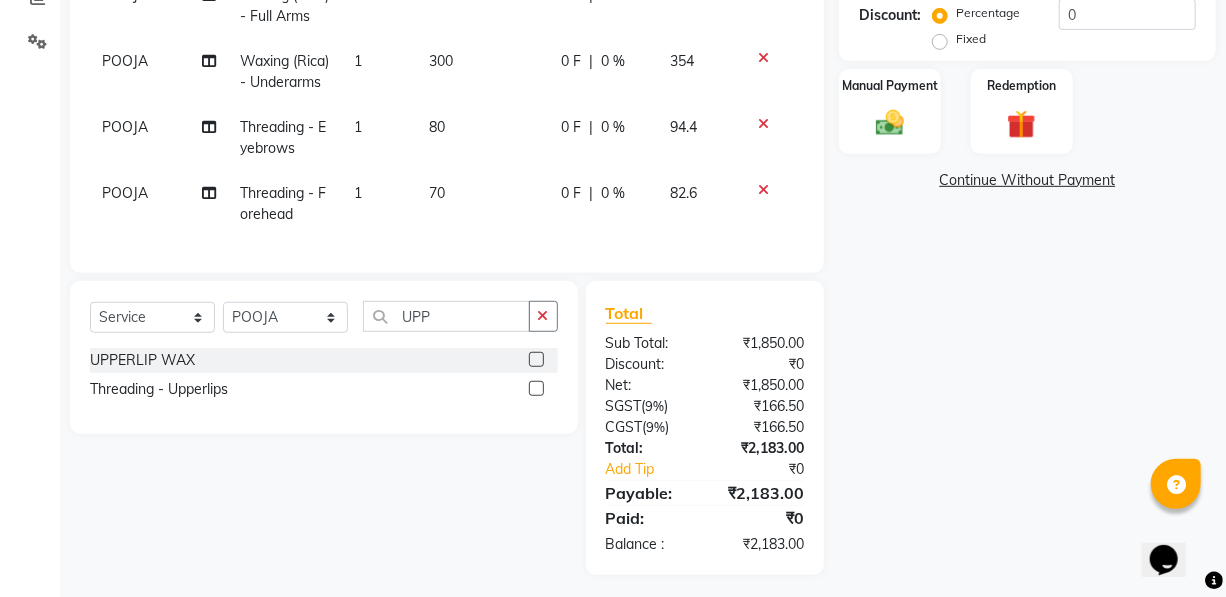 click 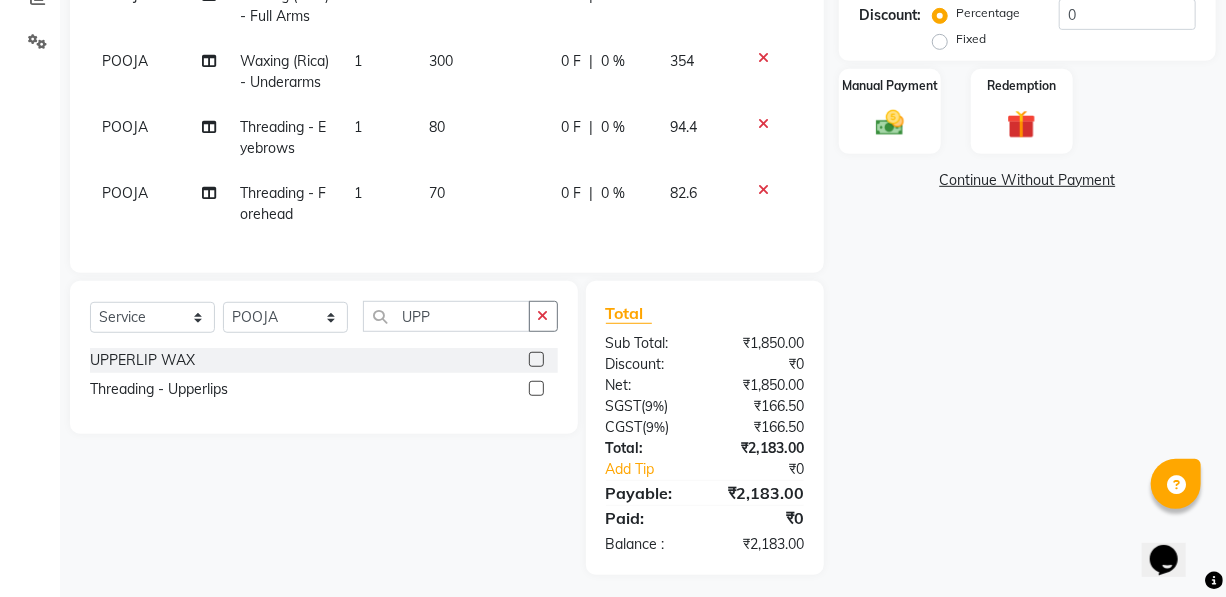 click at bounding box center [535, 389] 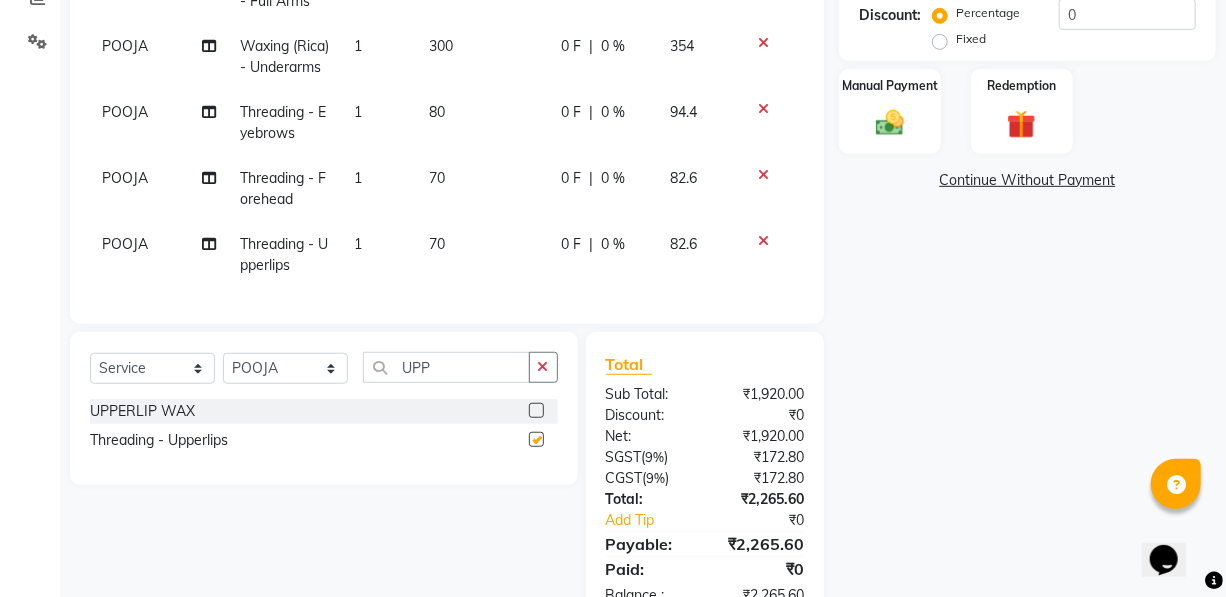 checkbox on "false" 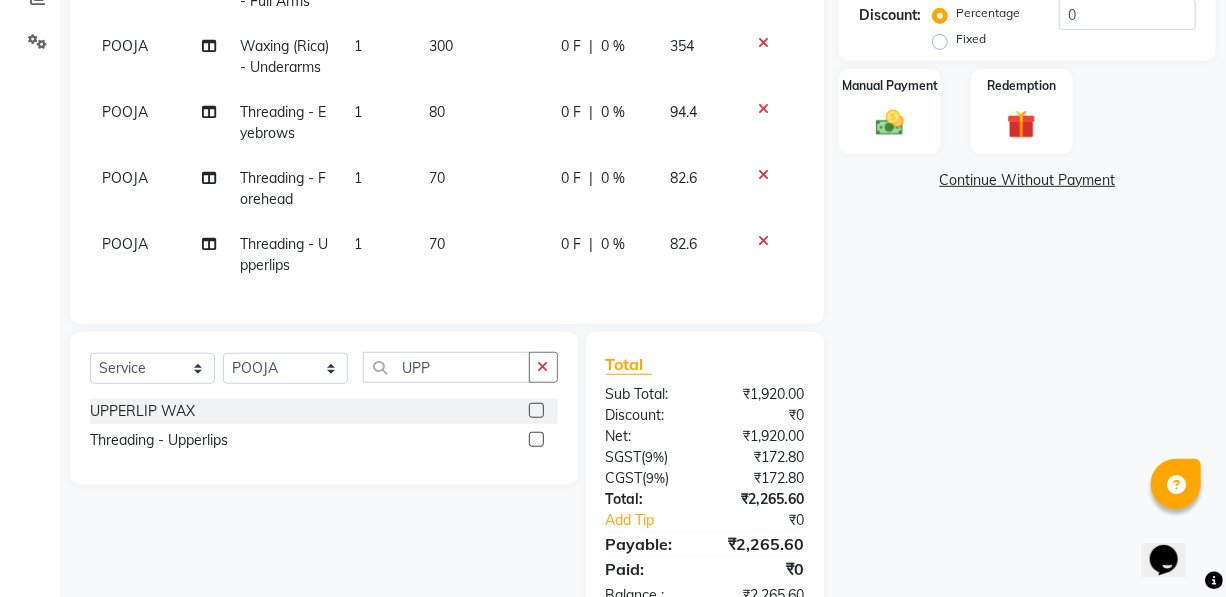 scroll, scrollTop: 71, scrollLeft: 0, axis: vertical 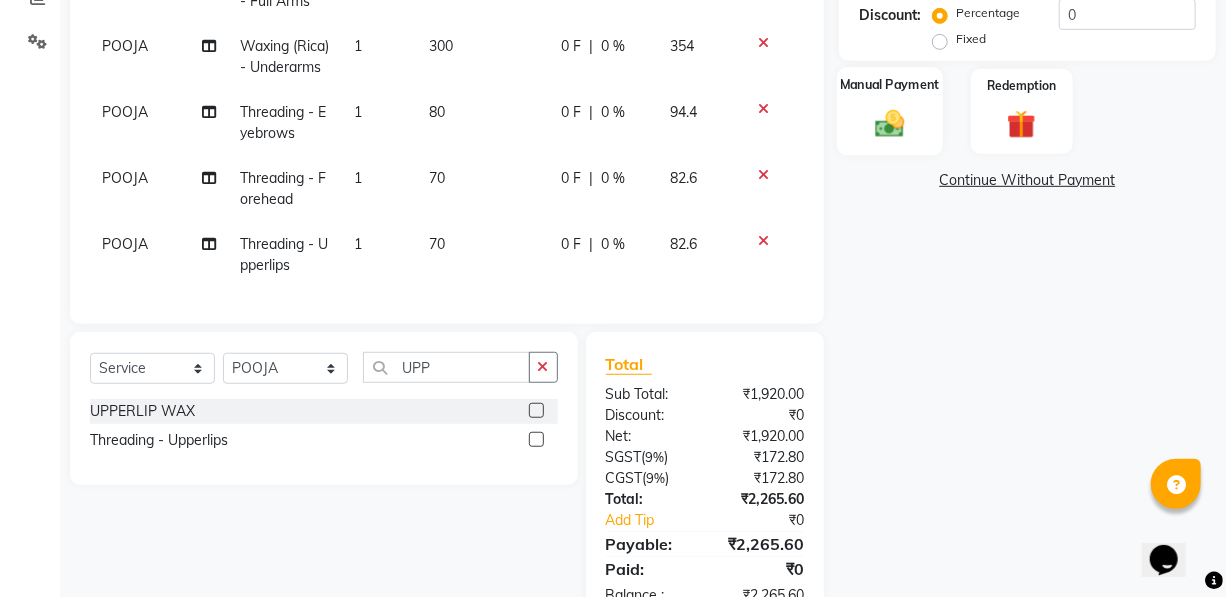 click on "Manual Payment" 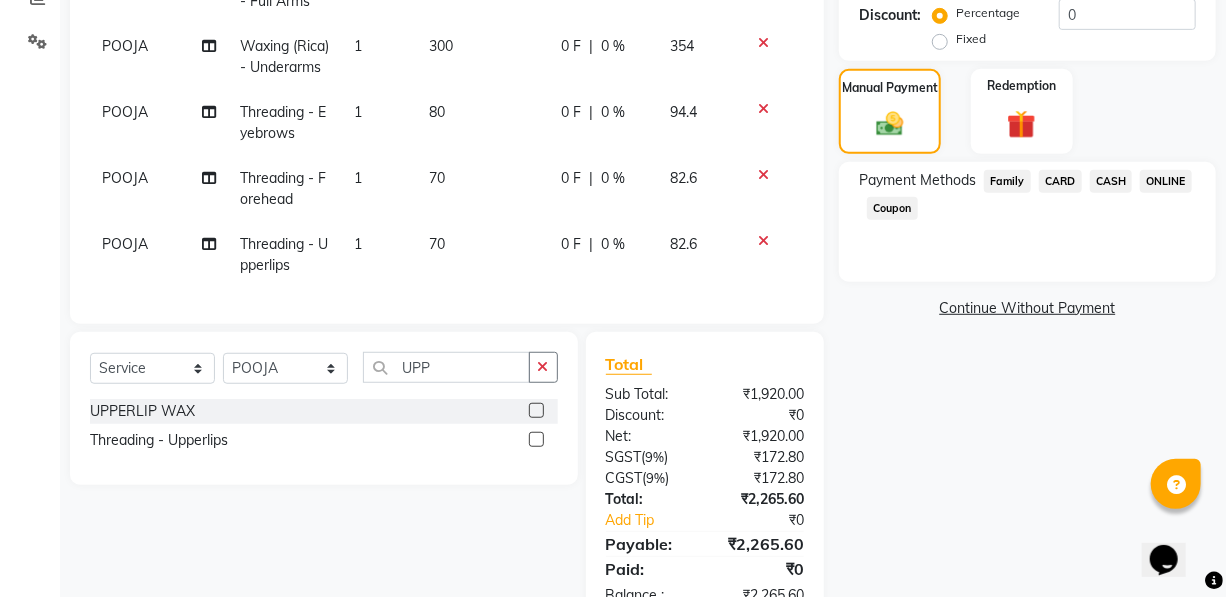 click on "ONLINE" 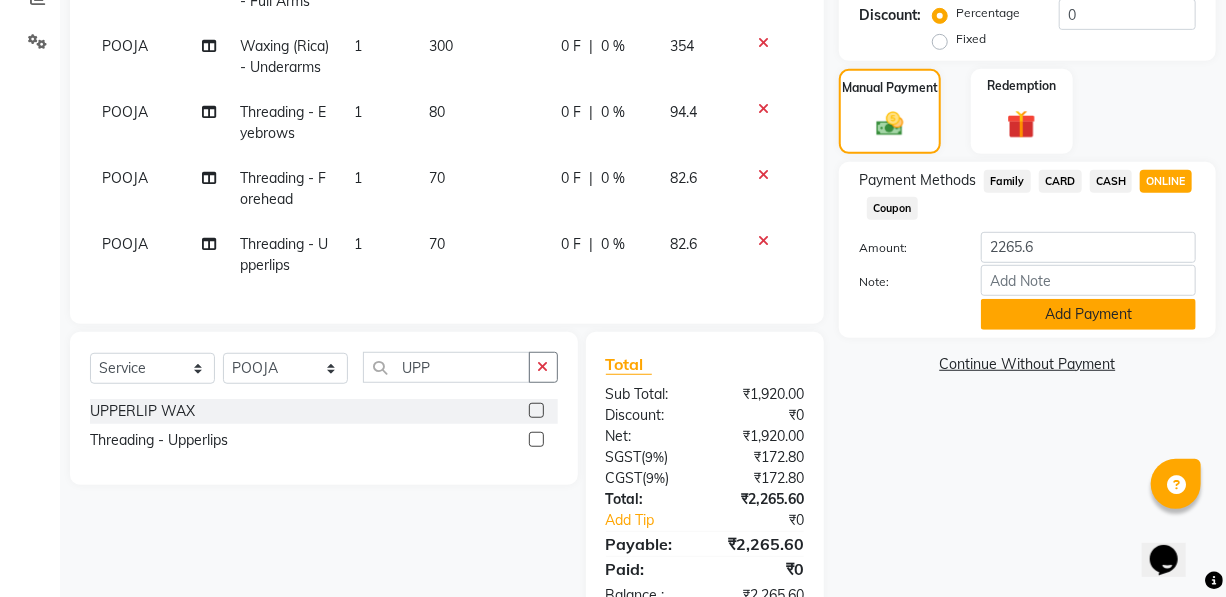 click on "Add Payment" 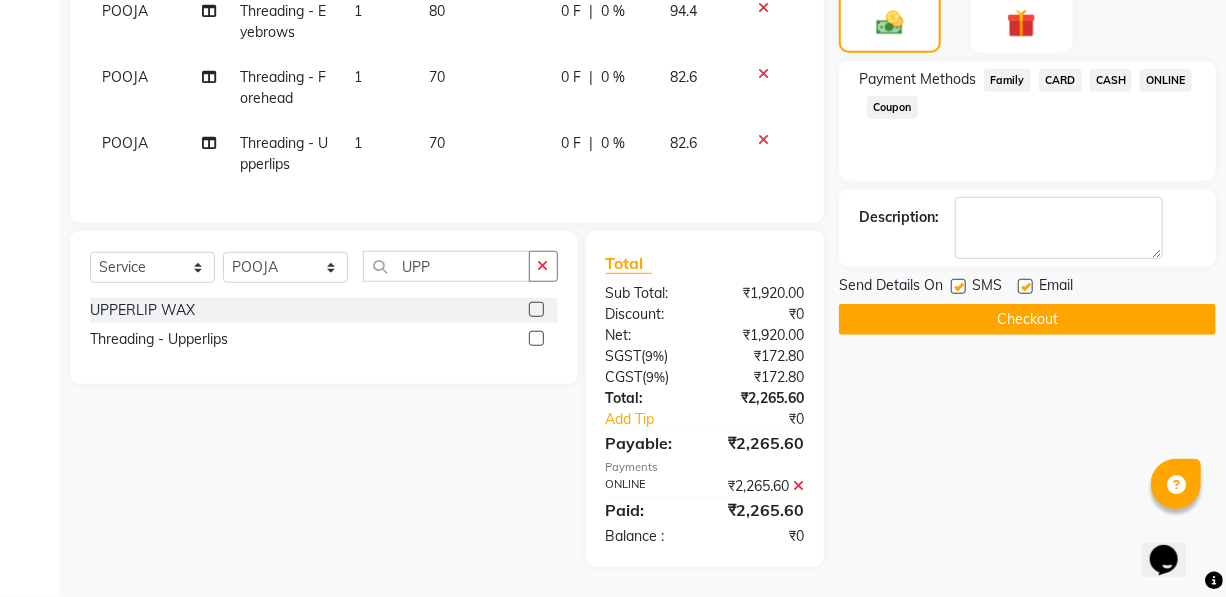 click on "Checkout" 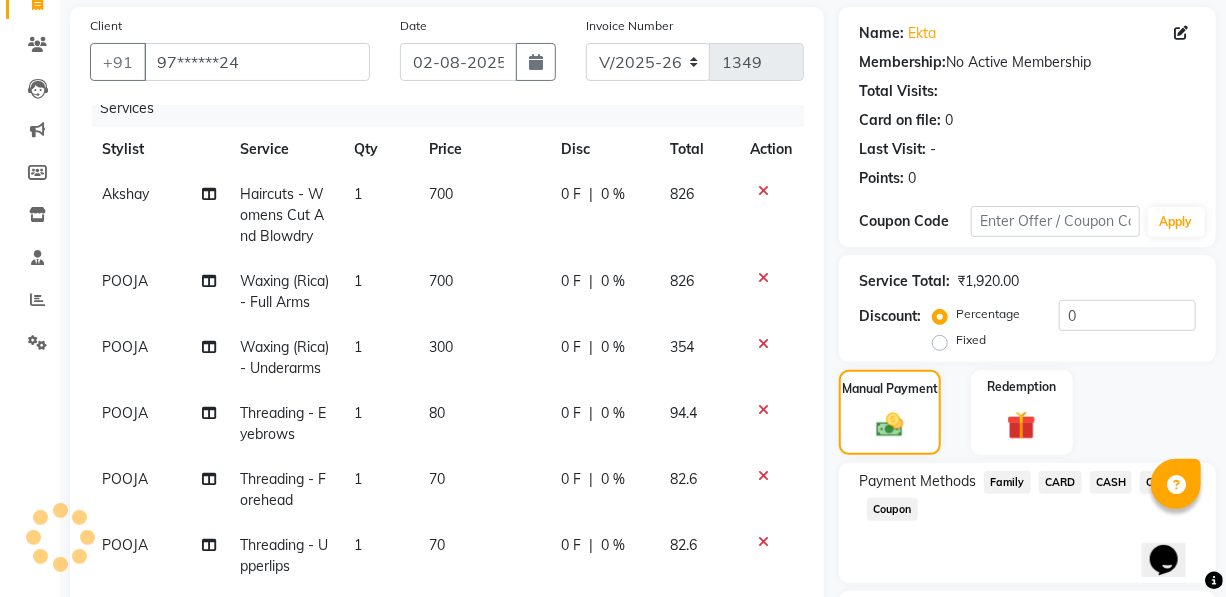 scroll, scrollTop: 0, scrollLeft: 0, axis: both 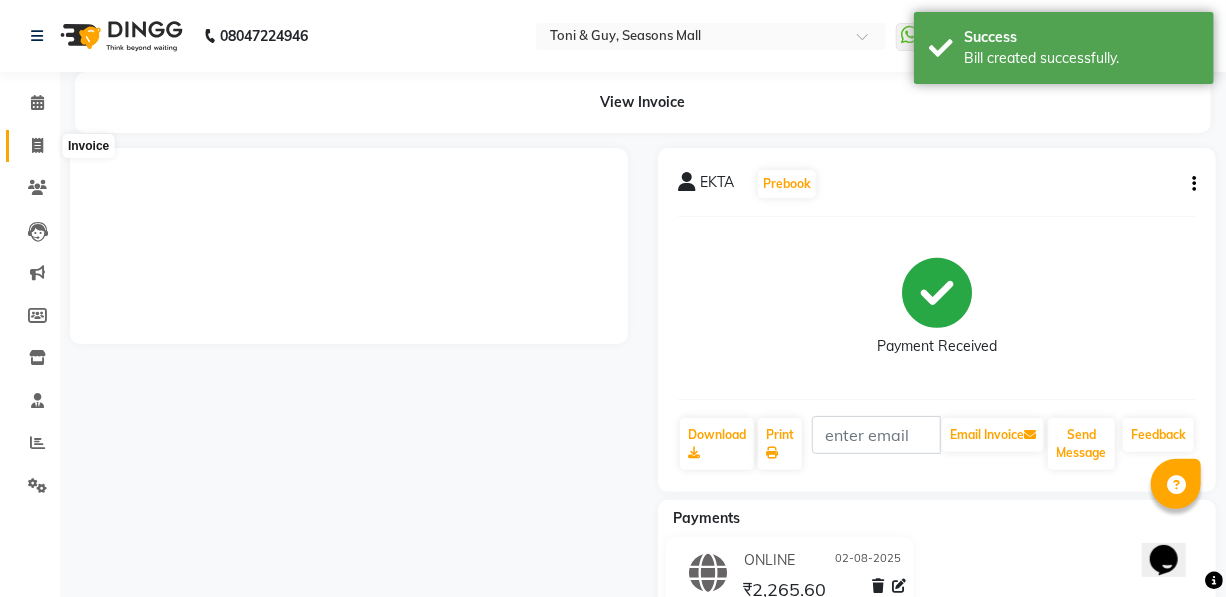 click 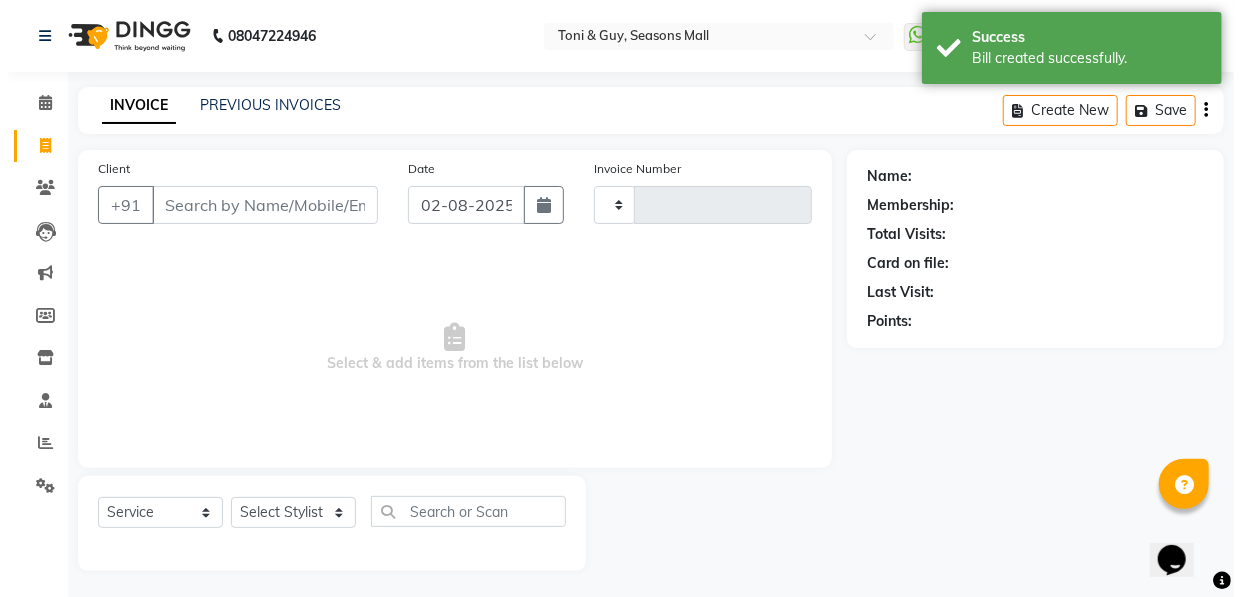 scroll, scrollTop: 4, scrollLeft: 0, axis: vertical 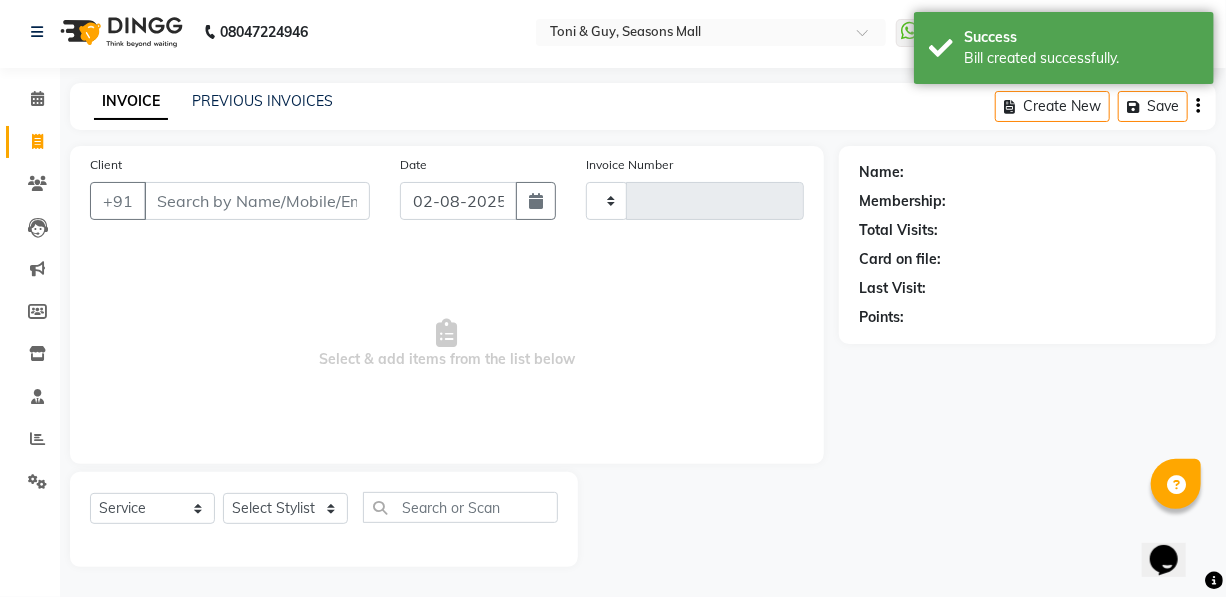 type on "1350" 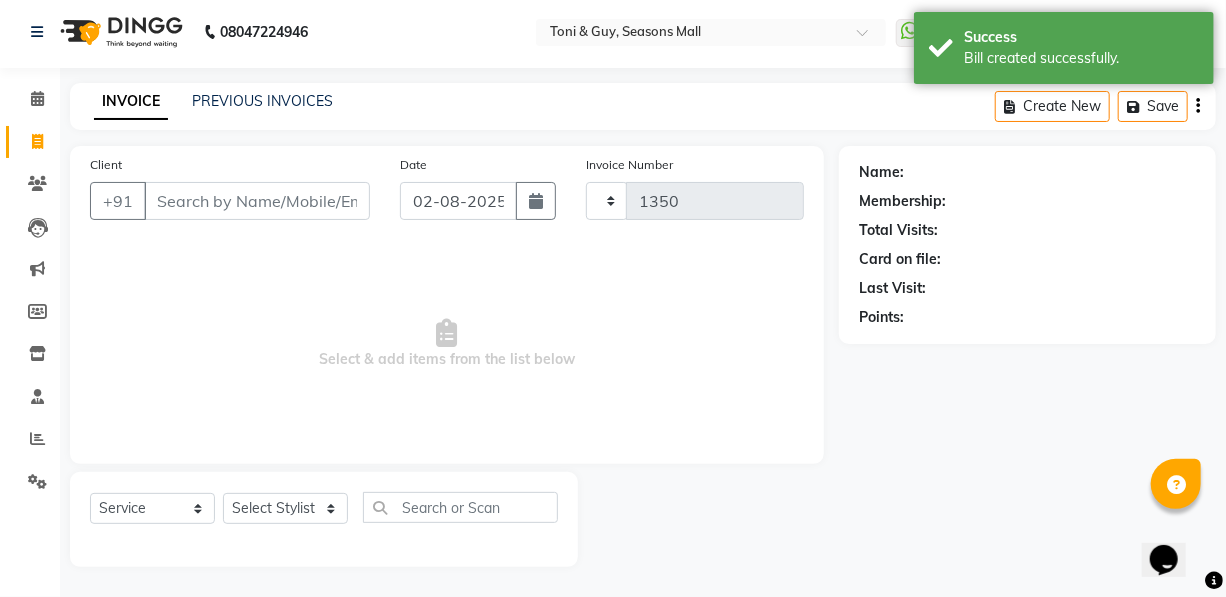 select on "3906" 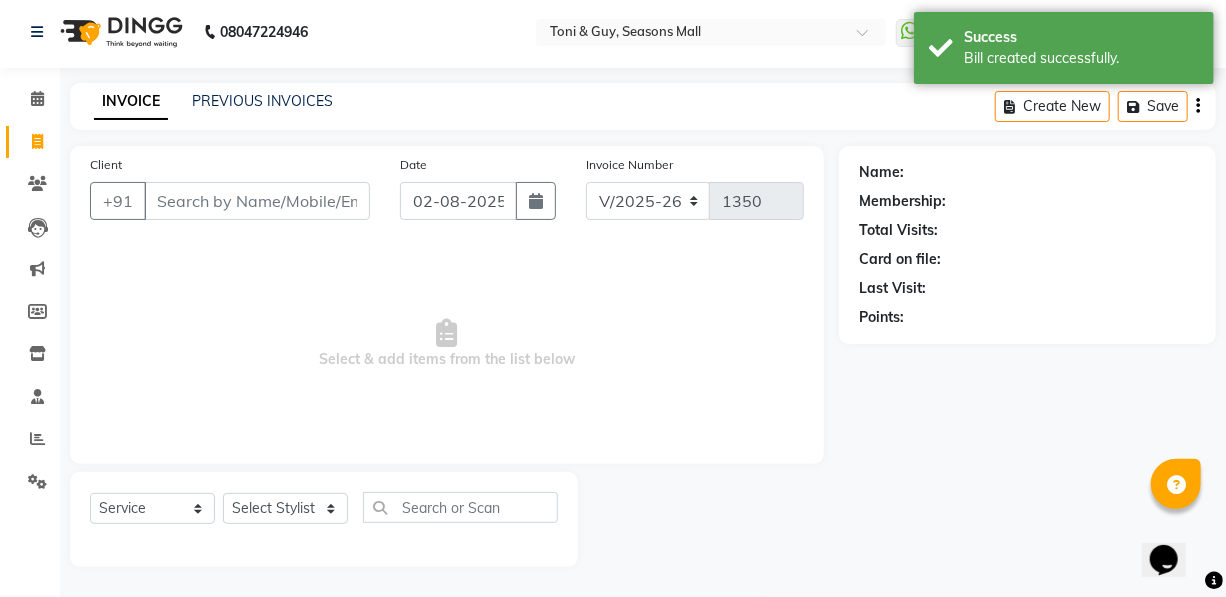 click on "Client" at bounding box center [257, 201] 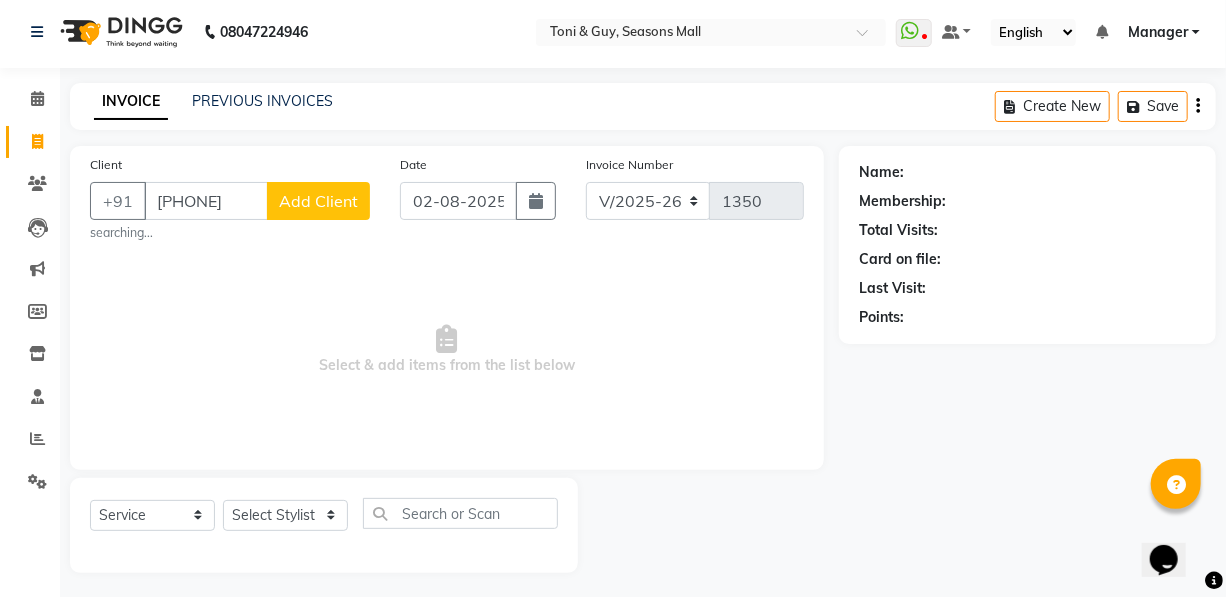 type on "[PHONE]" 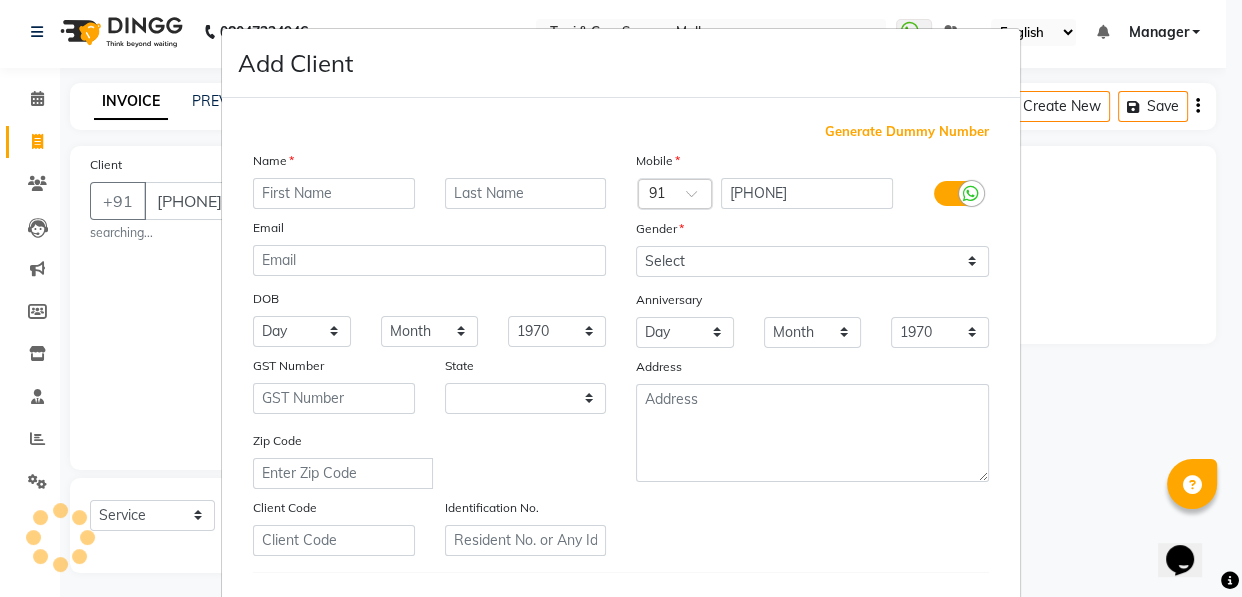 select on "22" 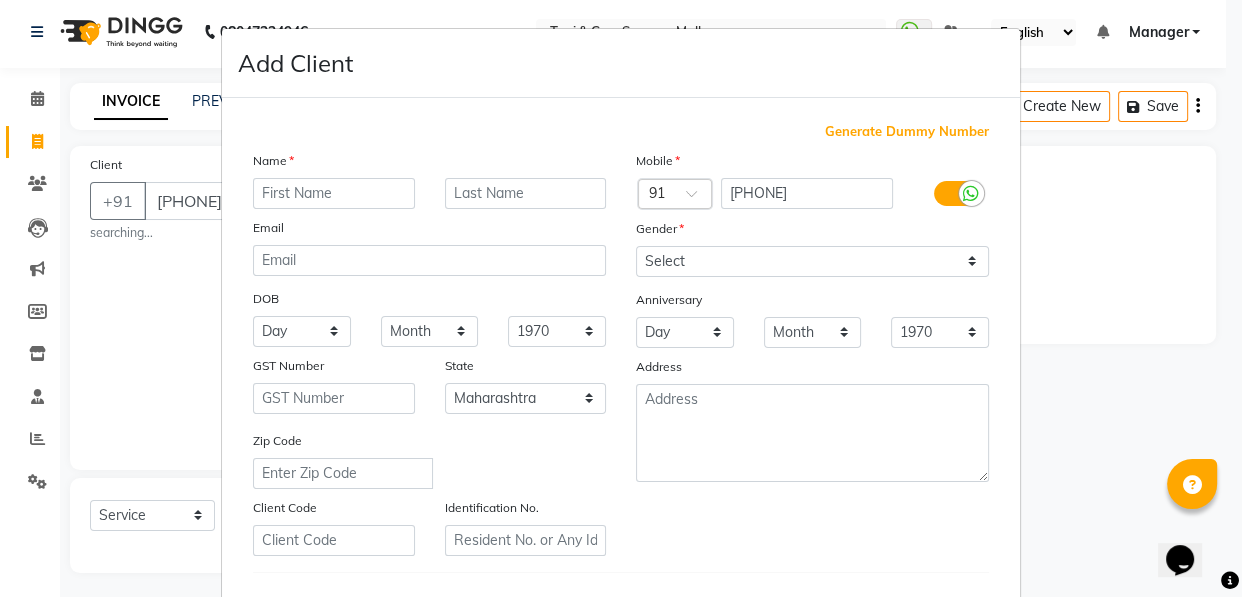 click at bounding box center (334, 193) 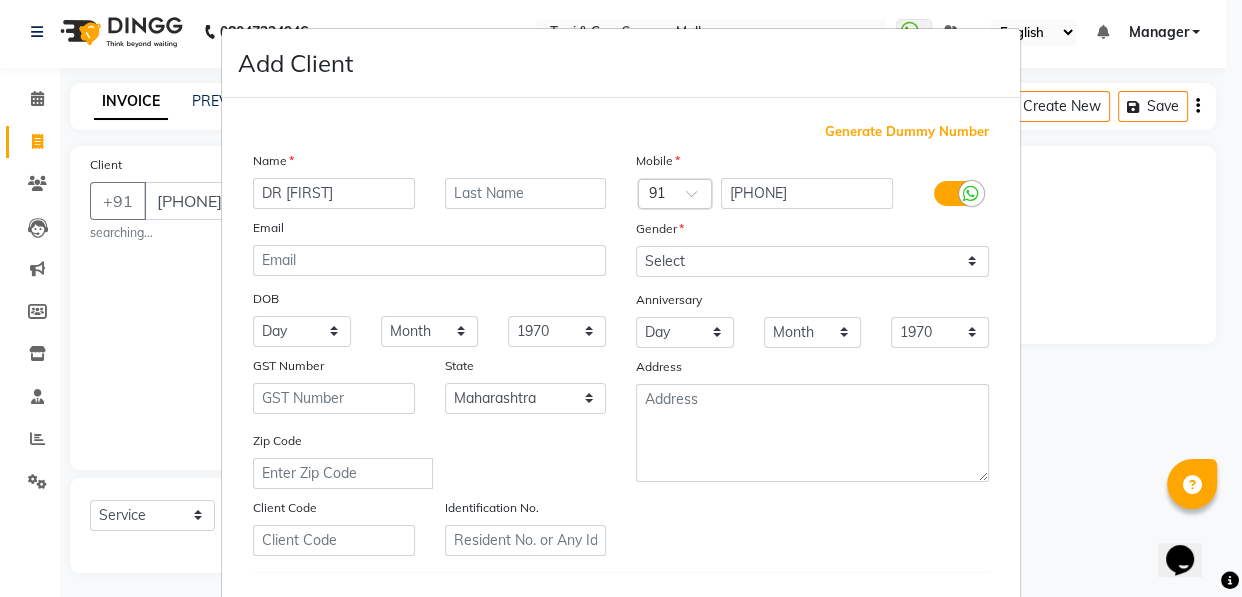 type on "DR [FIRST]" 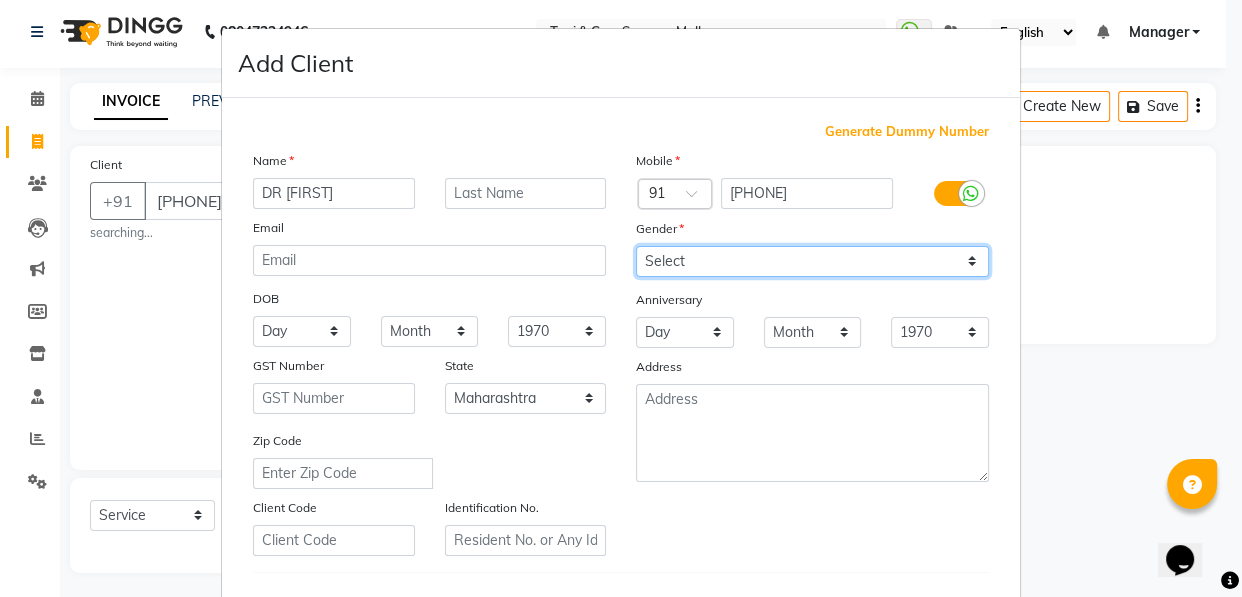 click on "Select Male Female Other Prefer Not To Say" at bounding box center (812, 261) 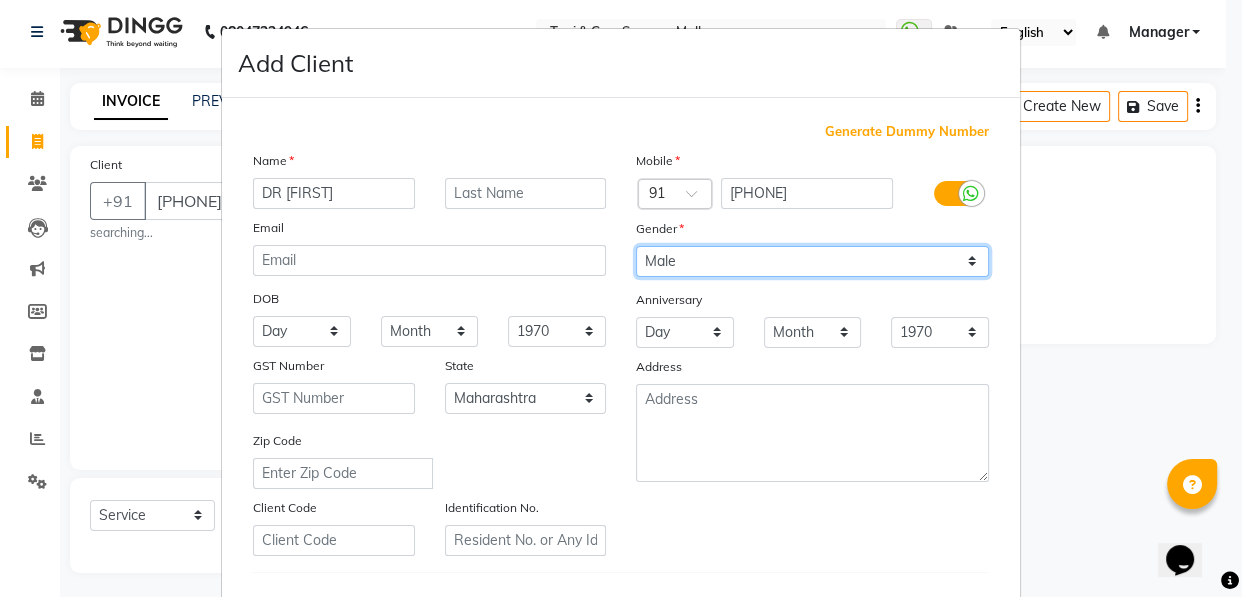 click on "Select Male Female Other Prefer Not To Say" at bounding box center [812, 261] 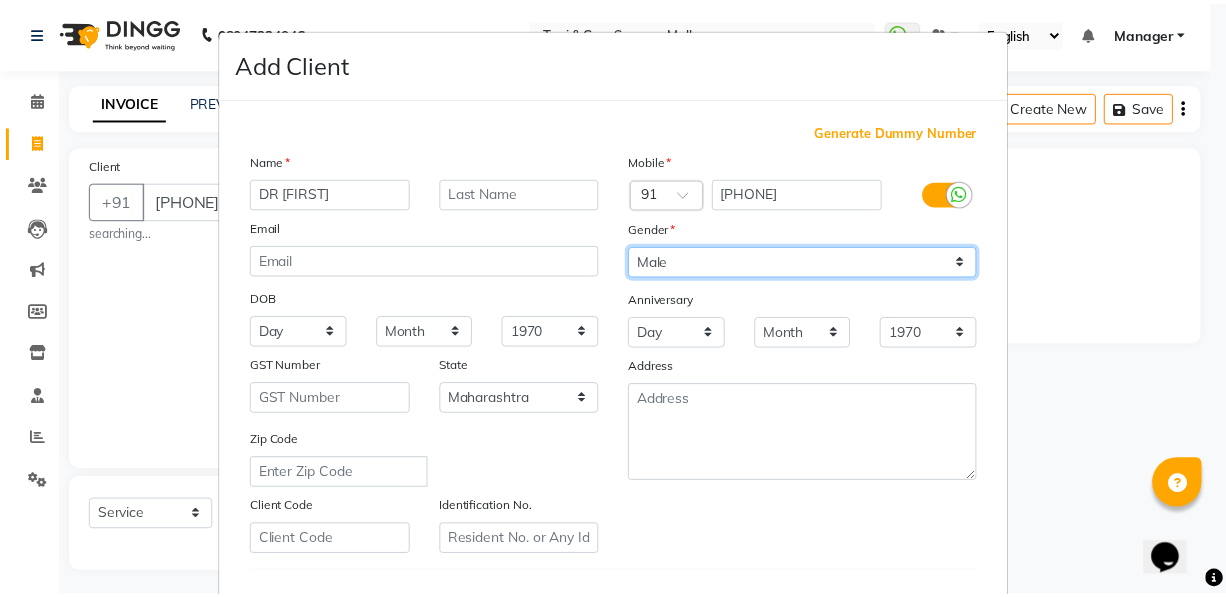 scroll, scrollTop: 331, scrollLeft: 0, axis: vertical 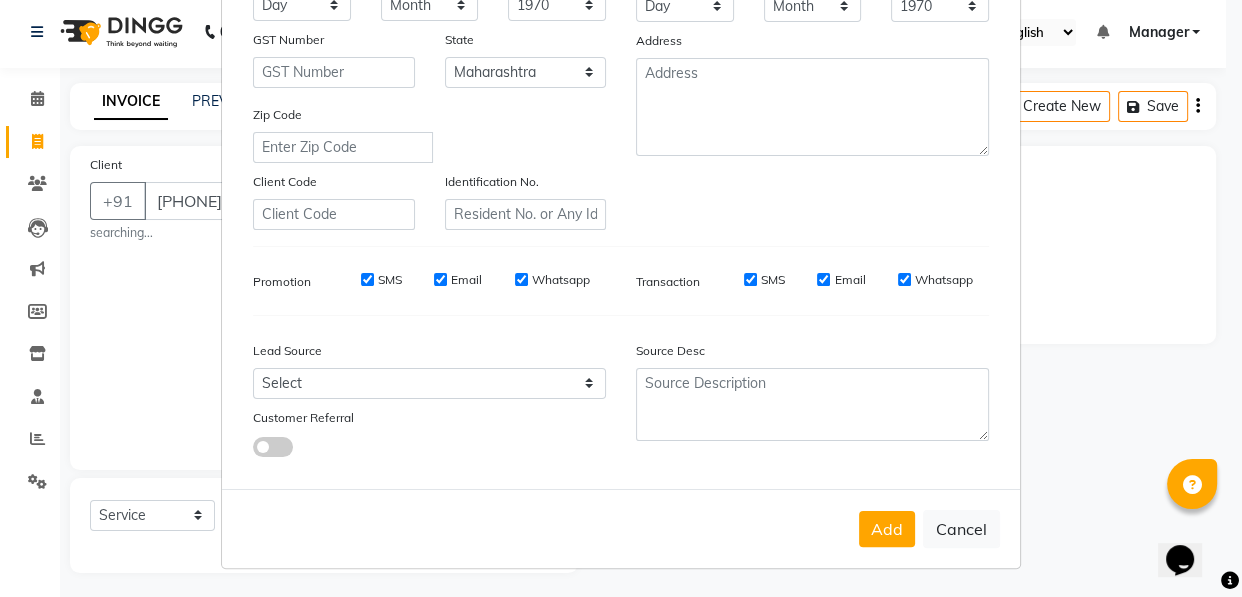 click on "Add   Cancel" at bounding box center [621, 528] 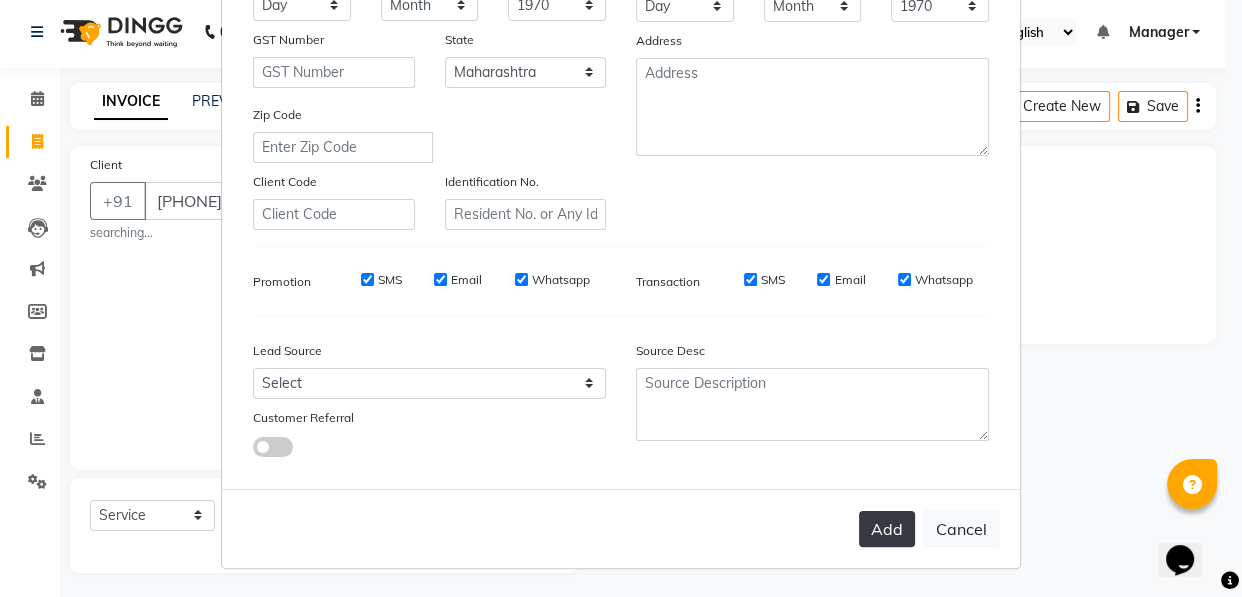 click on "Add" at bounding box center (887, 529) 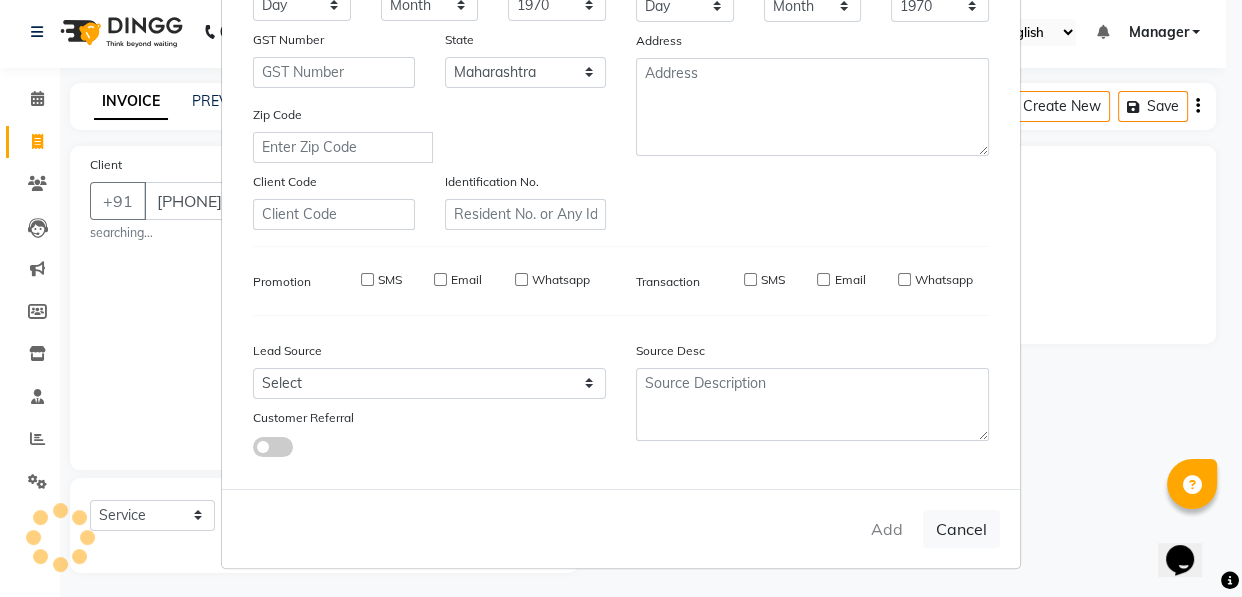 type on "87******20" 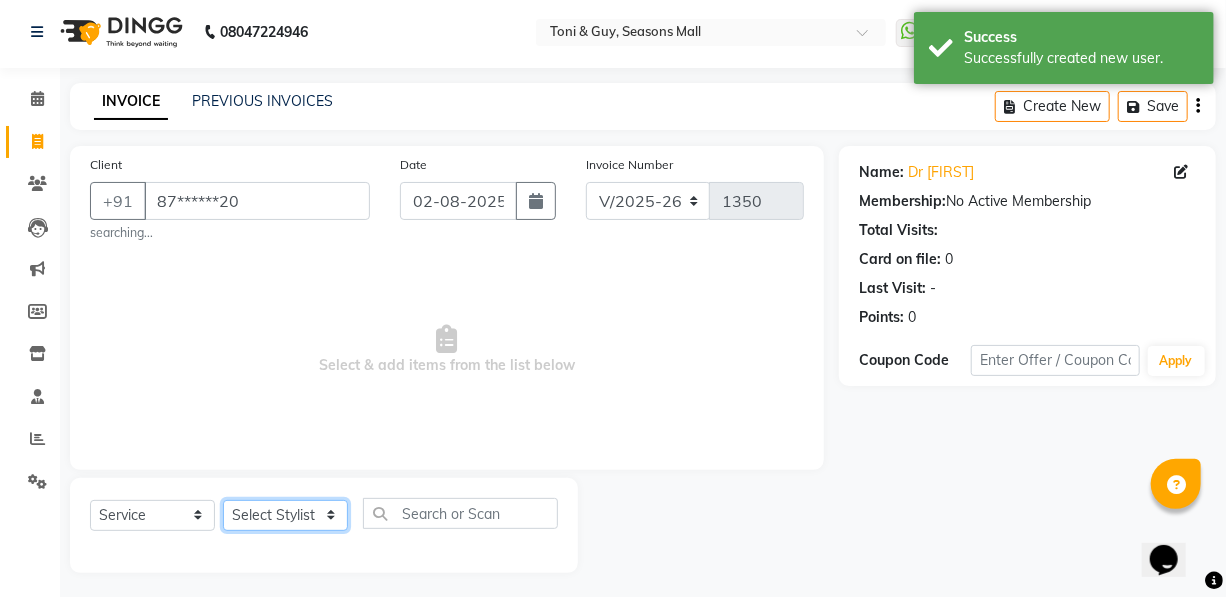 click on "Select Stylist [FIRST] [FIRST] [FIRST] [FIRST] [FIRST] Manager [FIRST] [FIRST] [FIRST] [FIRST] [FIRST] [FIRST]" 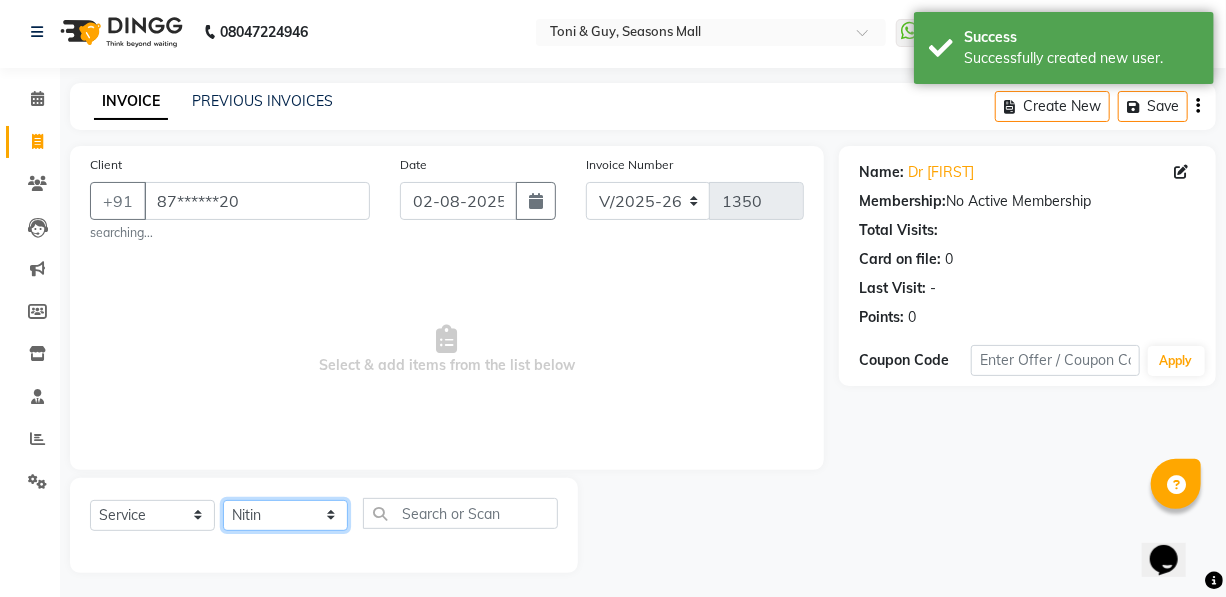 click on "Select Stylist [FIRST] [FIRST] [FIRST] [FIRST] [FIRST] Manager [FIRST] [FIRST] [FIRST] [FIRST] [FIRST] [FIRST]" 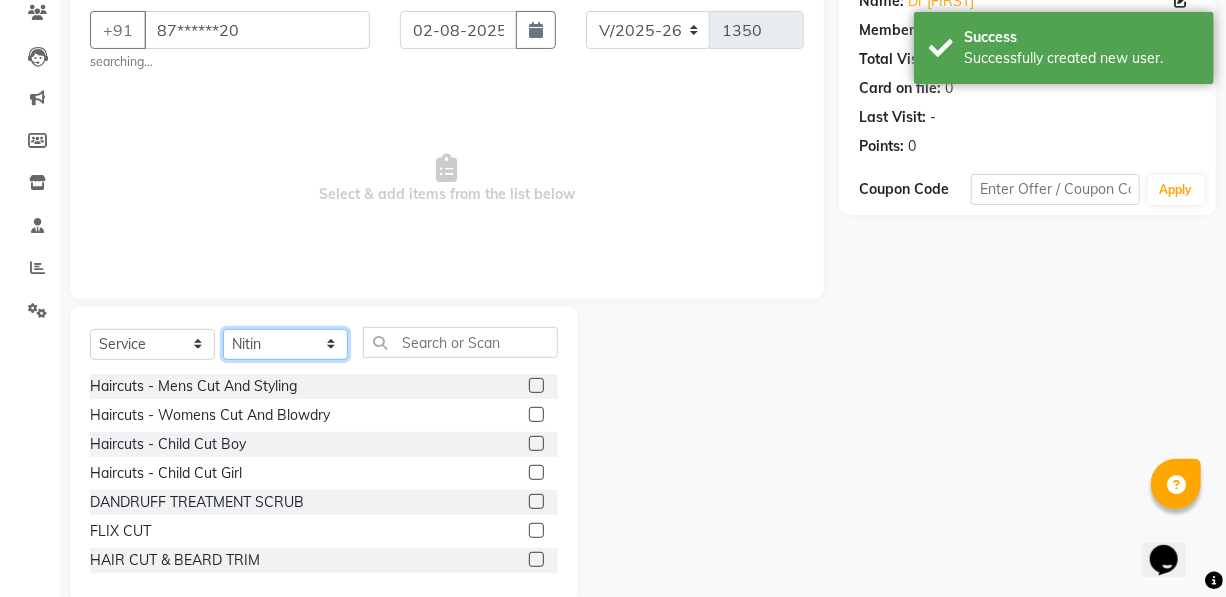 scroll, scrollTop: 210, scrollLeft: 0, axis: vertical 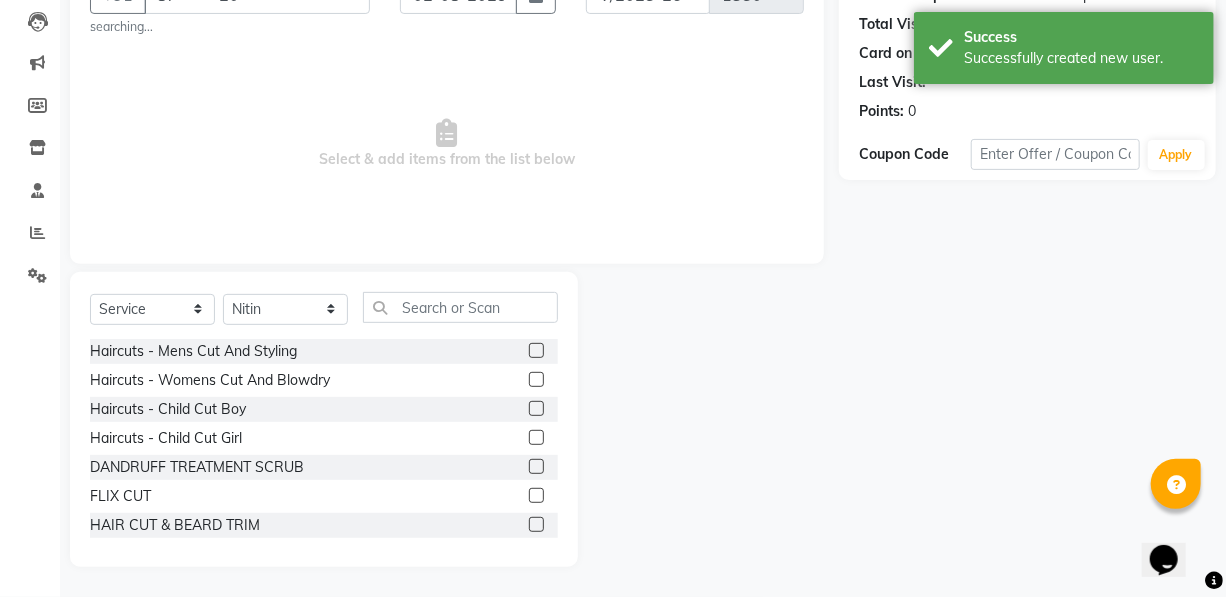 click 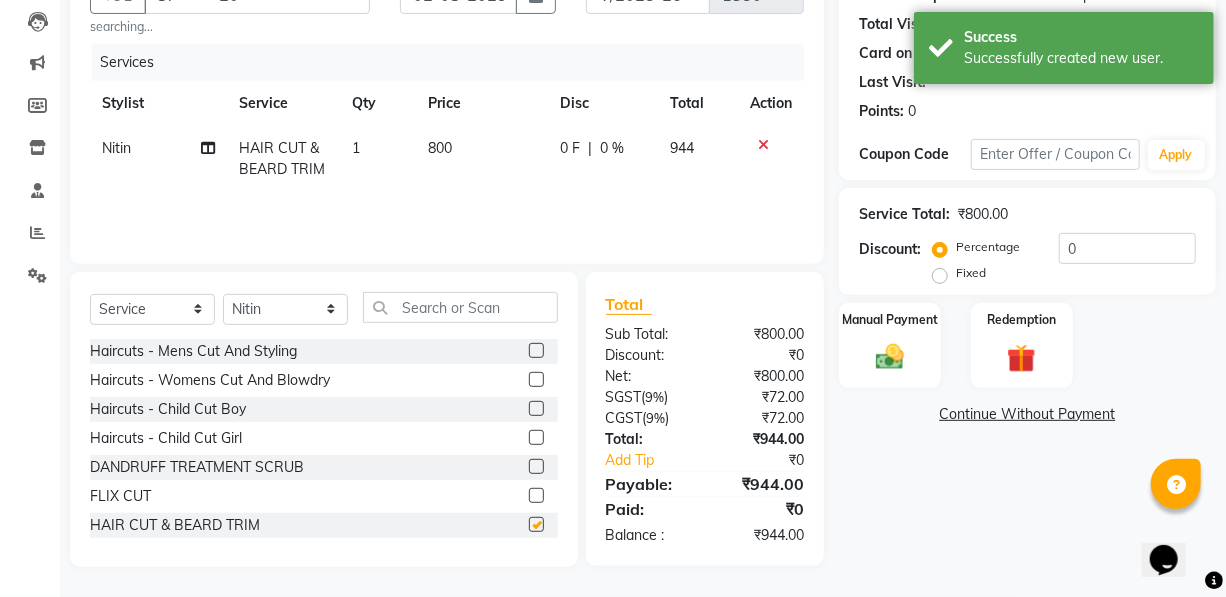 checkbox on "false" 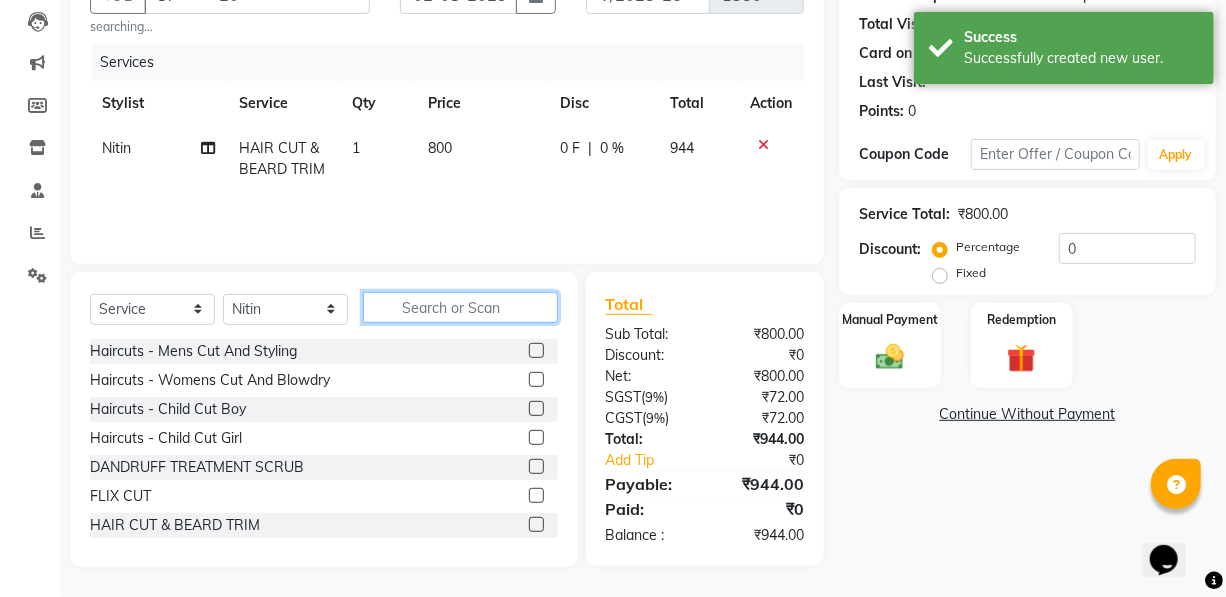 click 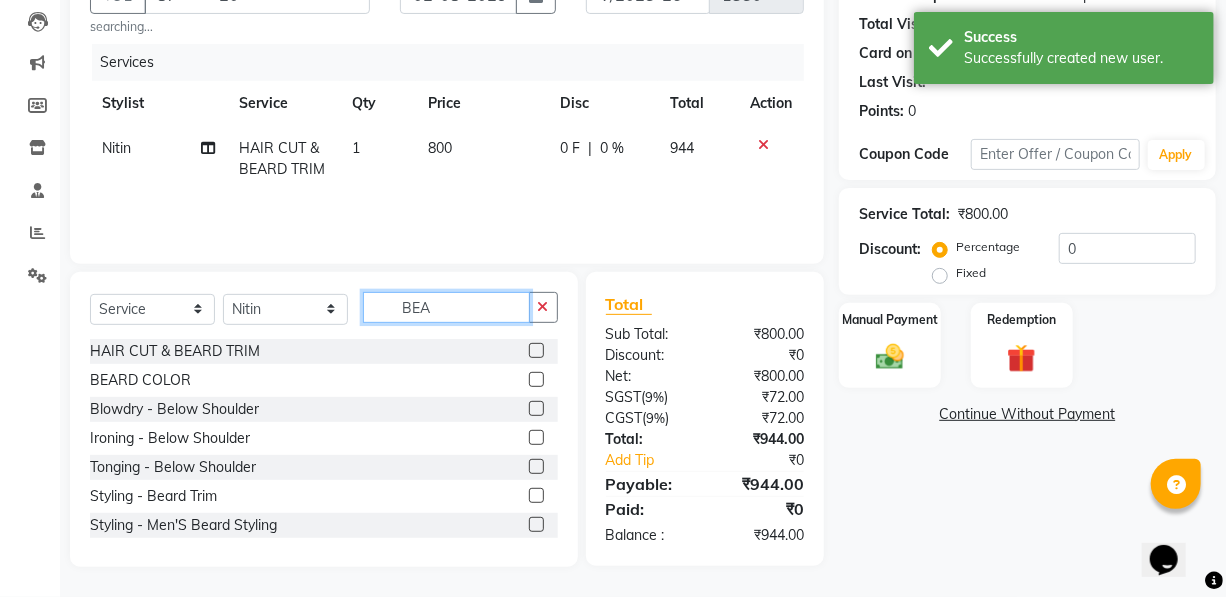 scroll, scrollTop: 210, scrollLeft: 0, axis: vertical 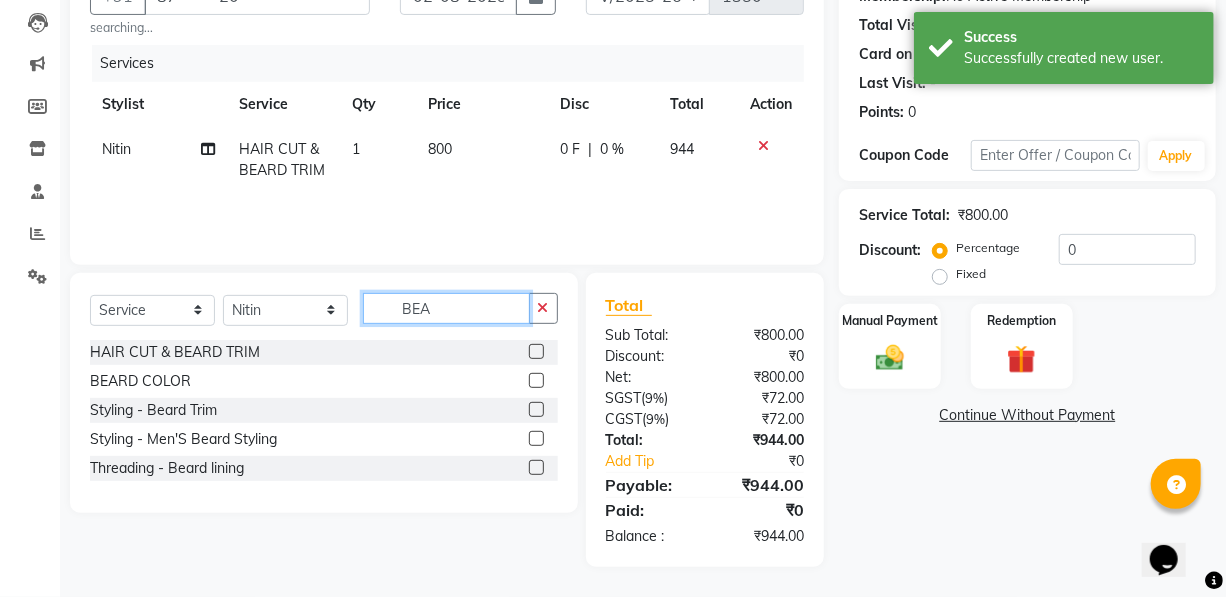 type on "BEA" 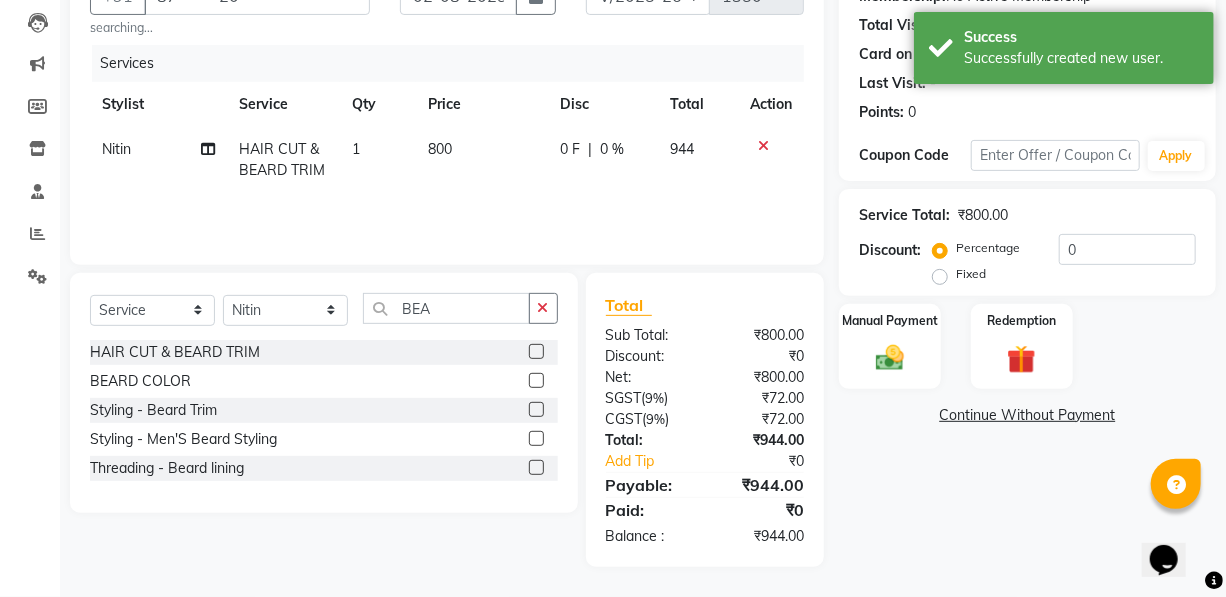 click 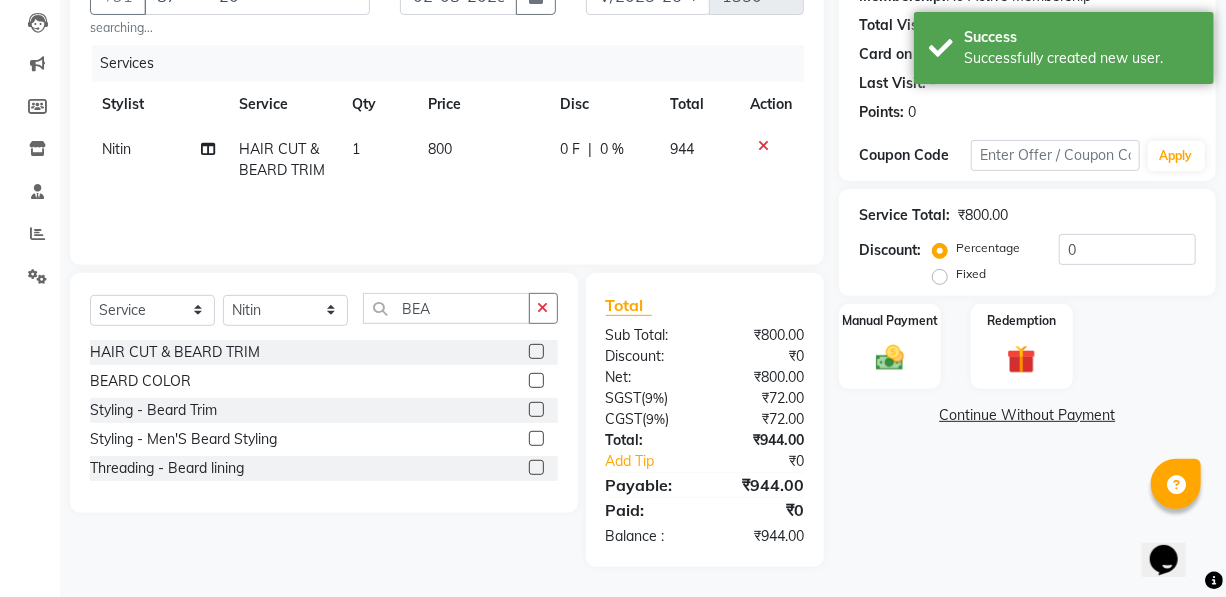 click at bounding box center [535, 381] 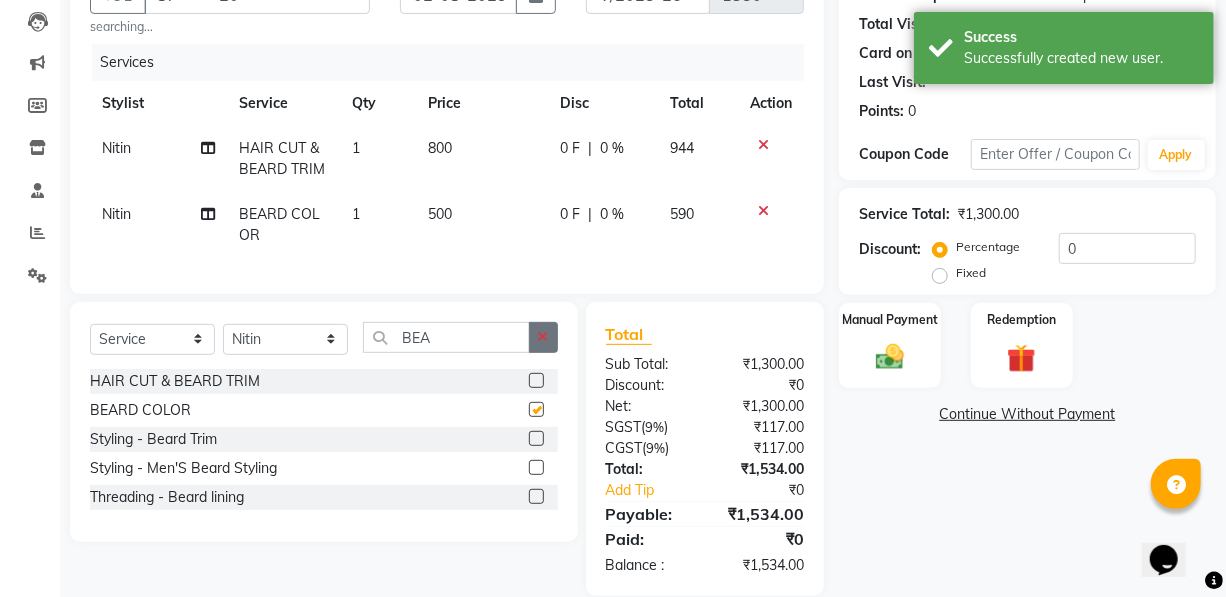 scroll, scrollTop: 255, scrollLeft: 0, axis: vertical 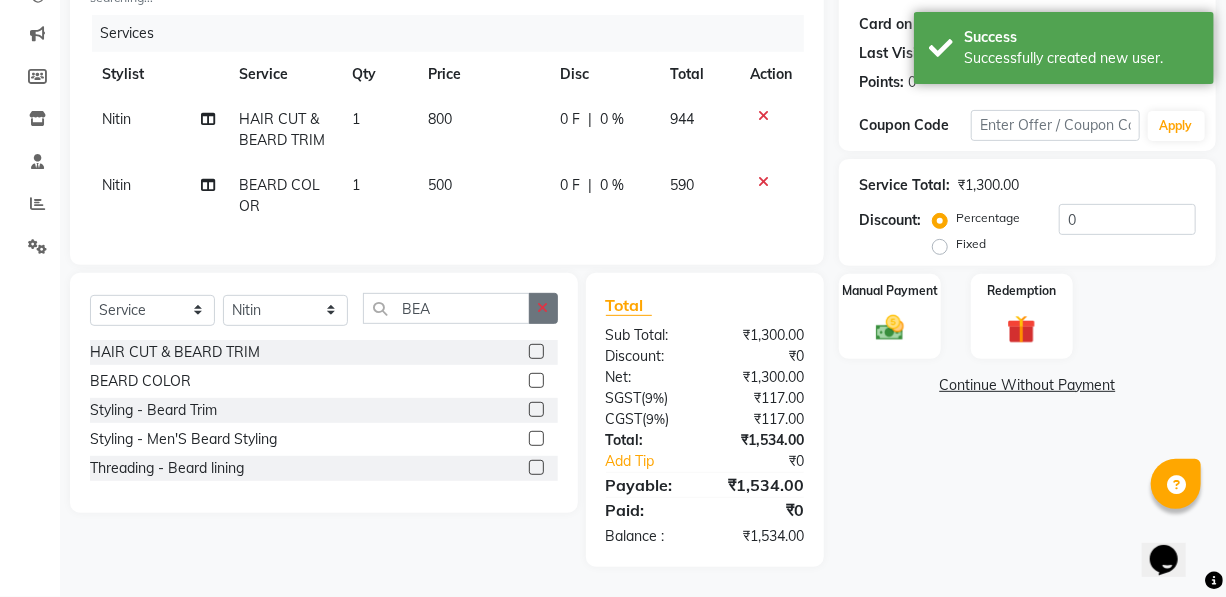 checkbox on "false" 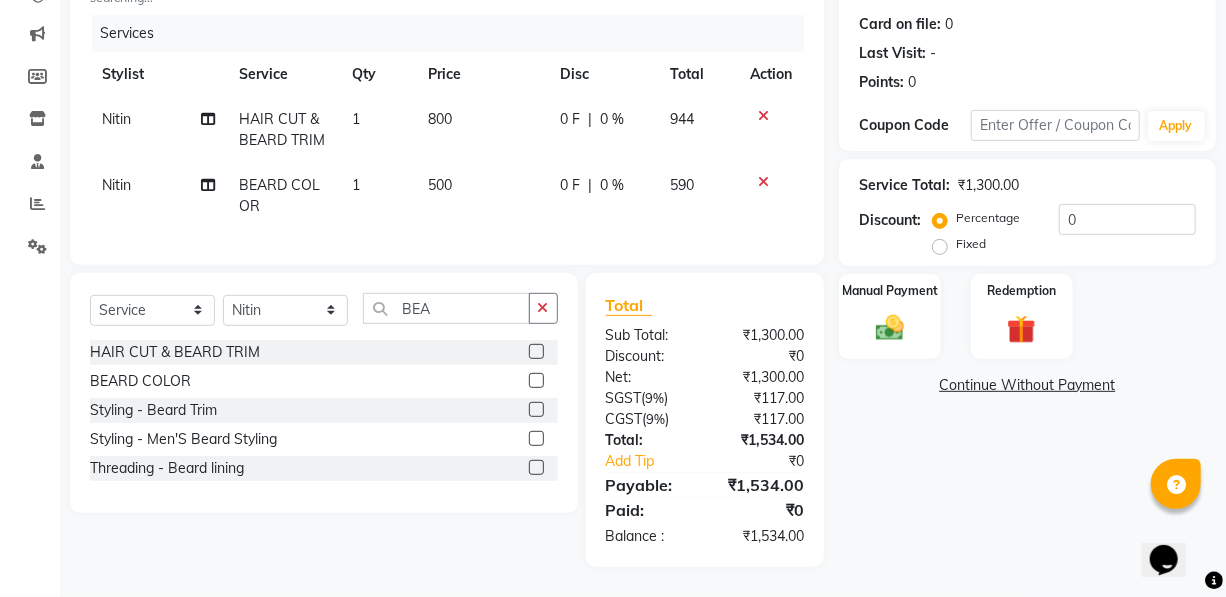 click on "500" 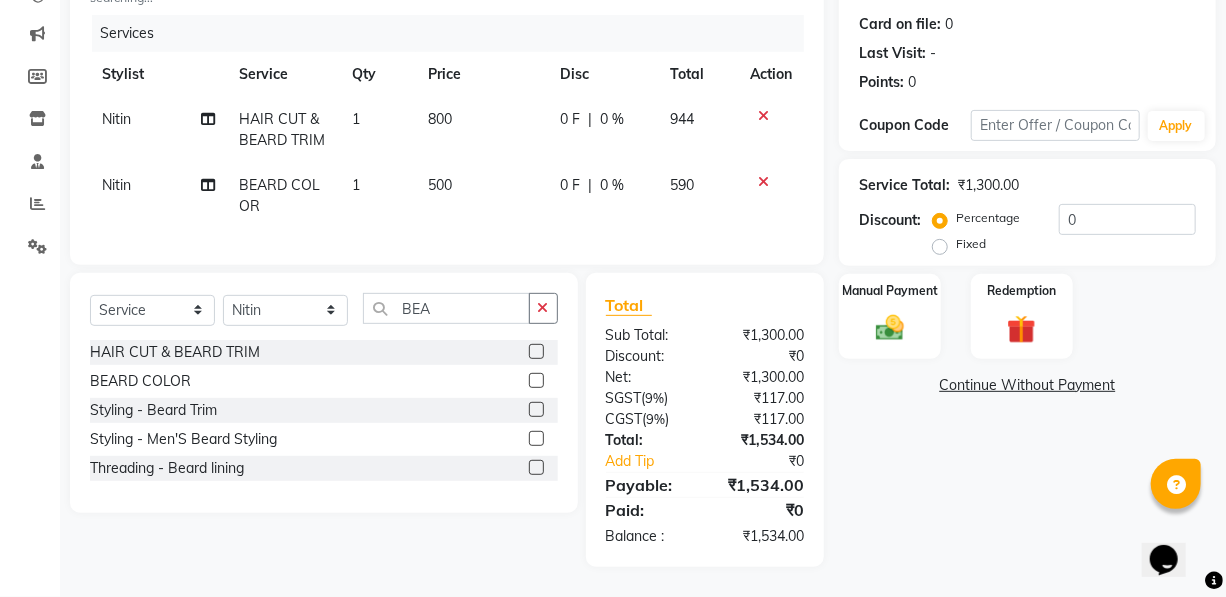 select on "19234" 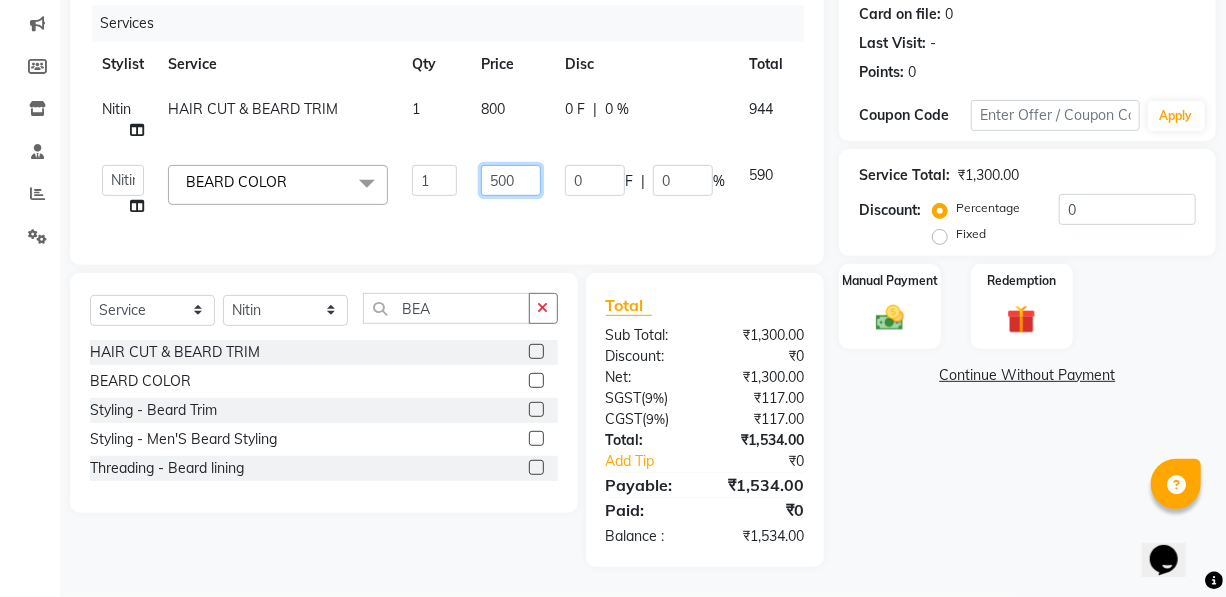 click on "500" 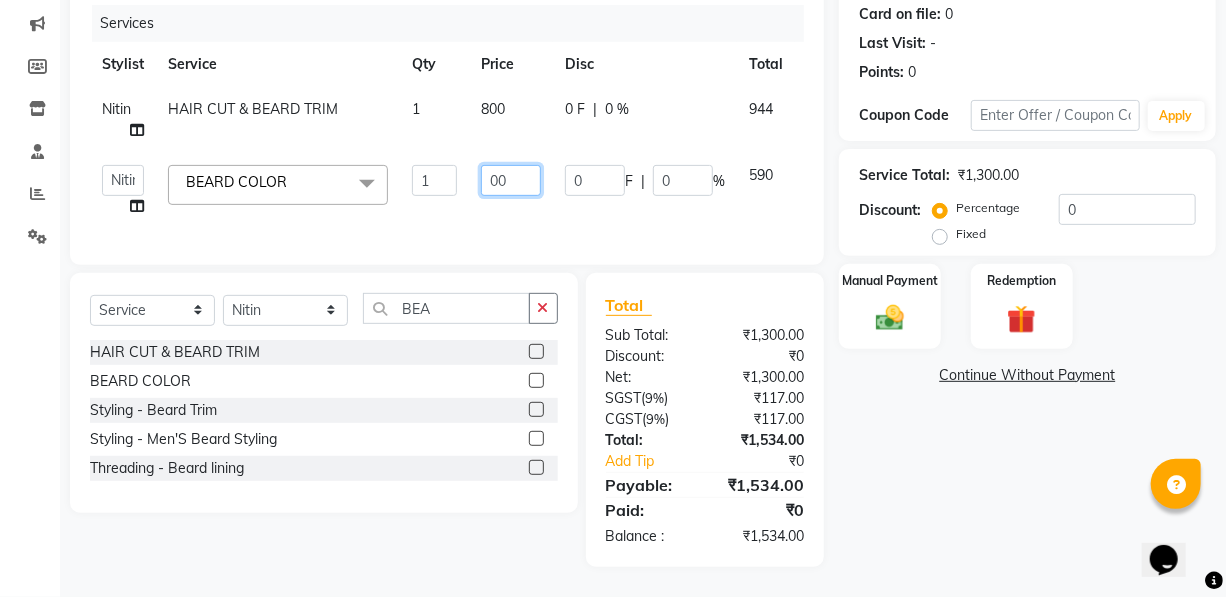 type on "600" 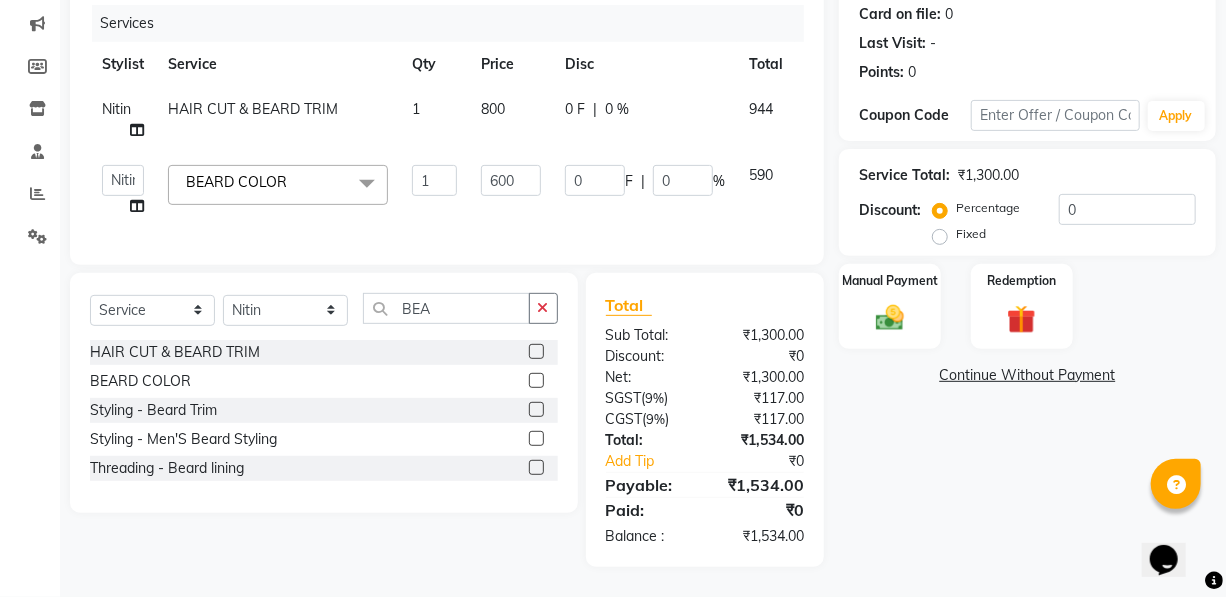 click on "0 F | 0 %" 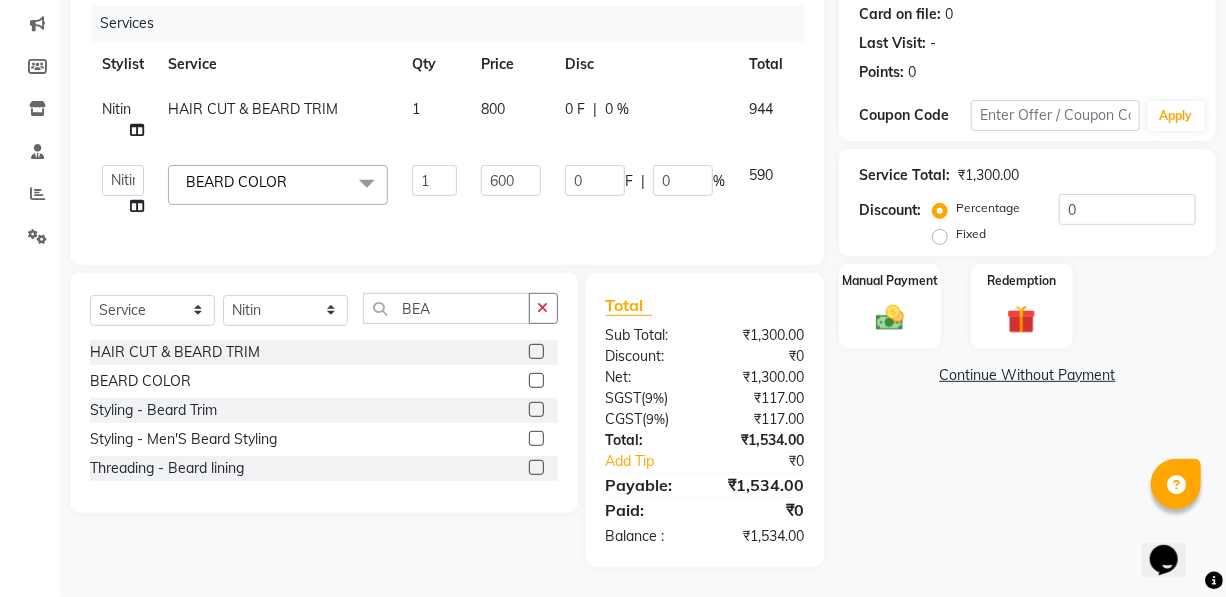 select on "19234" 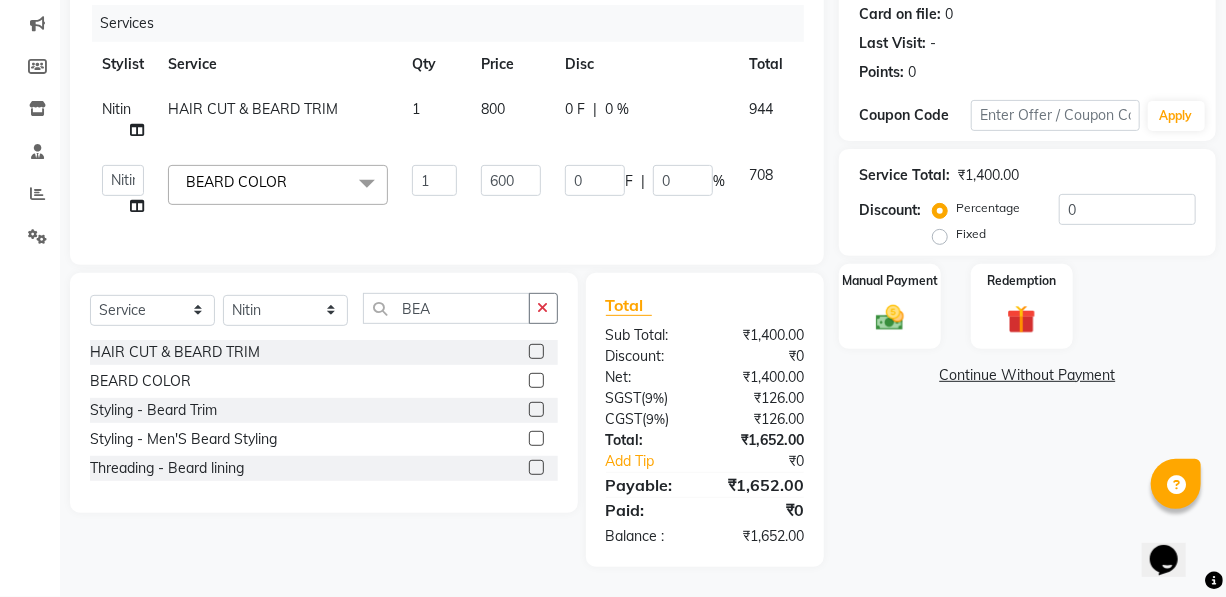 scroll, scrollTop: 265, scrollLeft: 0, axis: vertical 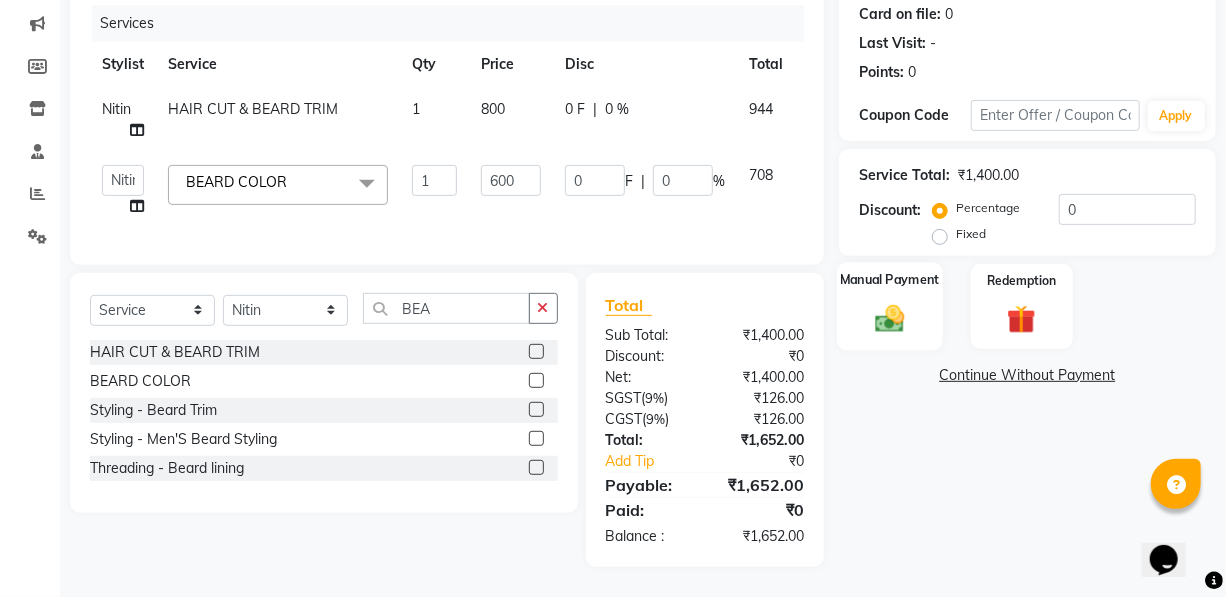 click 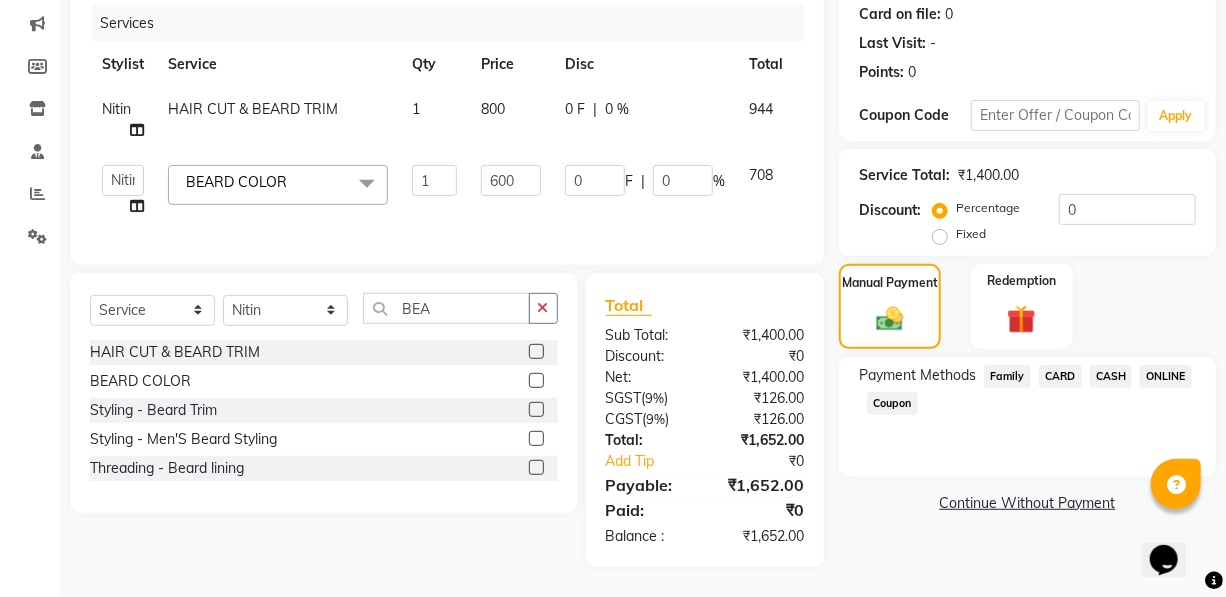 click on "ONLINE" 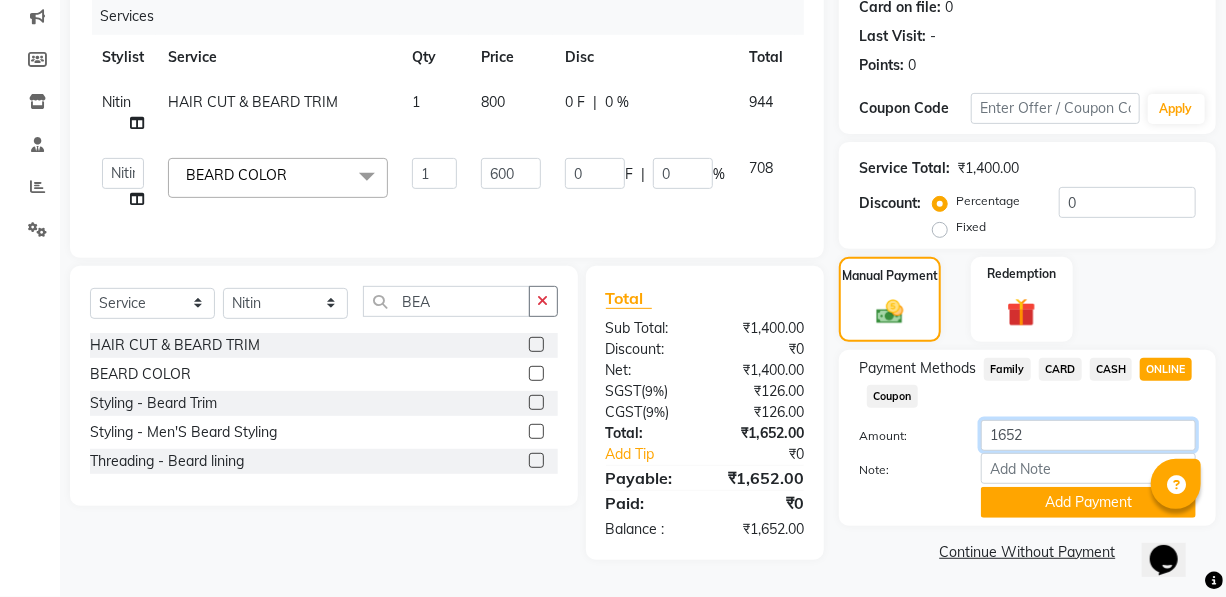 click on "1652" 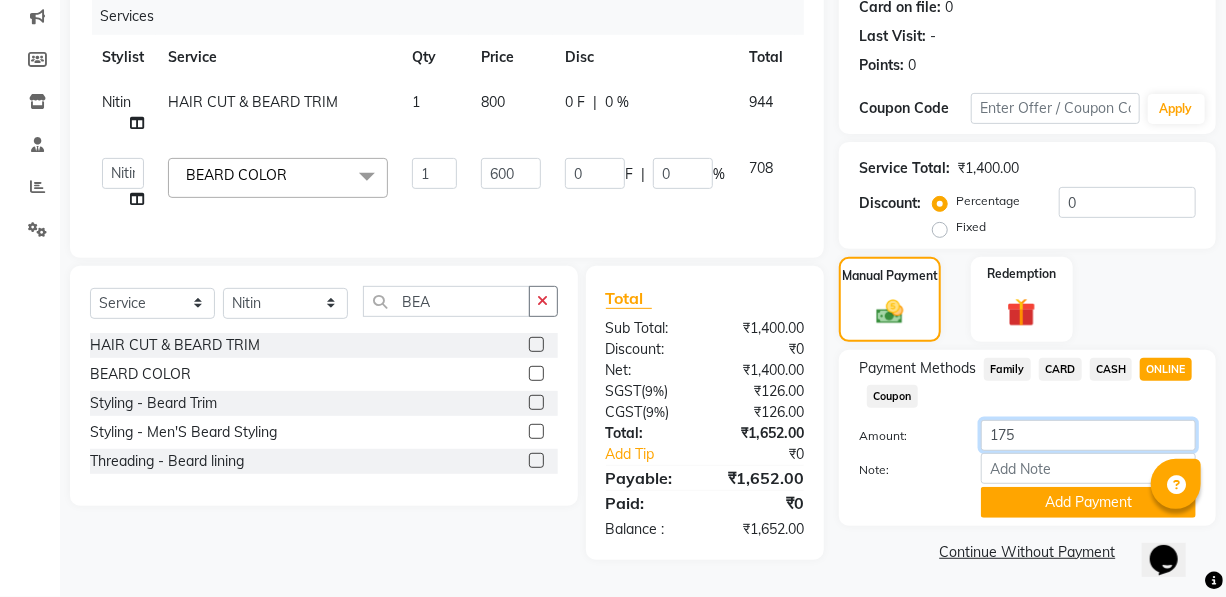 type on "1752" 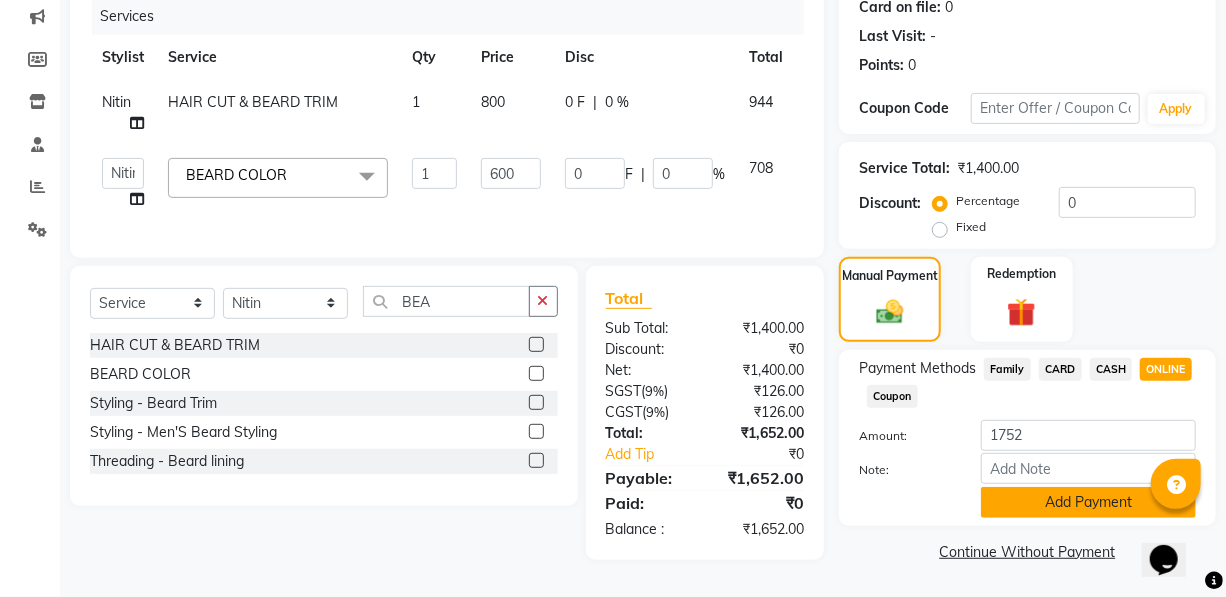 click on "Add Payment" 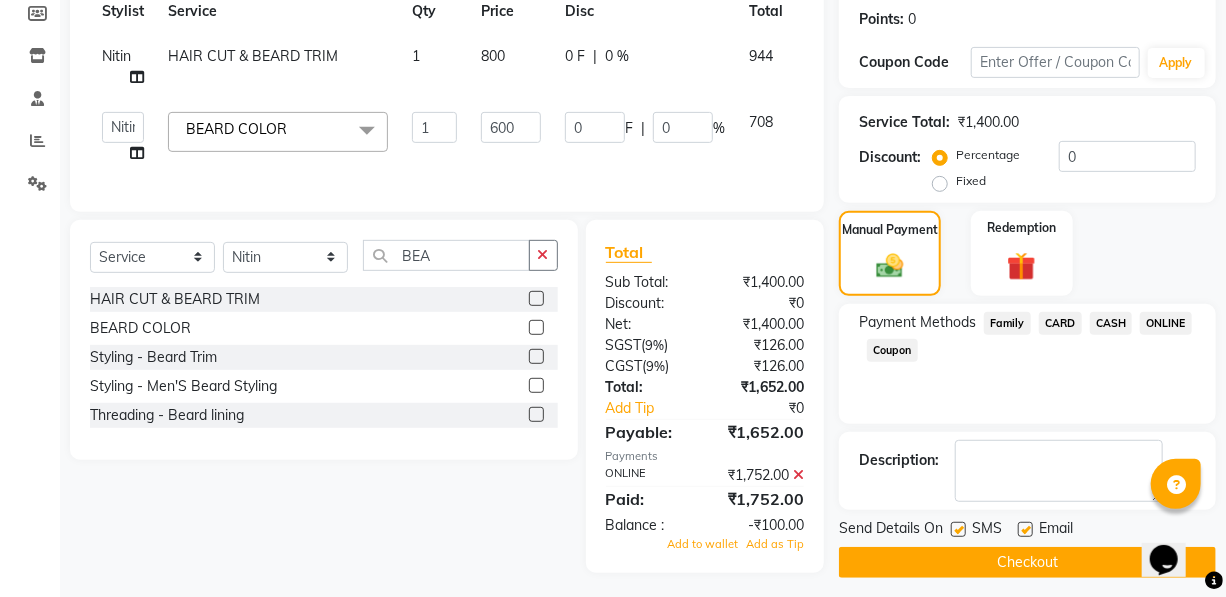 scroll, scrollTop: 323, scrollLeft: 0, axis: vertical 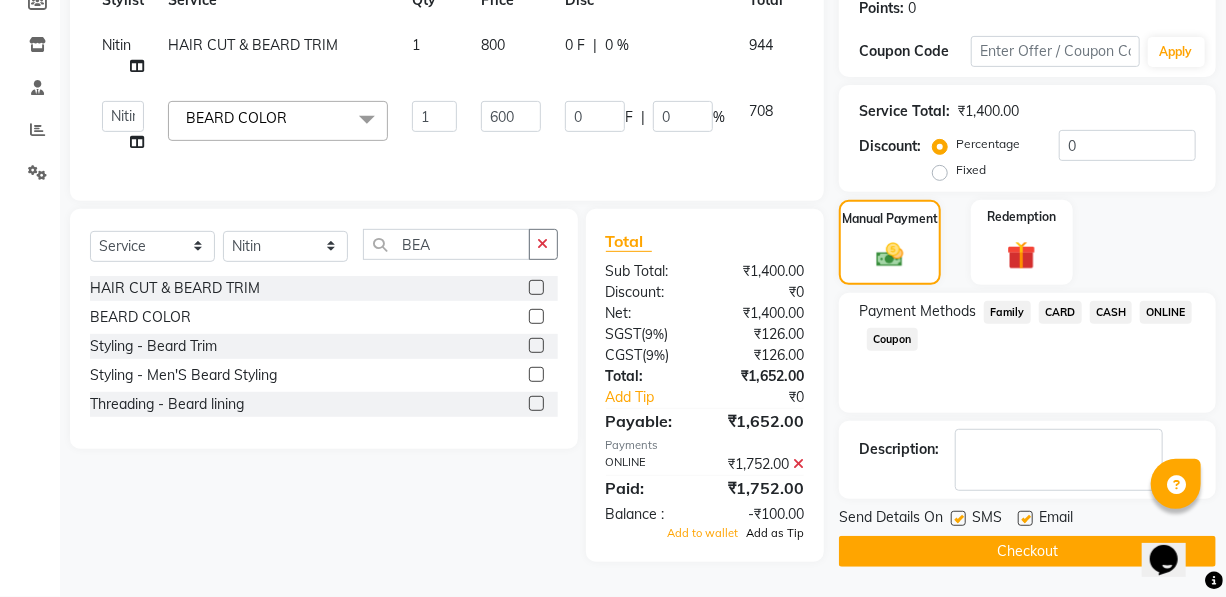 click on "Add as Tip" 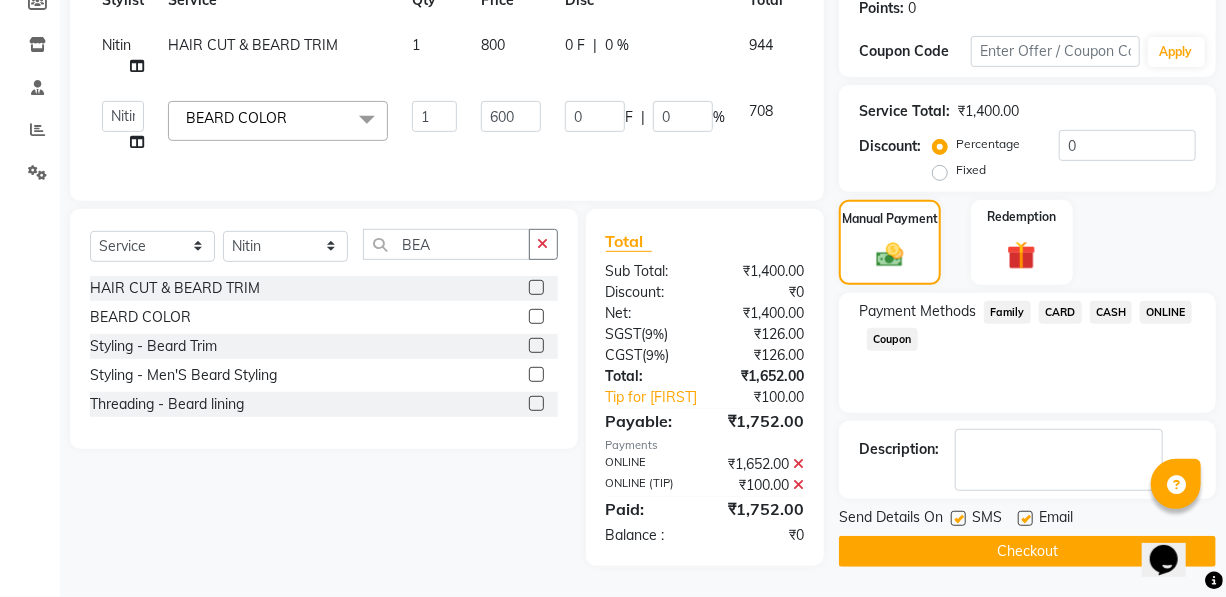 click on "Checkout" 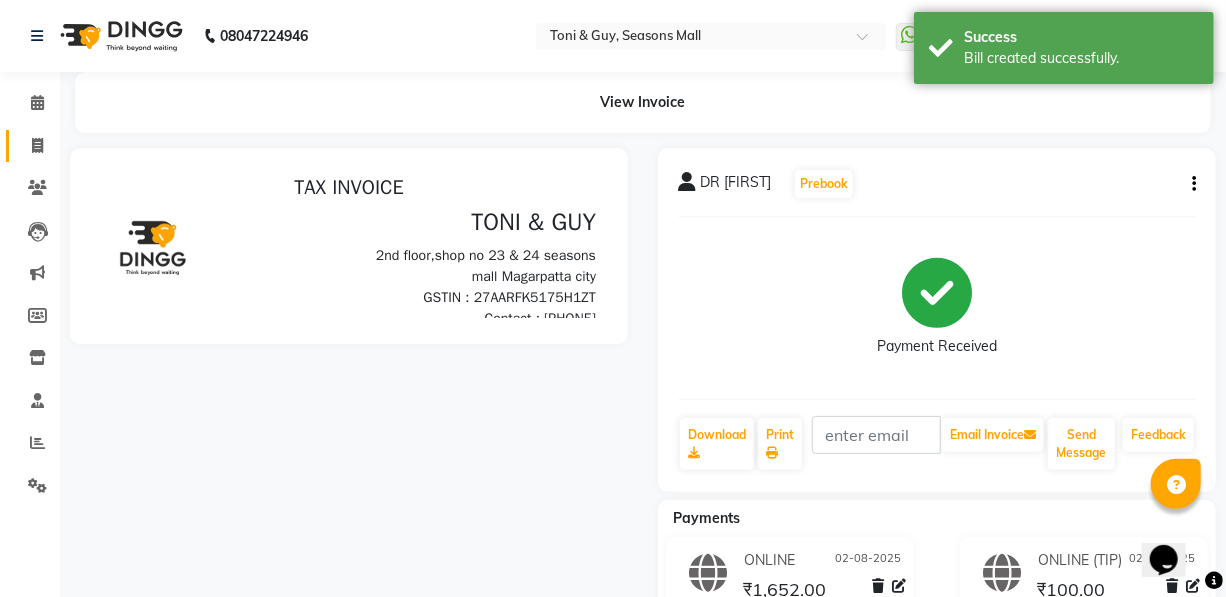 scroll, scrollTop: 0, scrollLeft: 0, axis: both 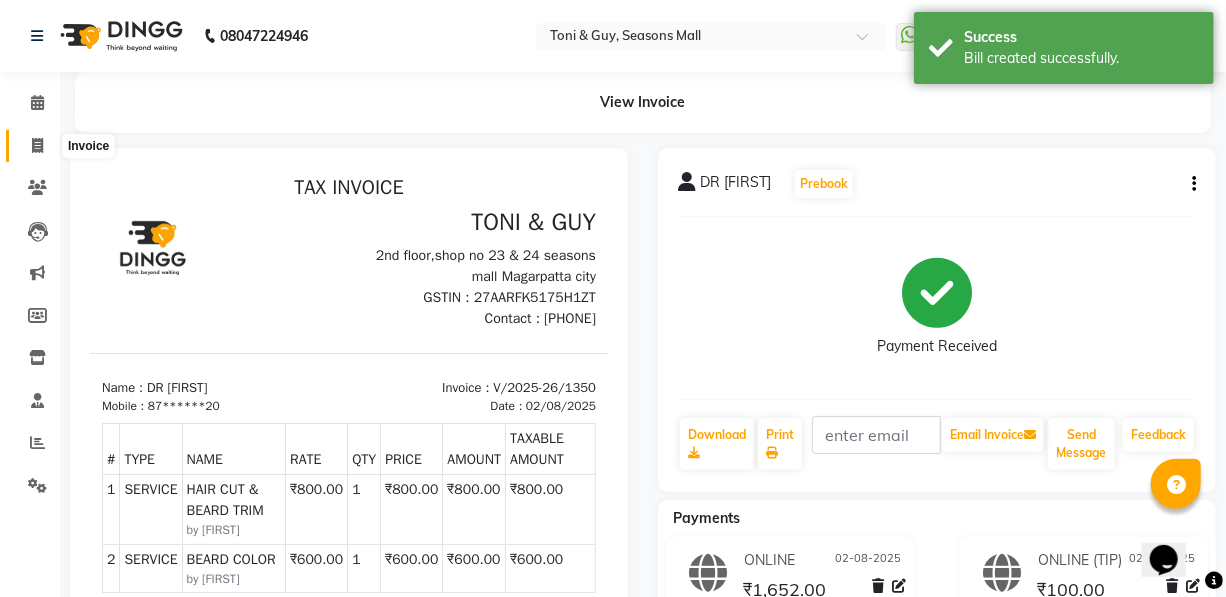 click 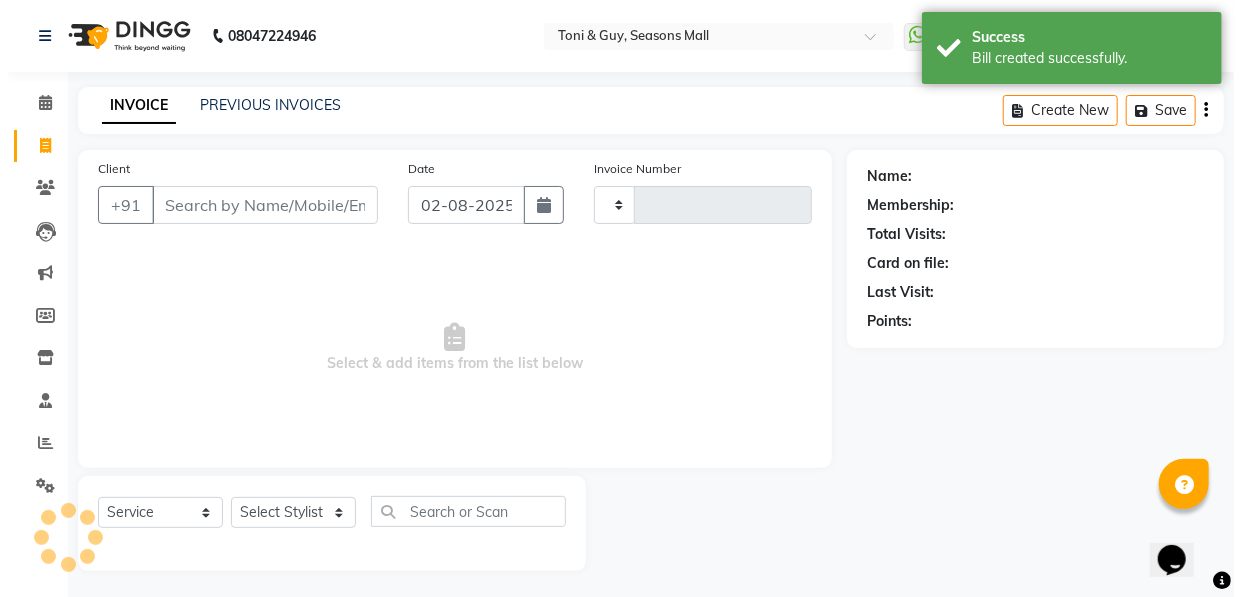 scroll, scrollTop: 4, scrollLeft: 0, axis: vertical 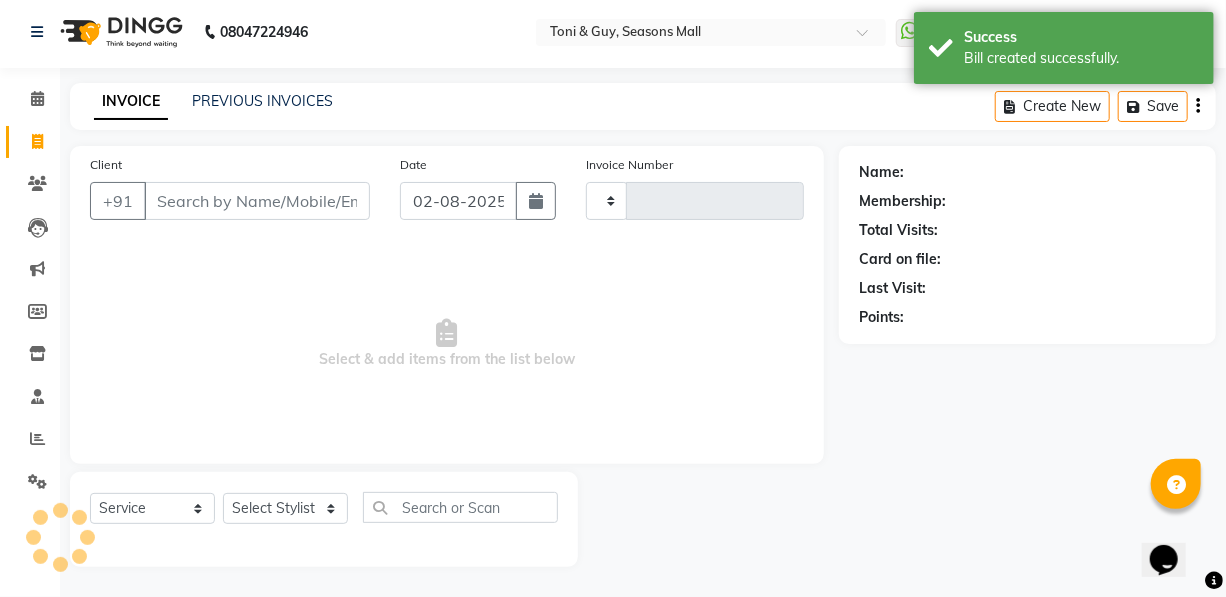 type on "1351" 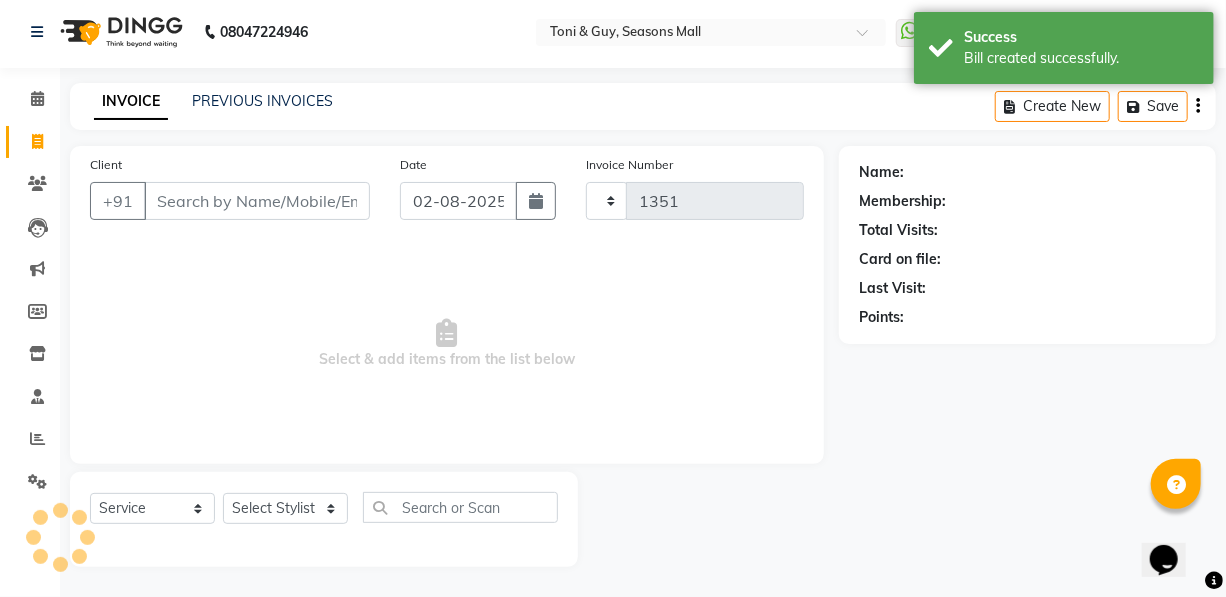 select on "3906" 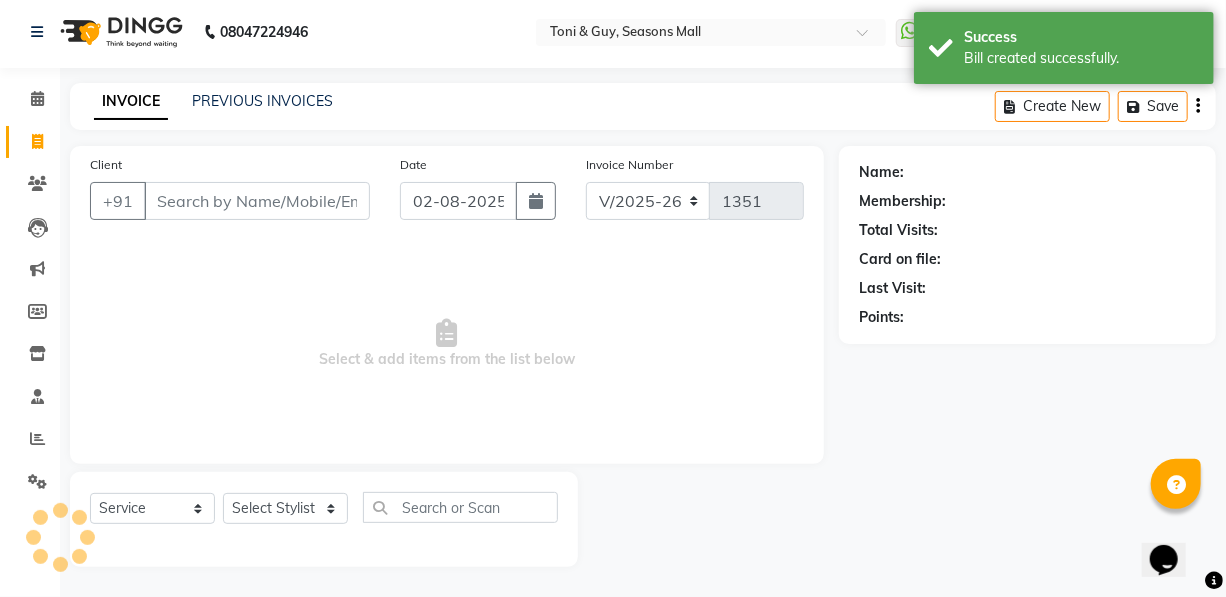 click on "Client" at bounding box center [257, 201] 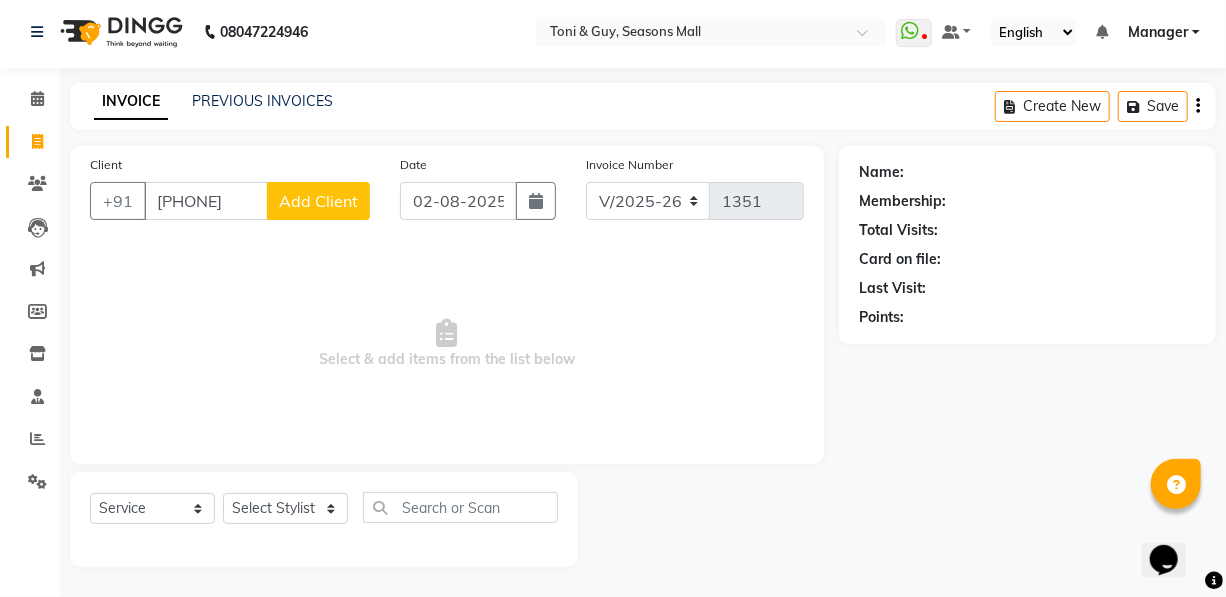 type on "[PHONE]" 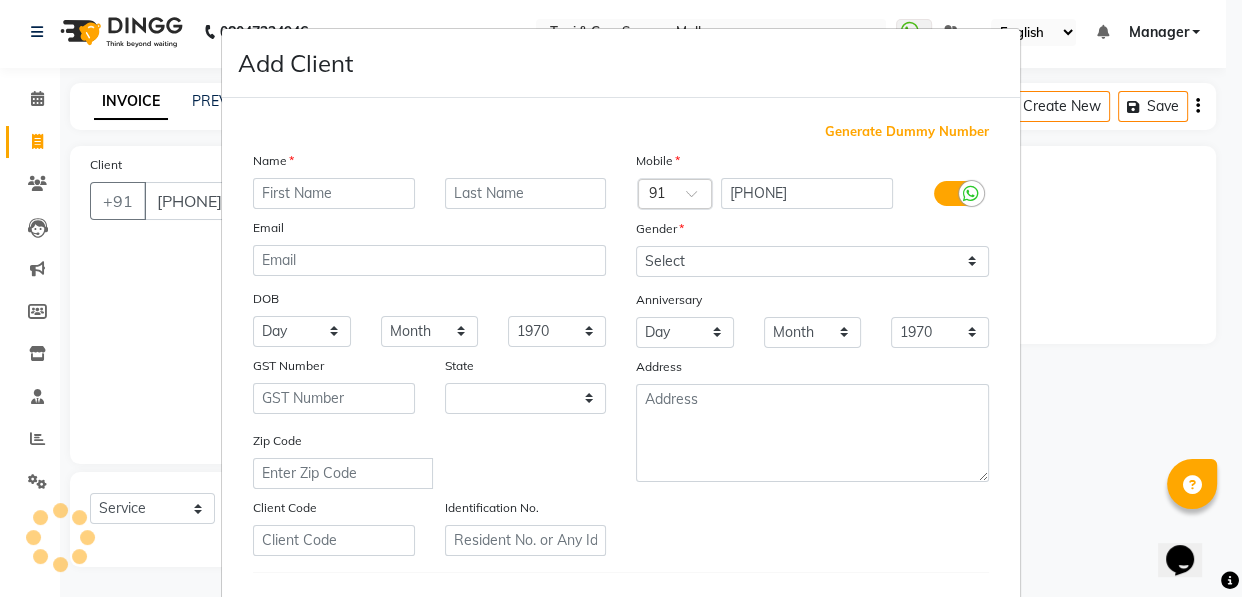 select on "22" 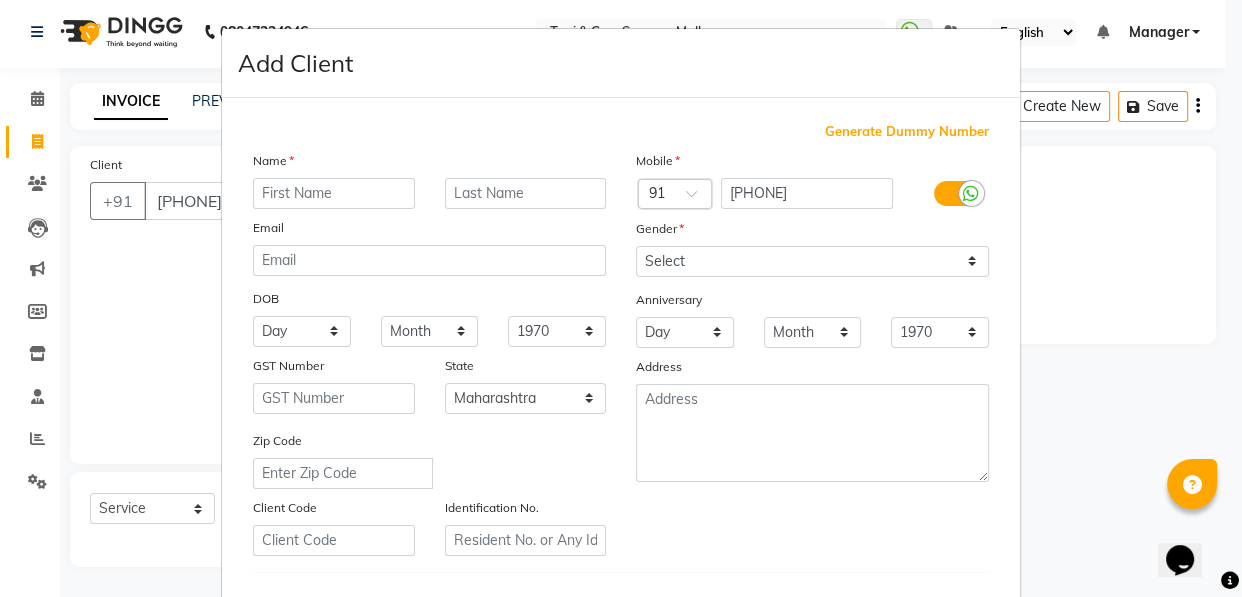 click at bounding box center [334, 193] 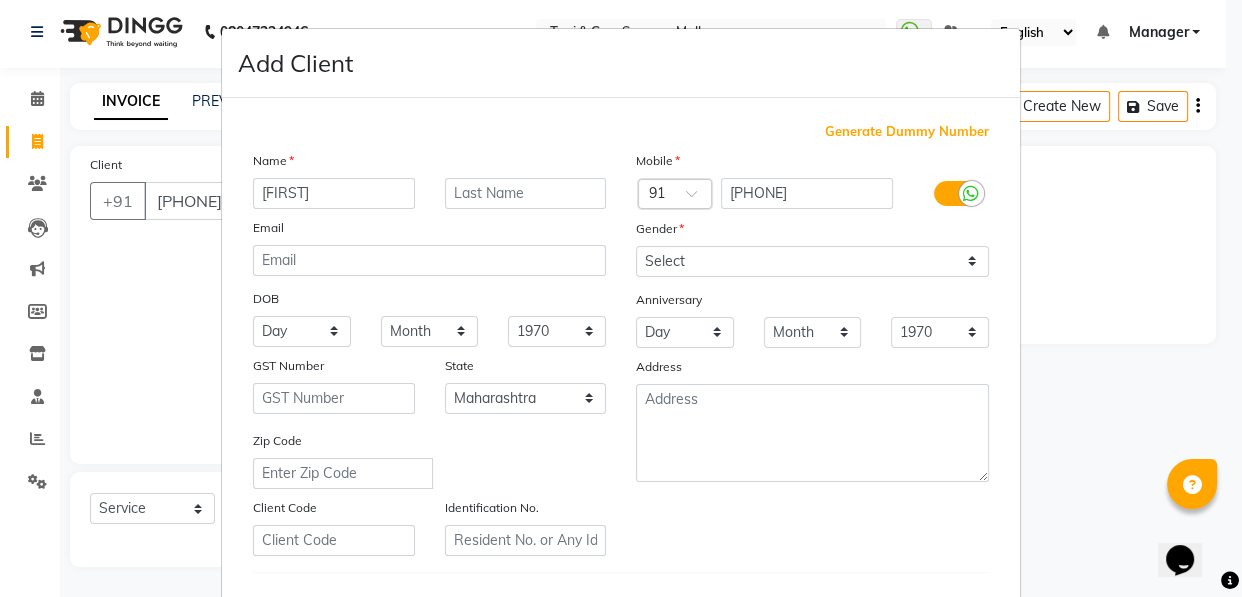 type on "[FIRST]" 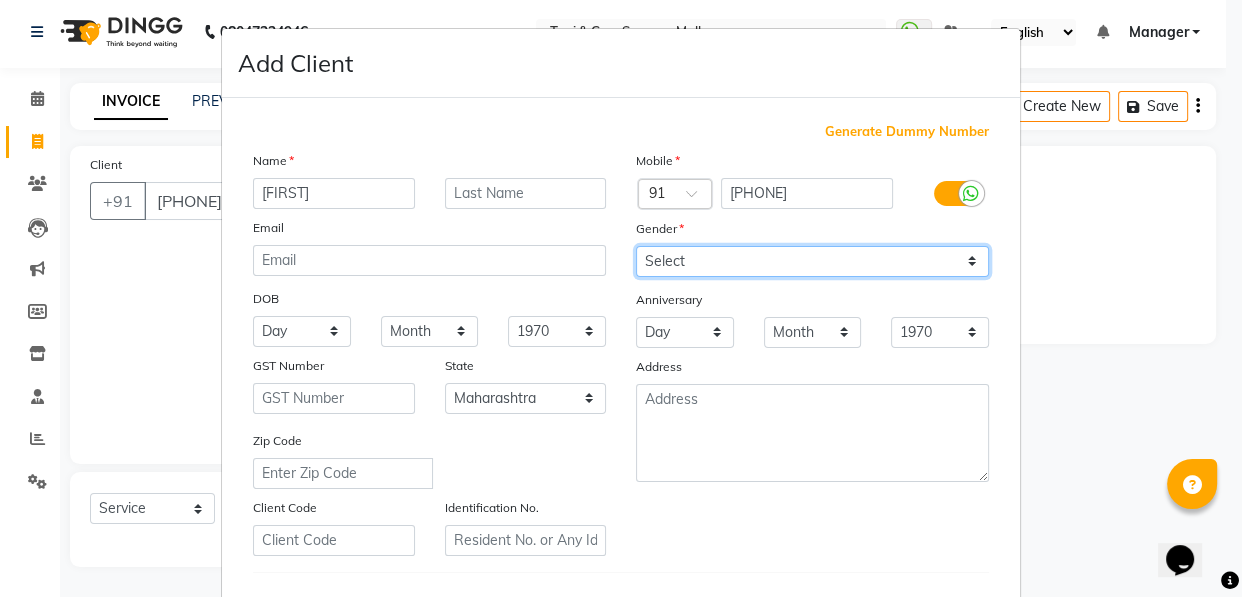click on "Select Male Female Other Prefer Not To Say" at bounding box center [812, 261] 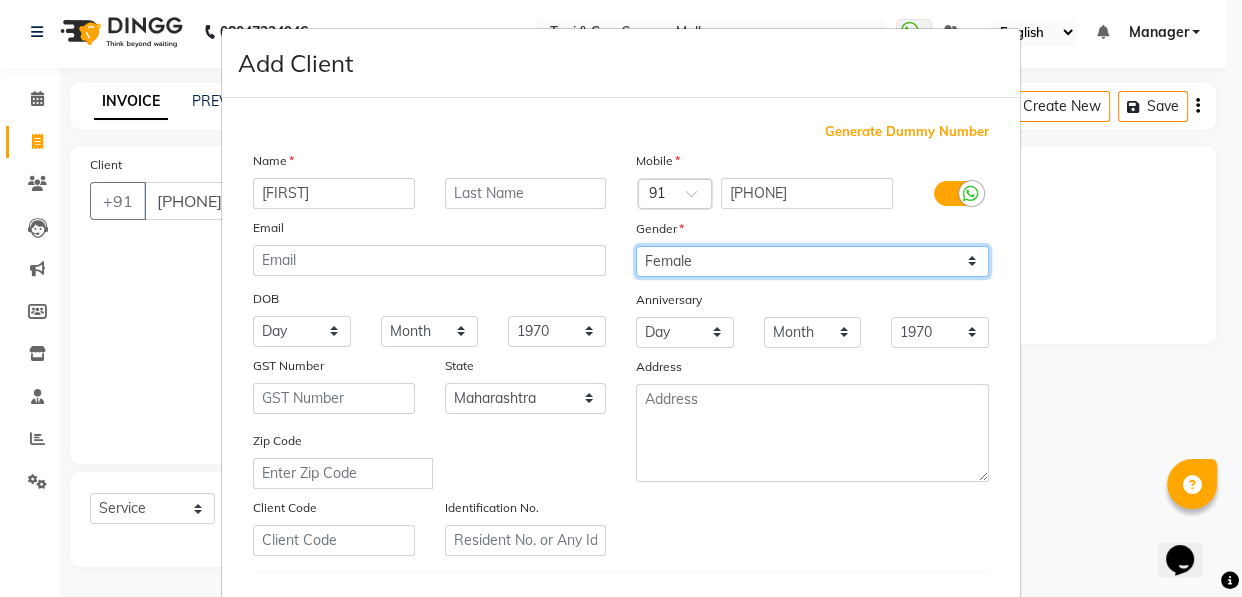 click on "Select Male Female Other Prefer Not To Say" at bounding box center [812, 261] 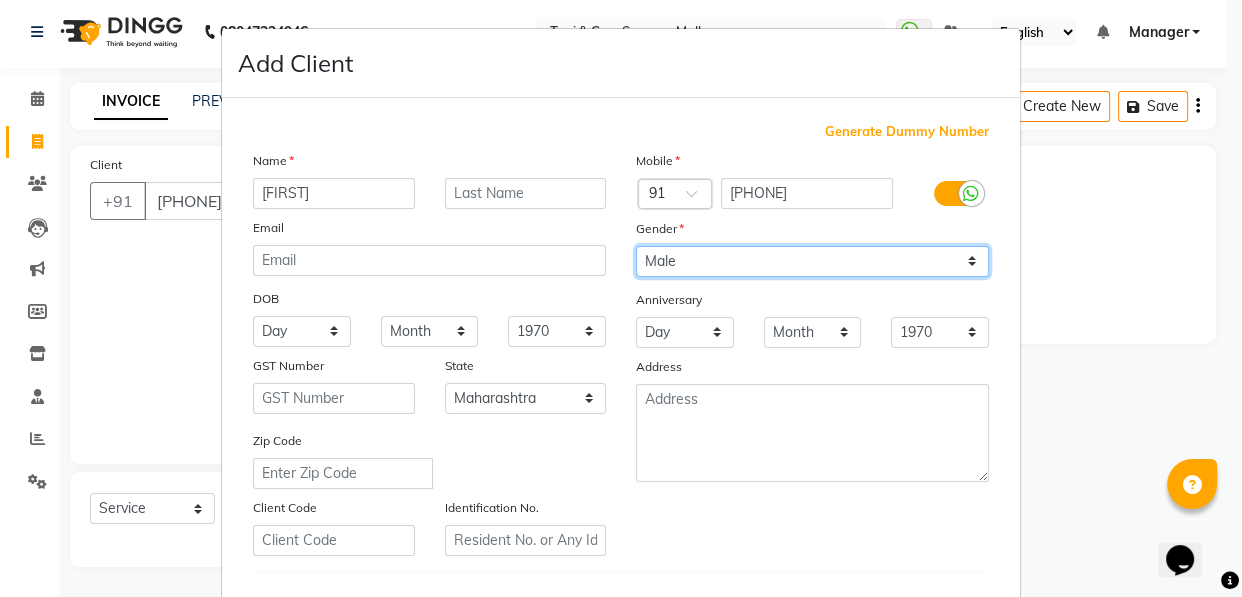 click on "Select Male Female Other Prefer Not To Say" at bounding box center [812, 261] 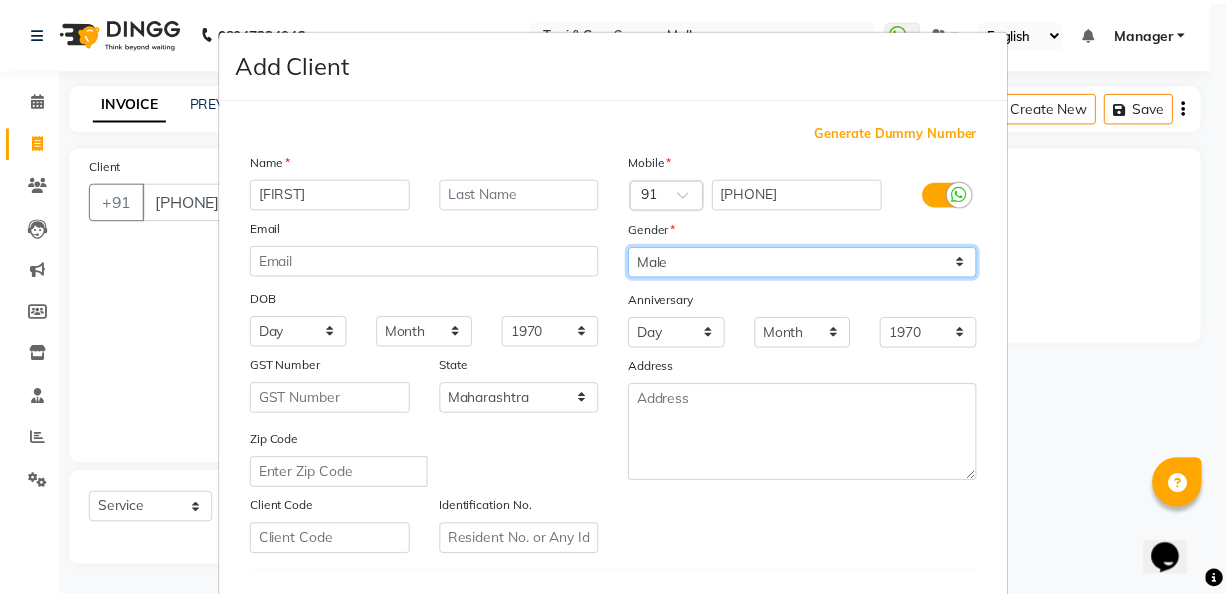 scroll, scrollTop: 331, scrollLeft: 0, axis: vertical 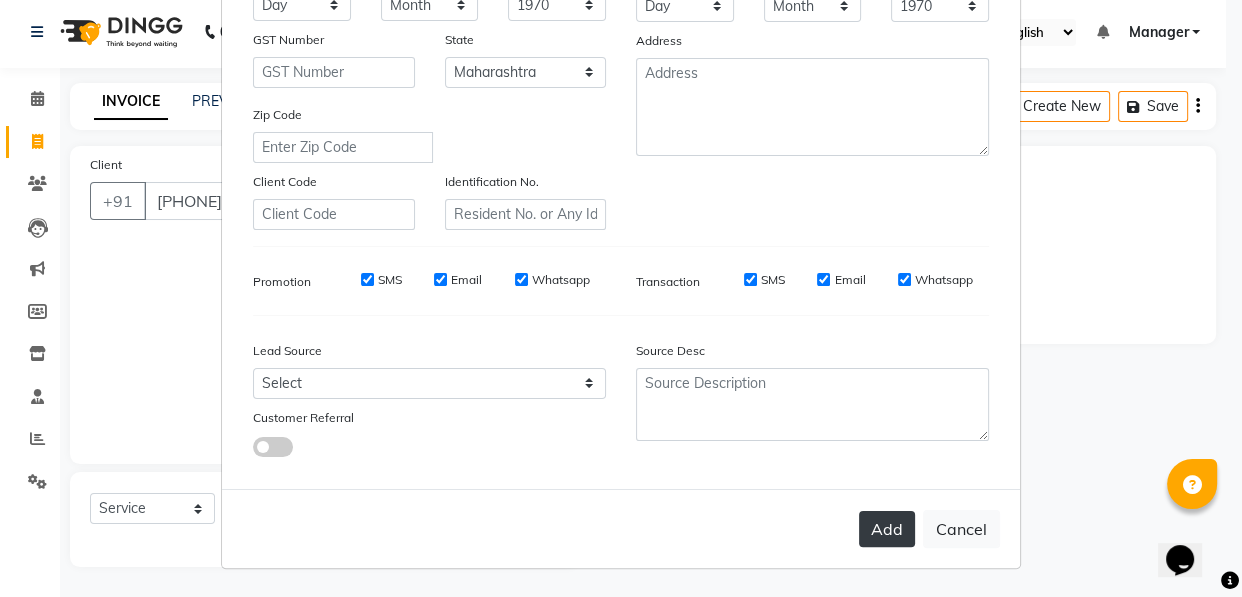 click on "Add" at bounding box center (887, 529) 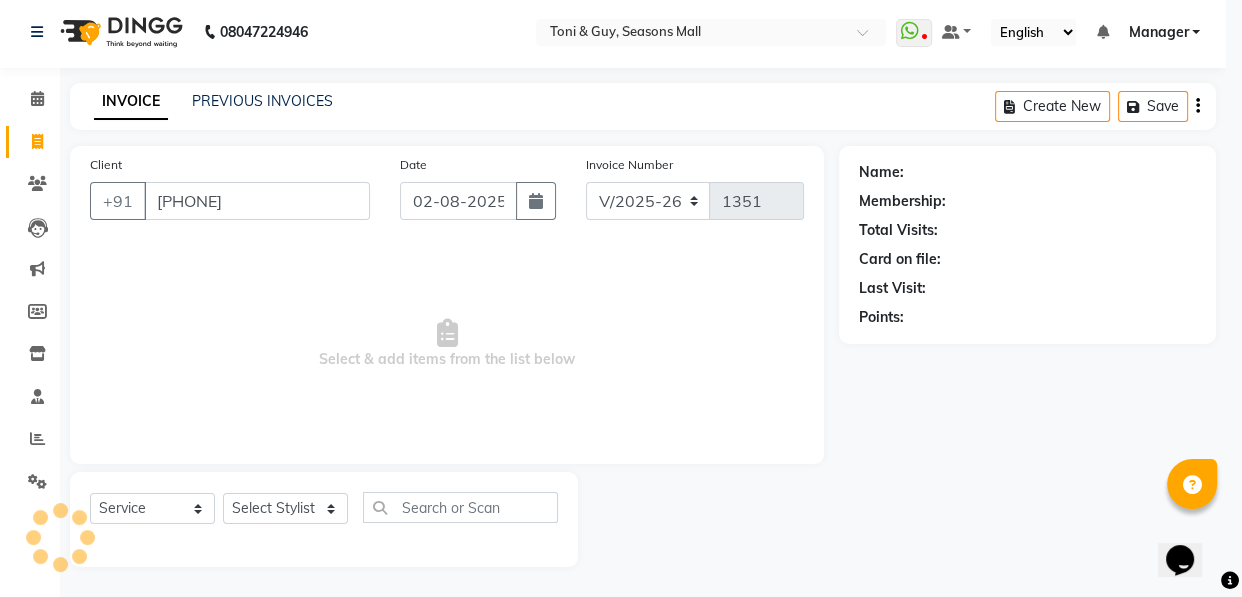 type on "96******29" 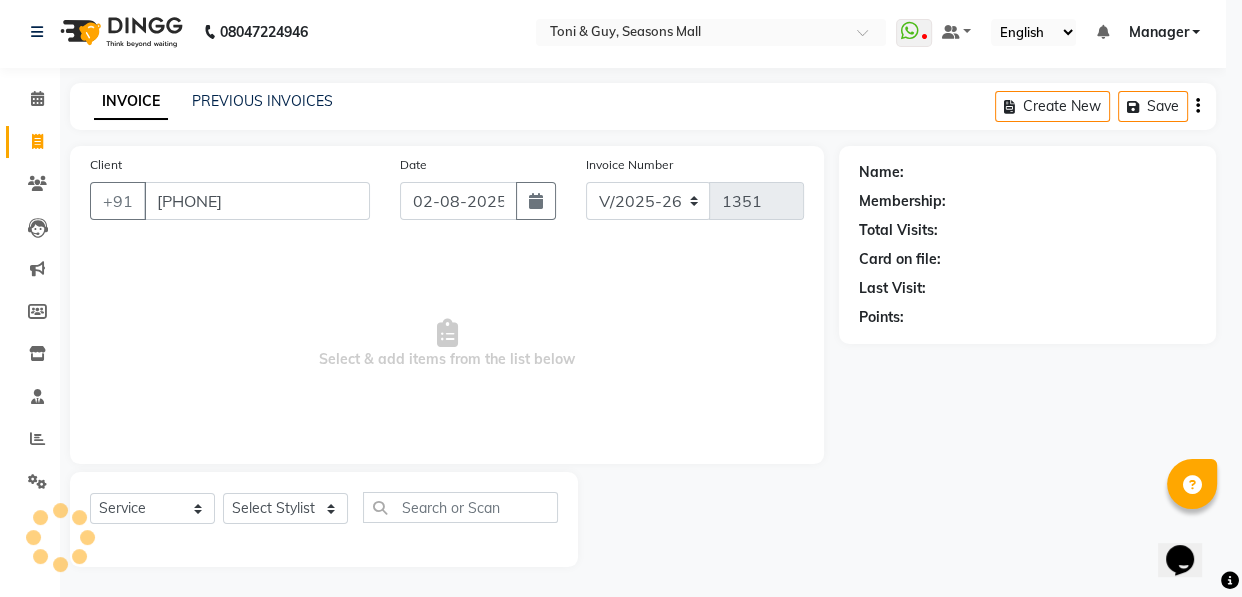type 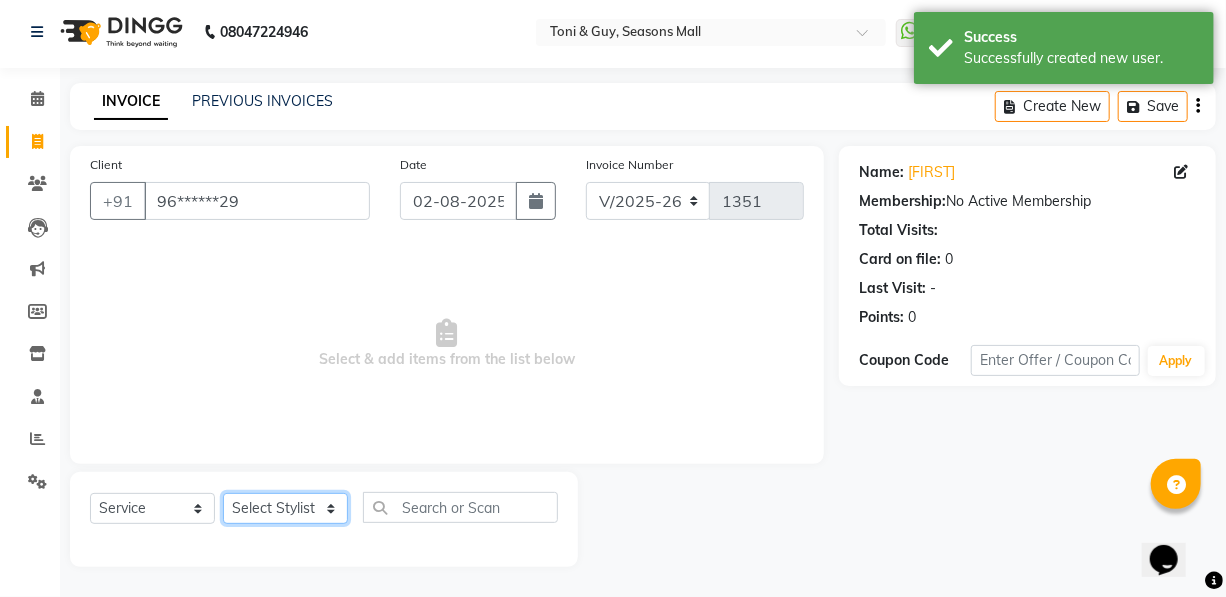 click on "Select Stylist [FIRST] [FIRST] [FIRST] [FIRST] [FIRST] Manager [FIRST] [FIRST] [FIRST] [FIRST] [FIRST] [FIRST]" 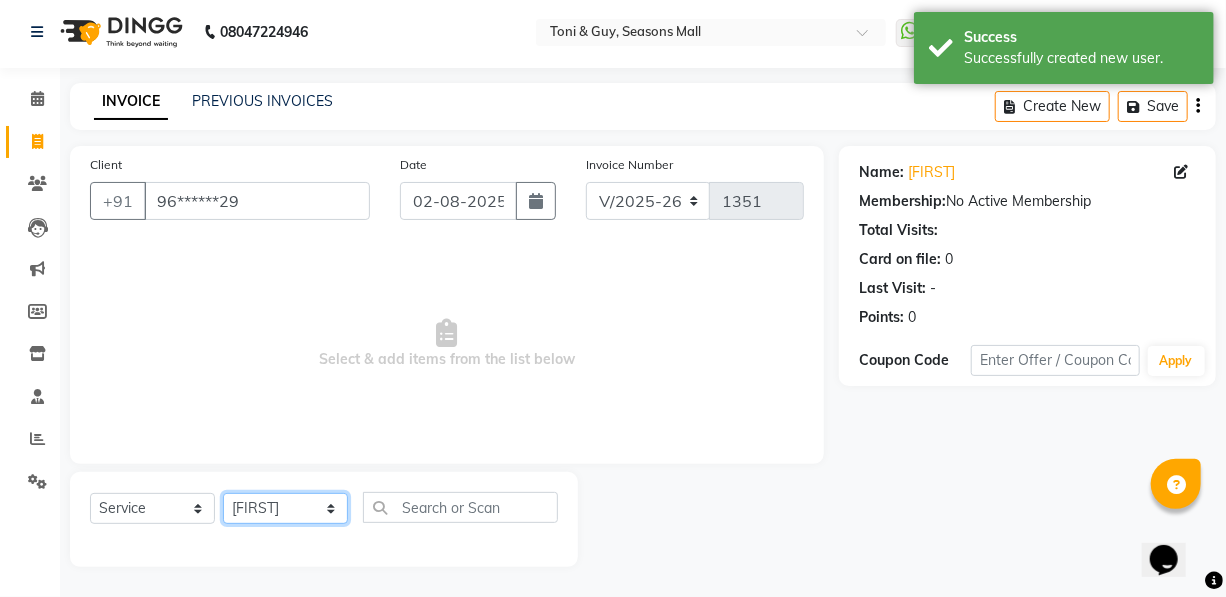 click on "Select Stylist [FIRST] [FIRST] [FIRST] [FIRST] [FIRST] Manager [FIRST] [FIRST] [FIRST] [FIRST] [FIRST] [FIRST]" 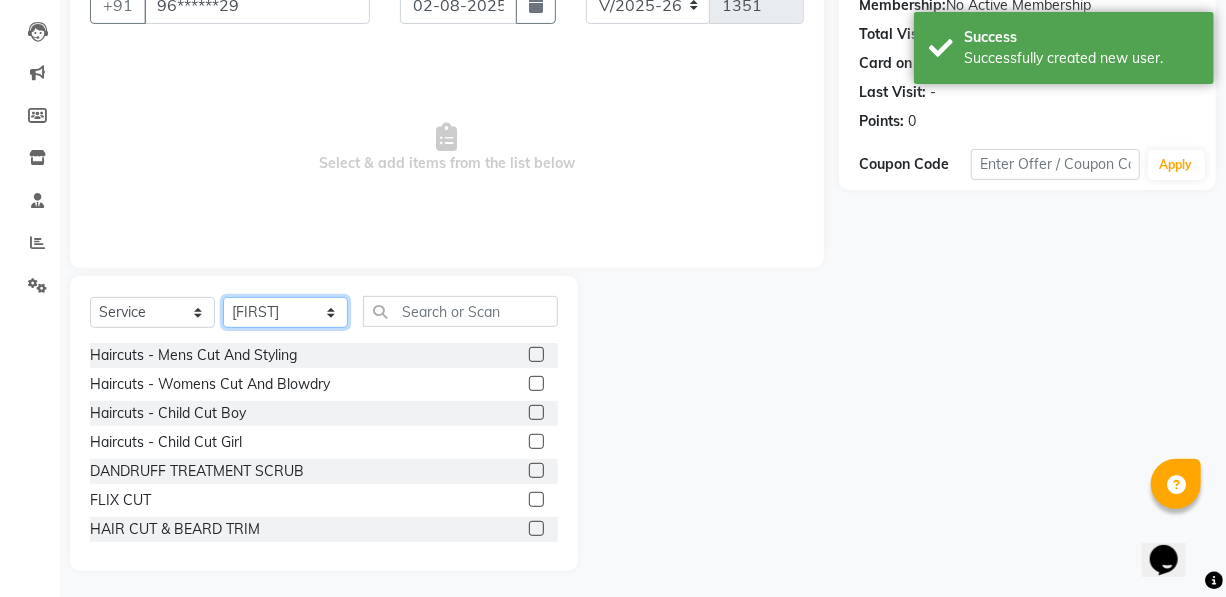 scroll, scrollTop: 204, scrollLeft: 0, axis: vertical 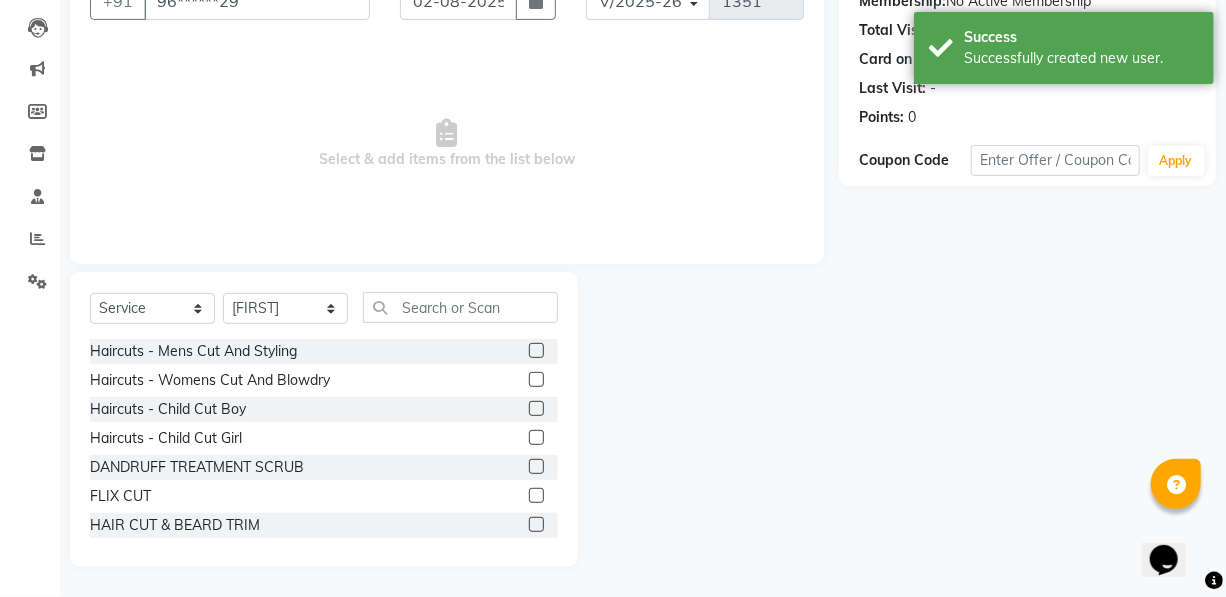 click 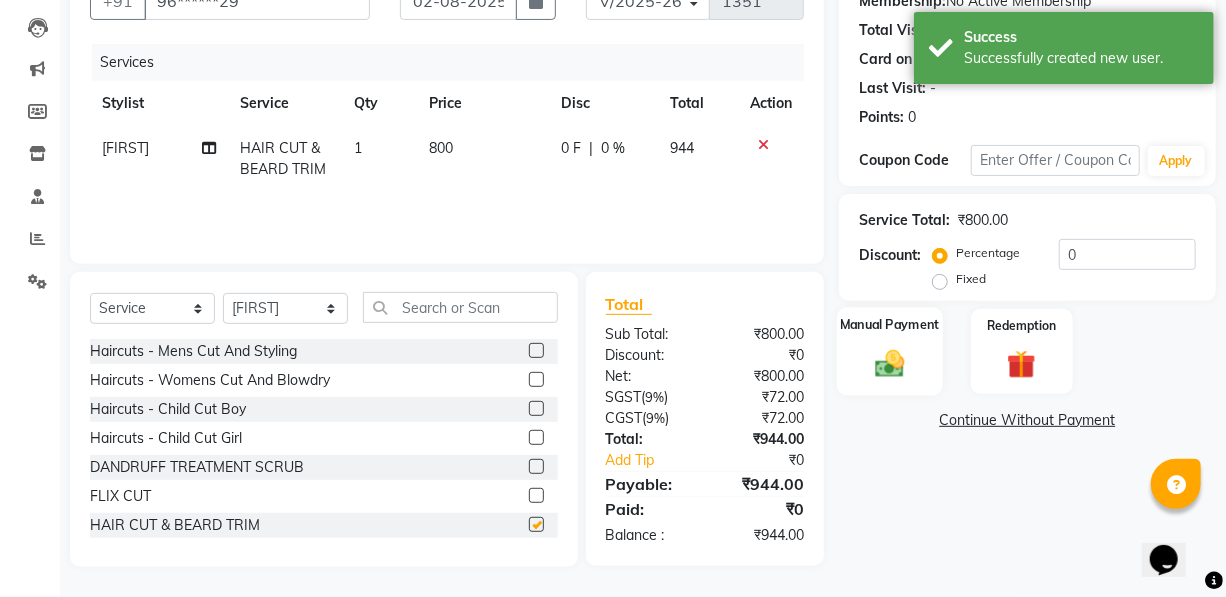 checkbox on "false" 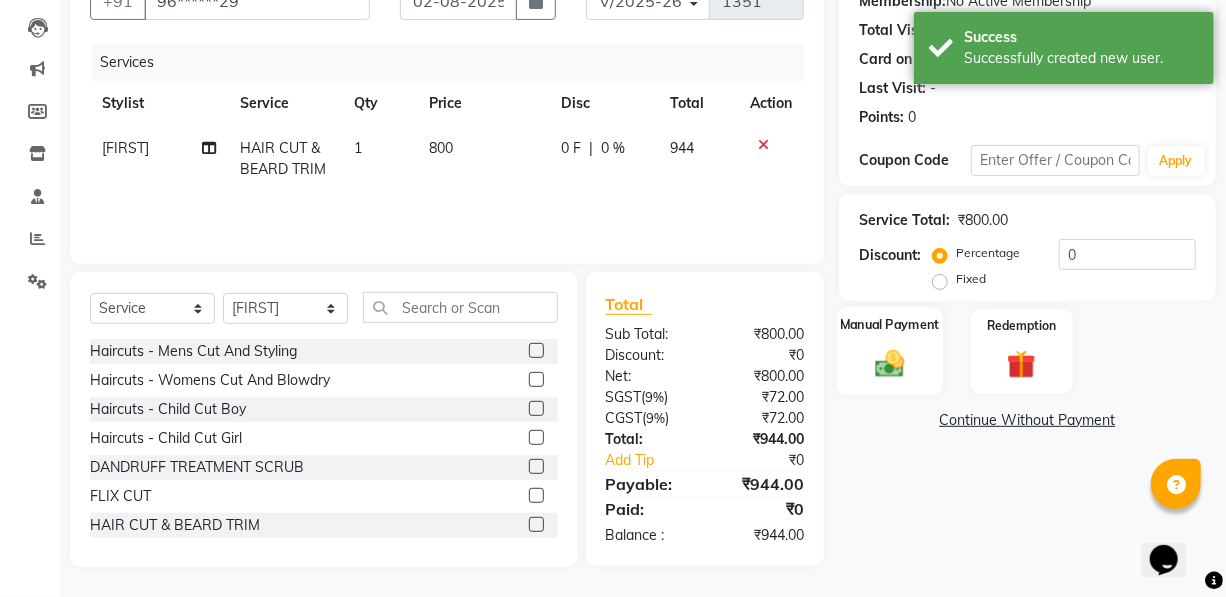 click 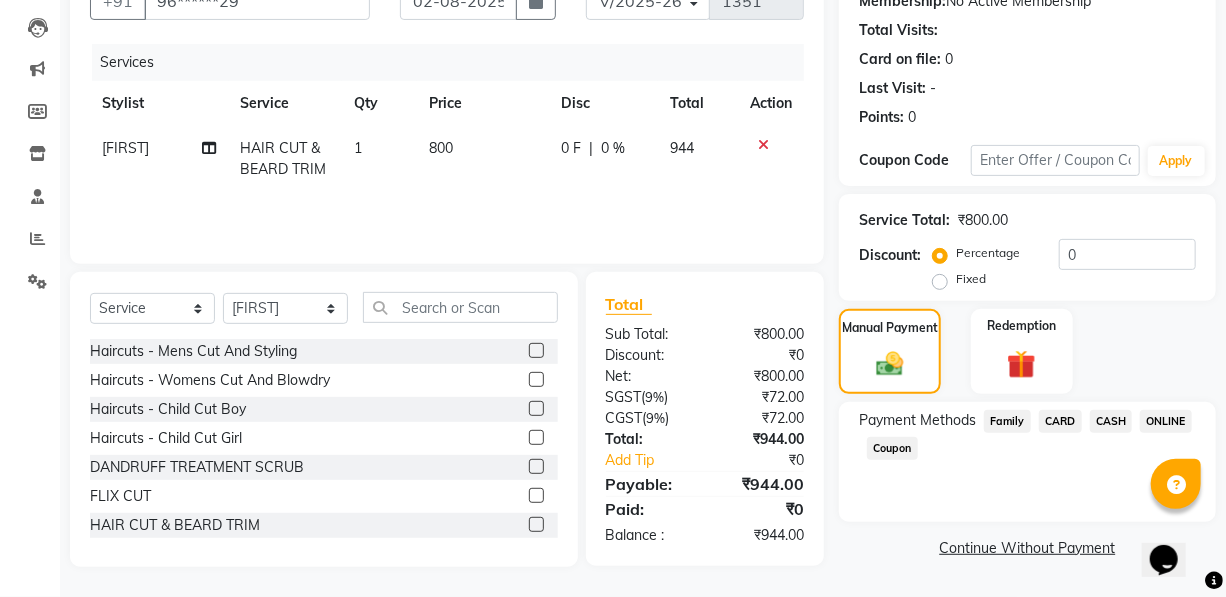 click on "ONLINE" 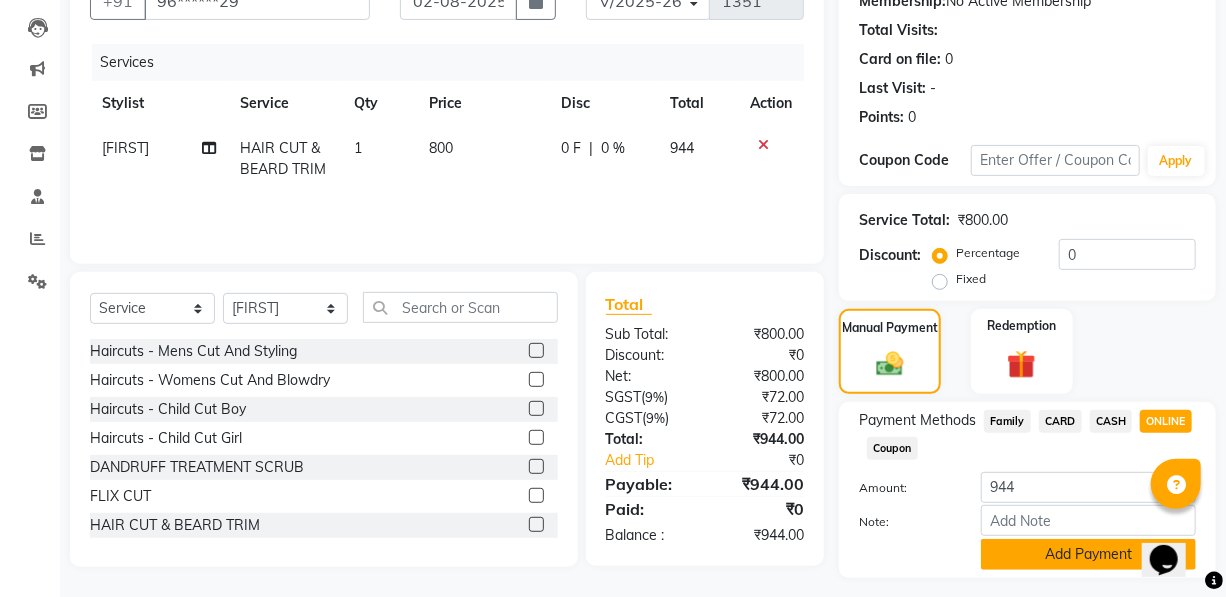 click on "Add Payment" 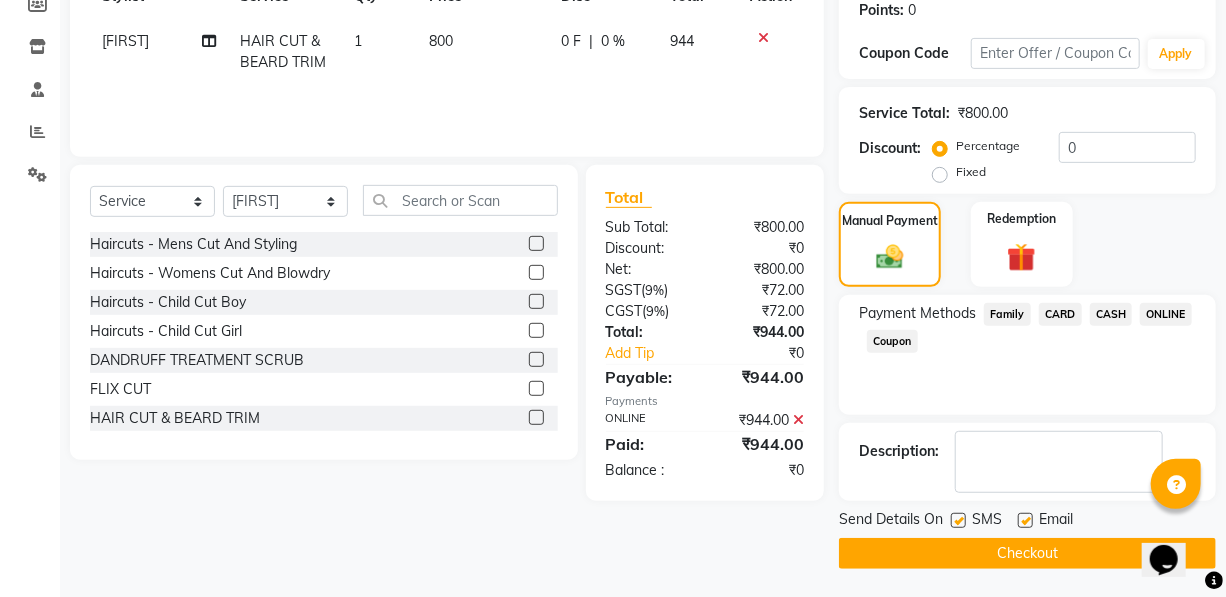 click on "Checkout" 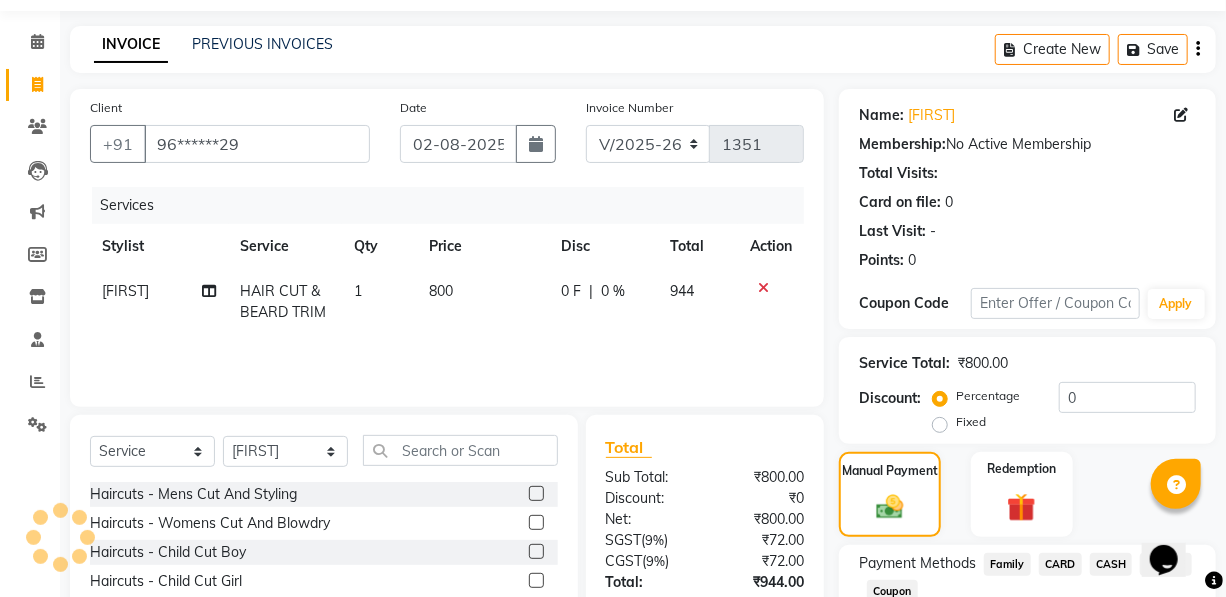 scroll, scrollTop: 0, scrollLeft: 0, axis: both 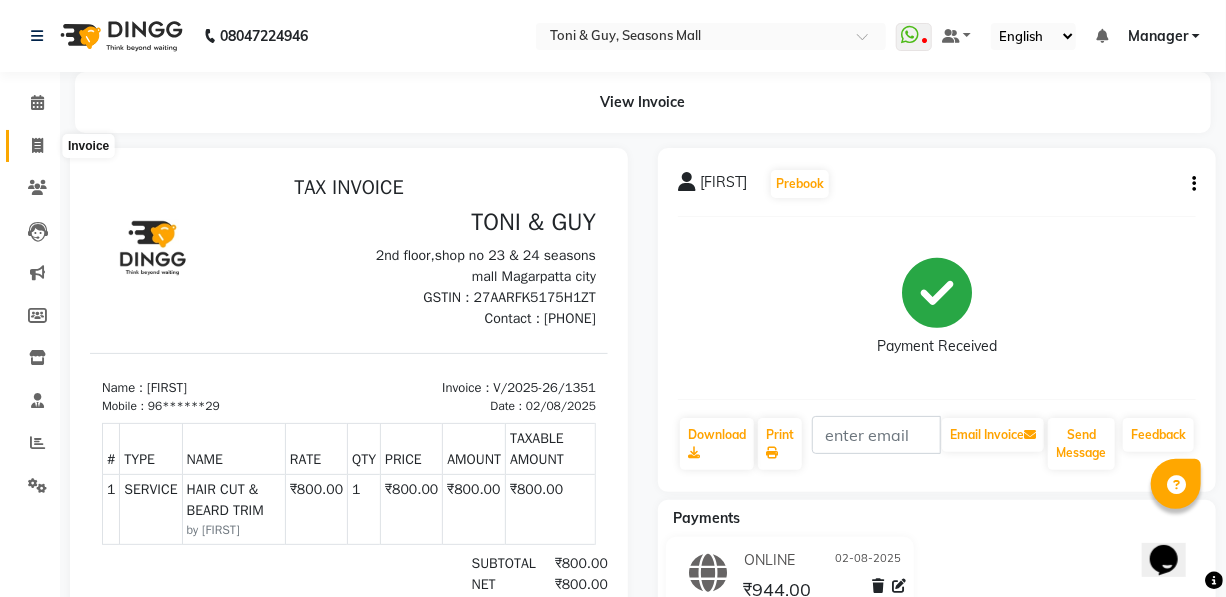 click 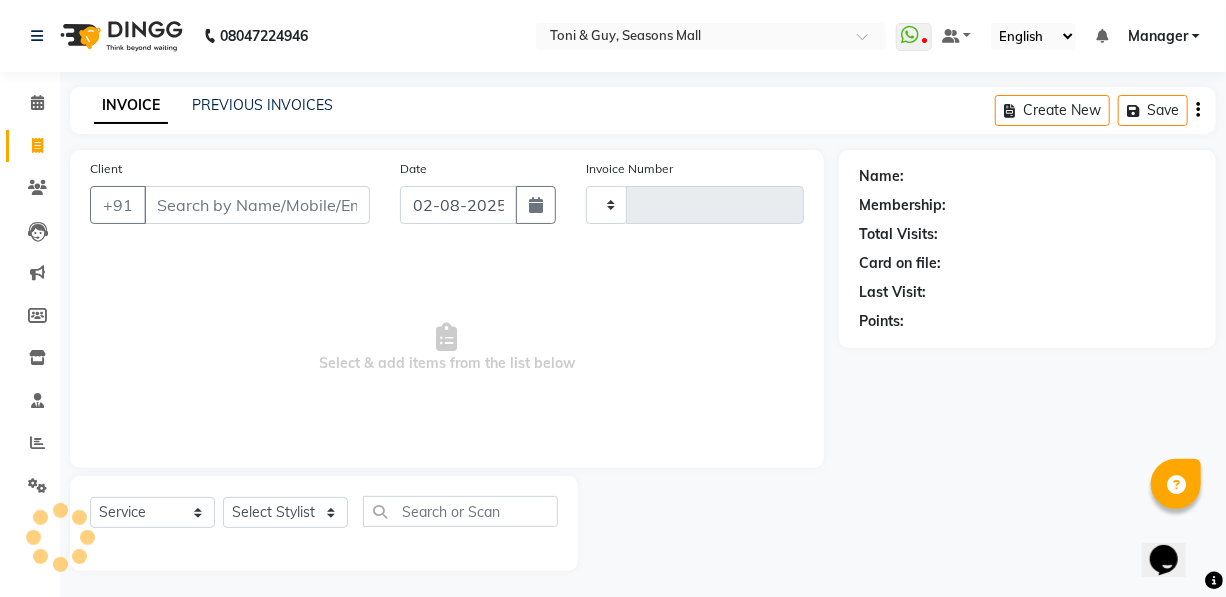 type on "1352" 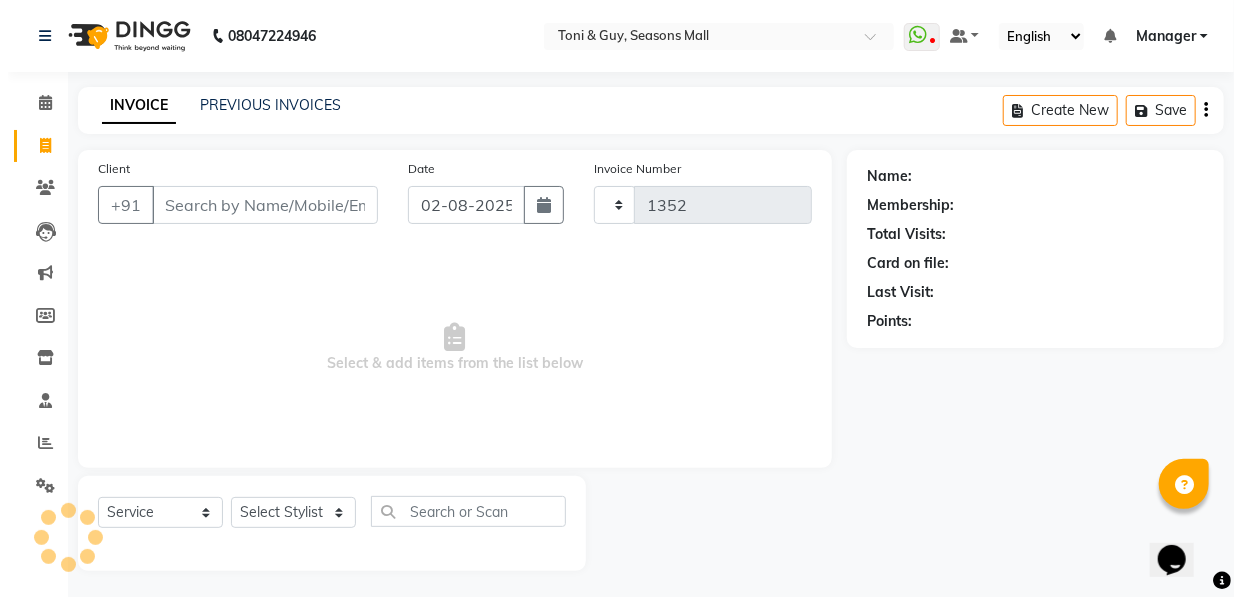 scroll, scrollTop: 4, scrollLeft: 0, axis: vertical 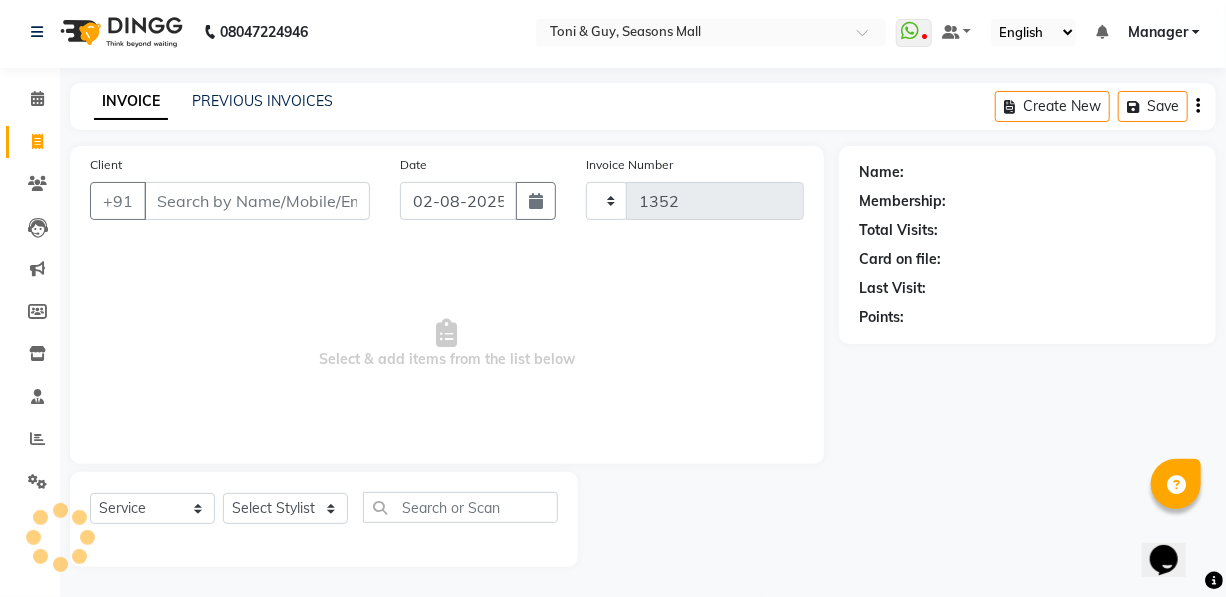 select on "3906" 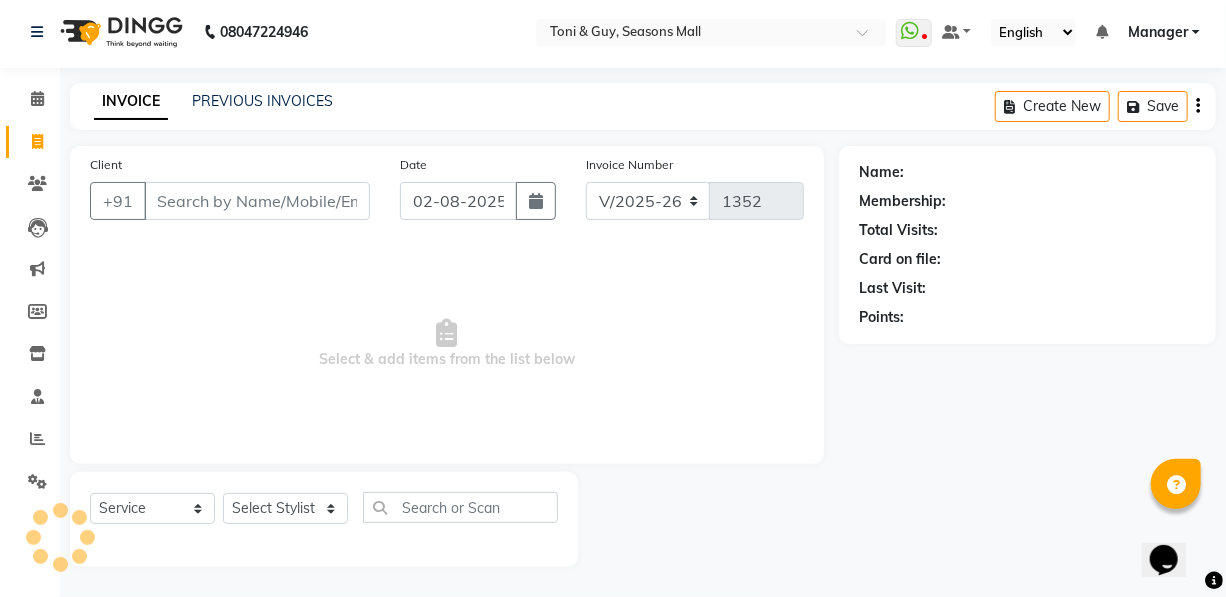 click on "Client" at bounding box center (257, 201) 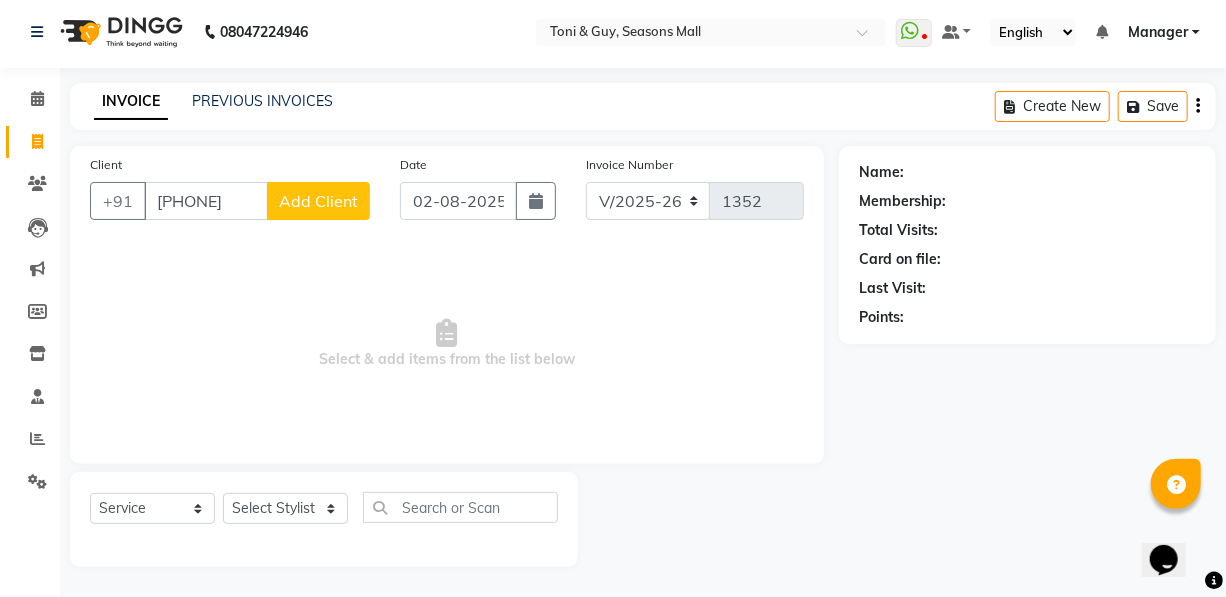 type on "[PHONE]" 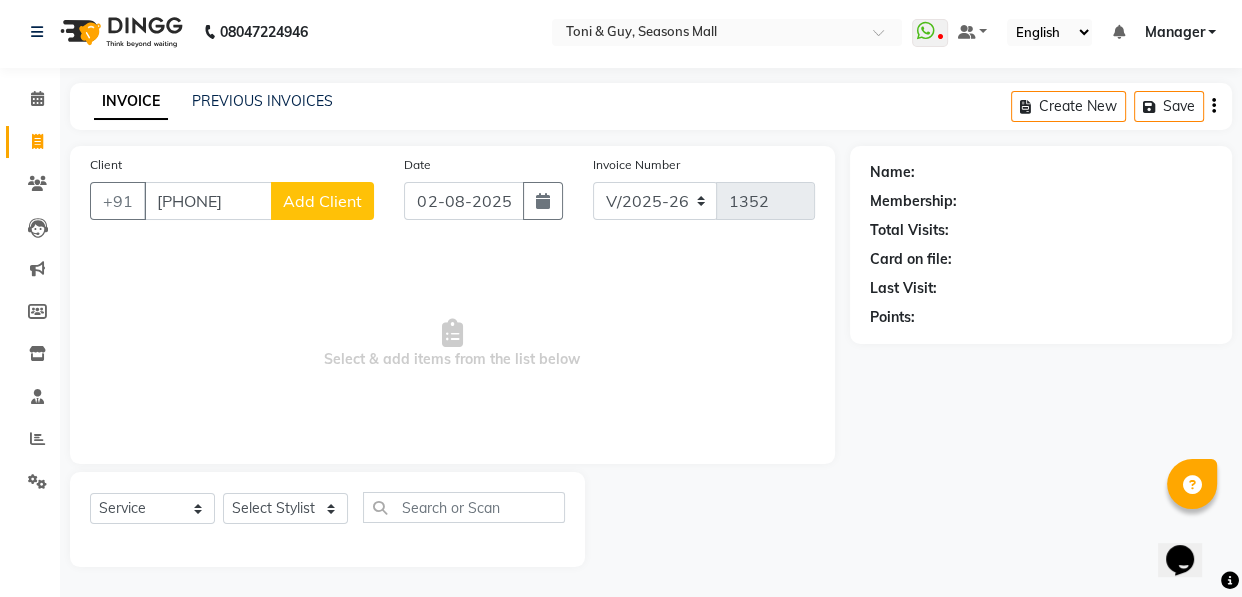 select on "22" 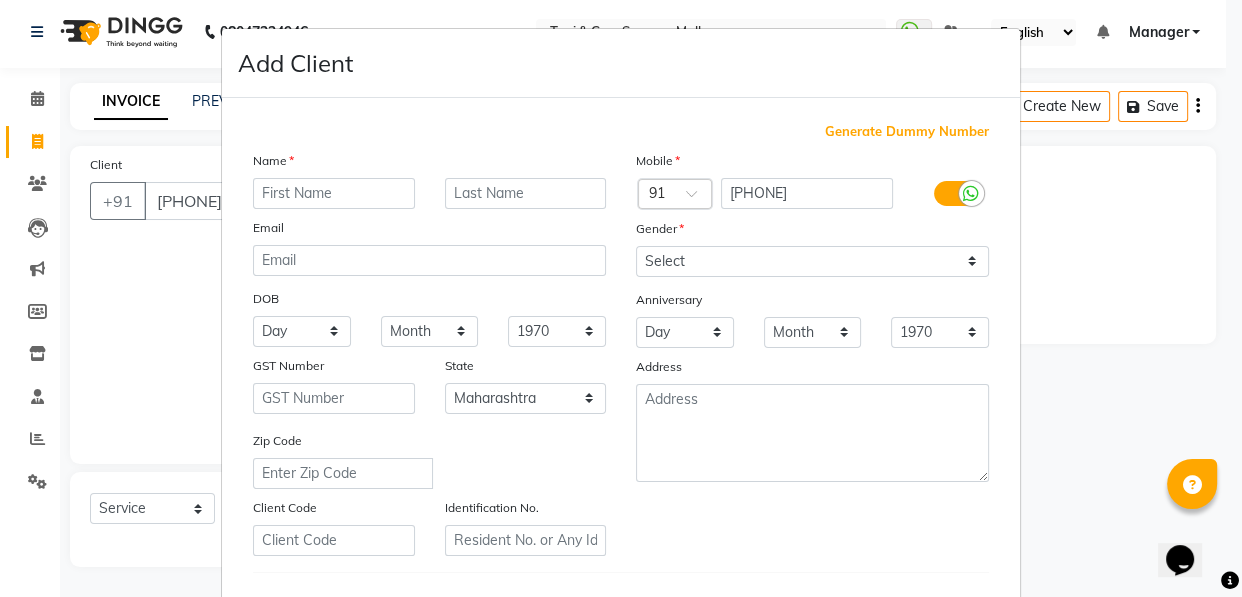 click at bounding box center (334, 193) 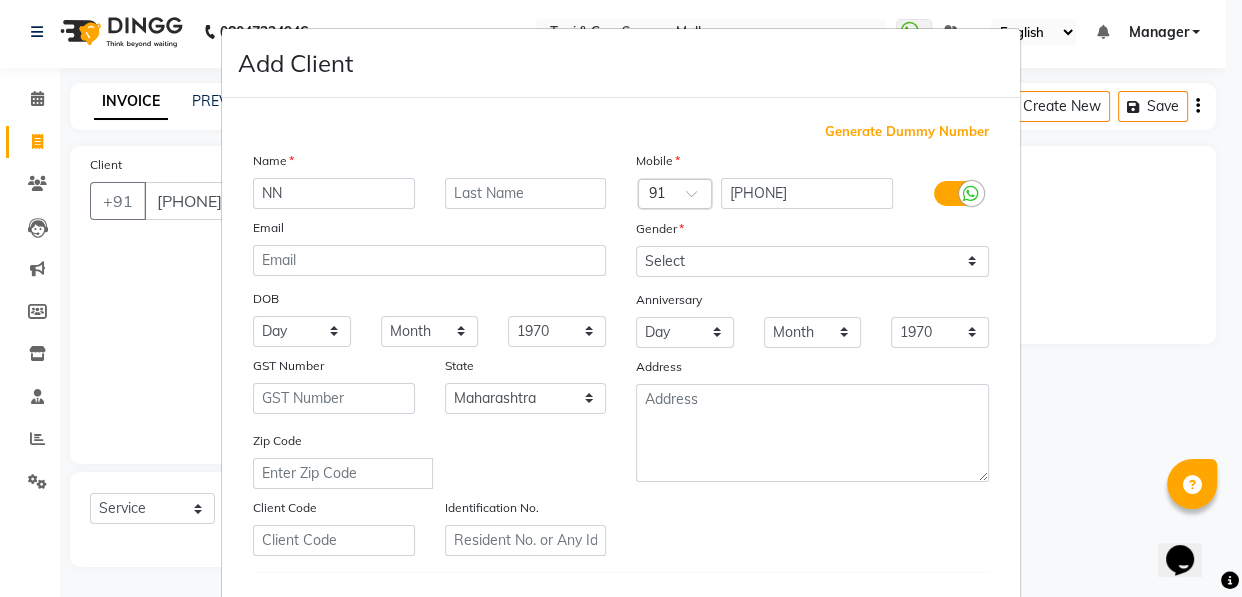 type on "N" 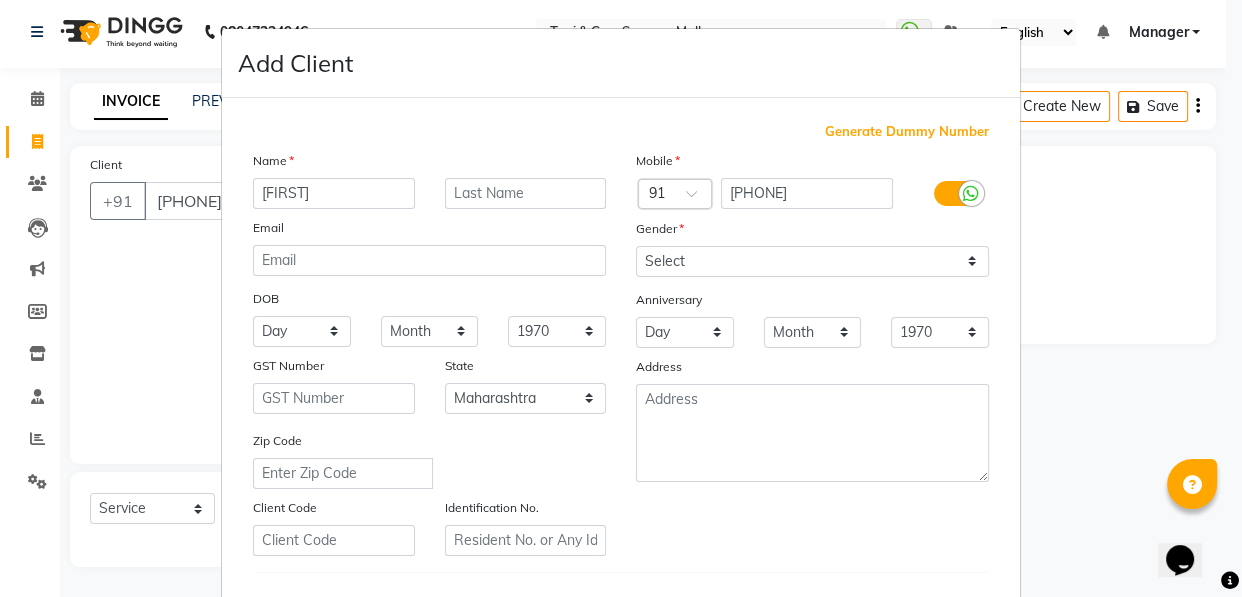 type on "[FIRST]" 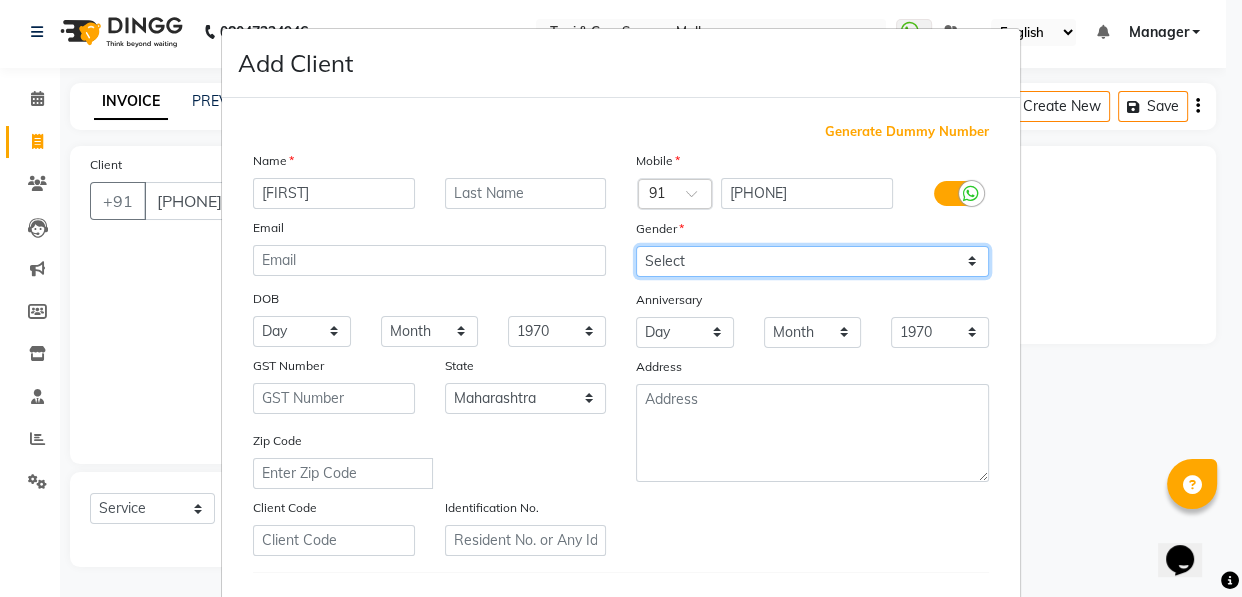 click on "Select Male Female Other Prefer Not To Say" at bounding box center (812, 261) 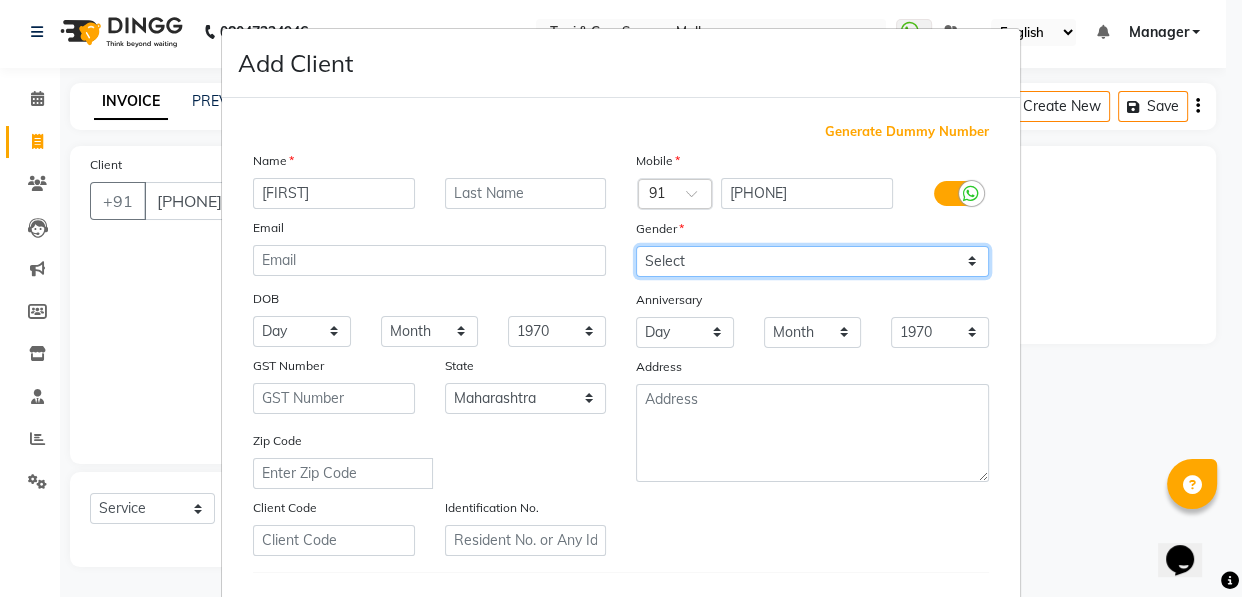 select on "female" 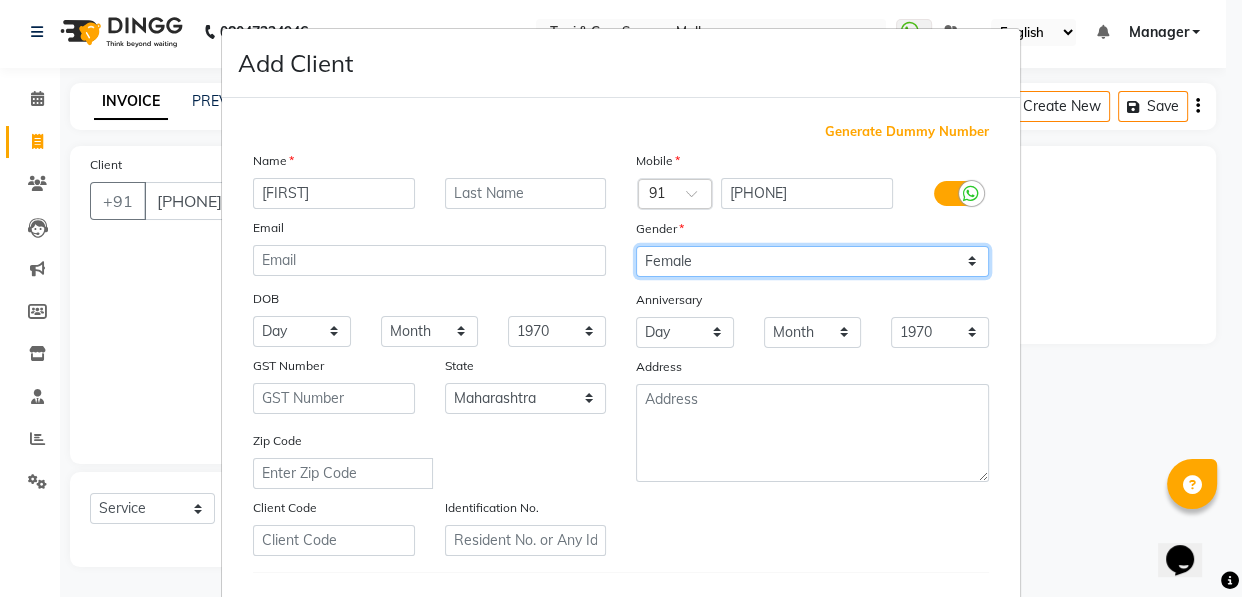 click on "Select Male Female Other Prefer Not To Say" at bounding box center [812, 261] 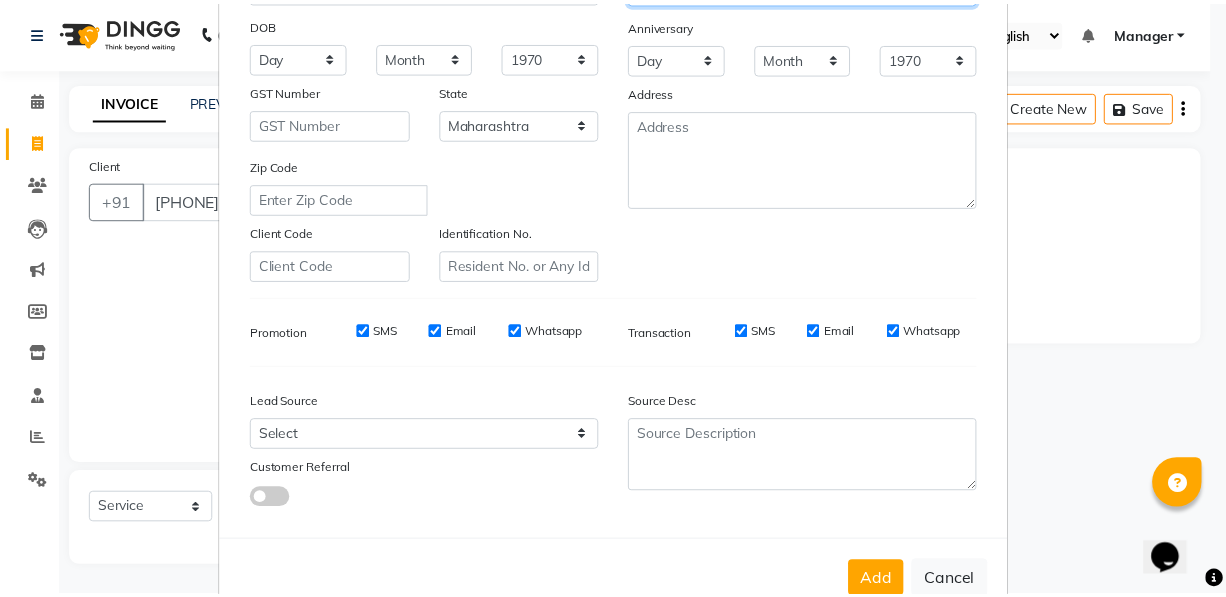 scroll, scrollTop: 331, scrollLeft: 0, axis: vertical 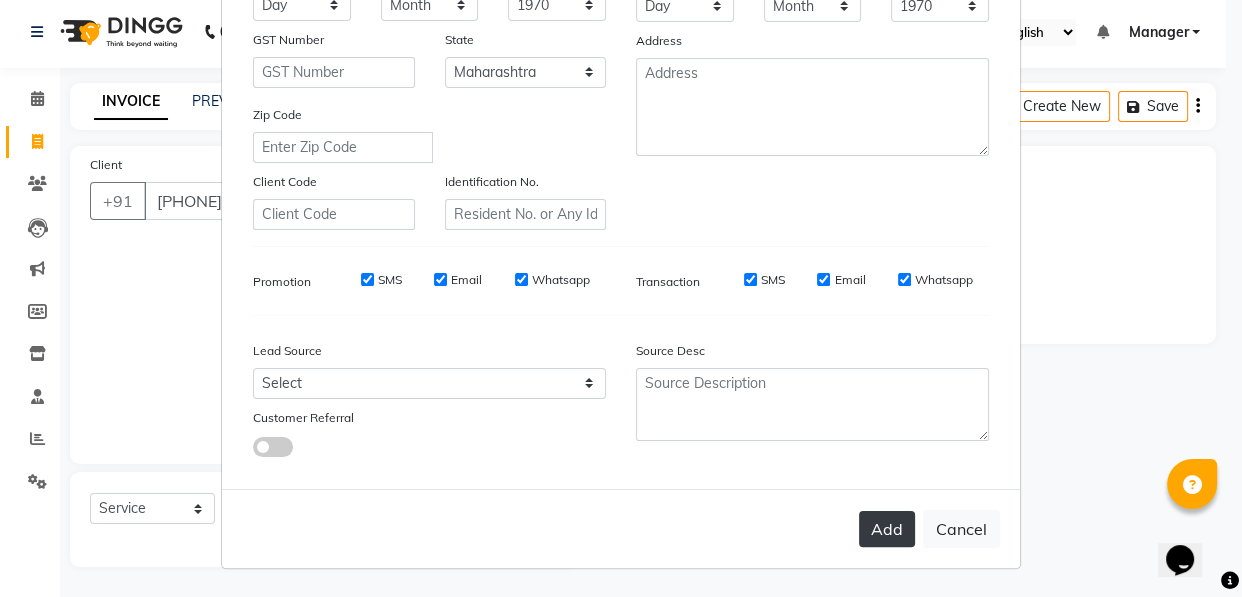 click on "Add" at bounding box center (887, 529) 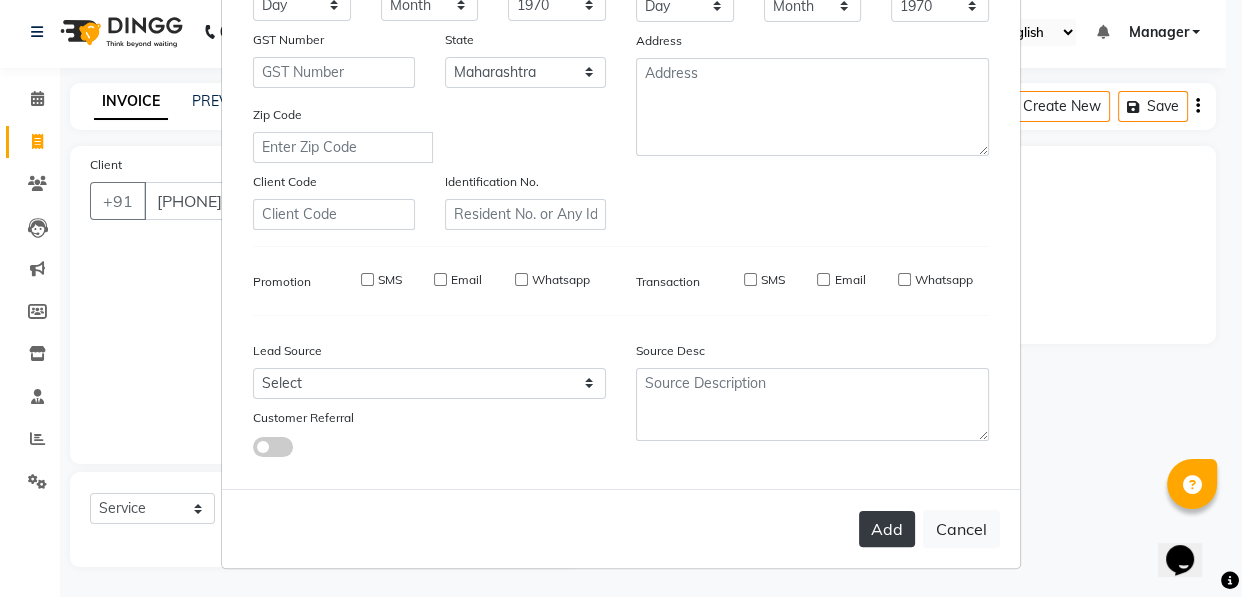 type on "79******84" 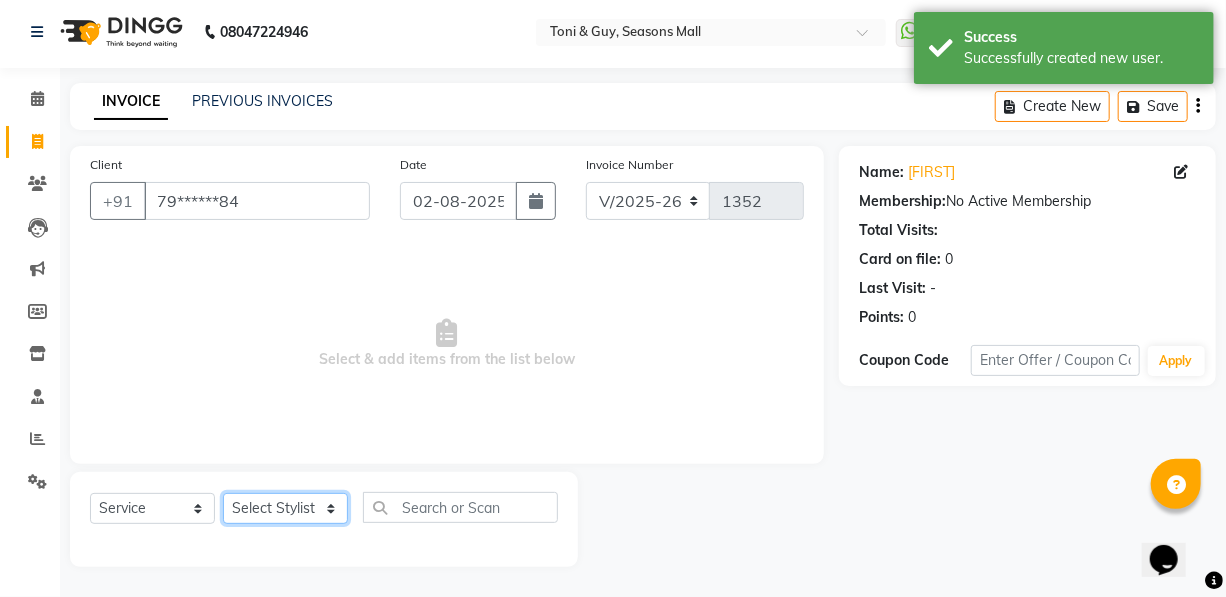 click on "Select Stylist [FIRST] [FIRST] [FIRST] [FIRST] [FIRST] Manager [FIRST] [FIRST] [FIRST] [FIRST] [FIRST] [FIRST]" 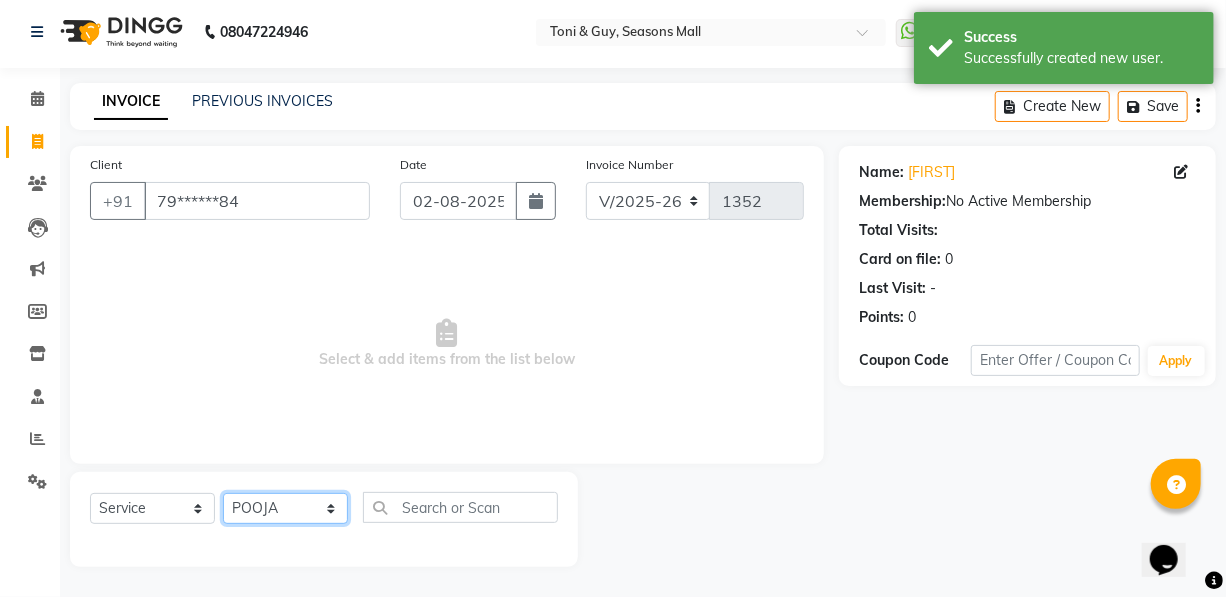 click on "Select Stylist [FIRST] [FIRST] [FIRST] [FIRST] [FIRST] Manager [FIRST] [FIRST] [FIRST] [FIRST] [FIRST] [FIRST]" 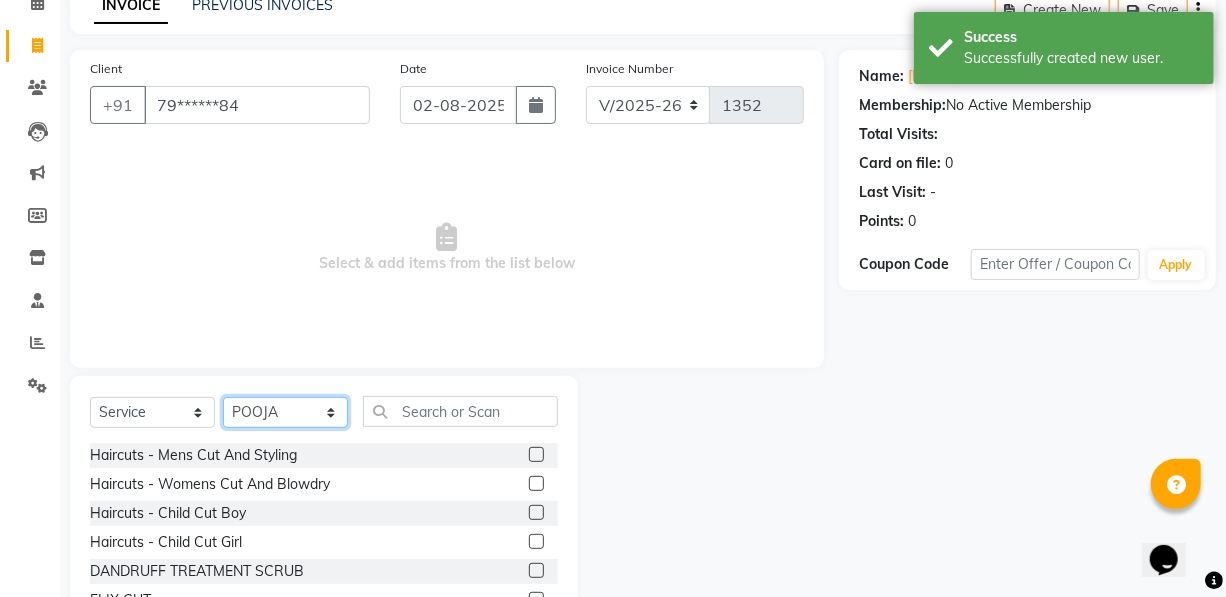 scroll, scrollTop: 204, scrollLeft: 0, axis: vertical 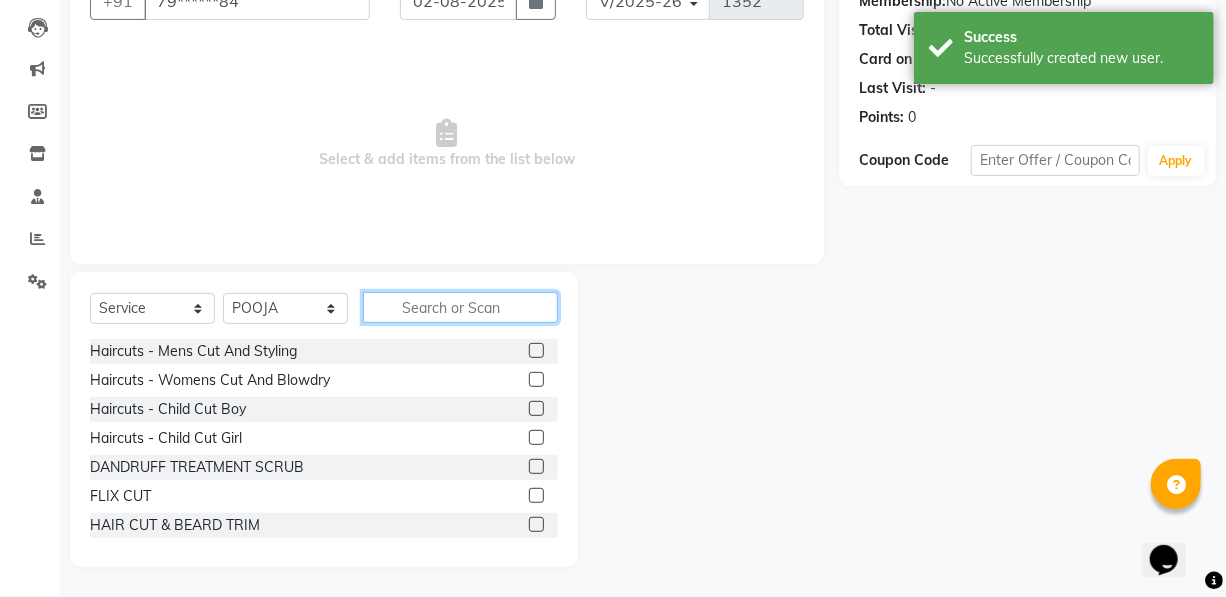 click 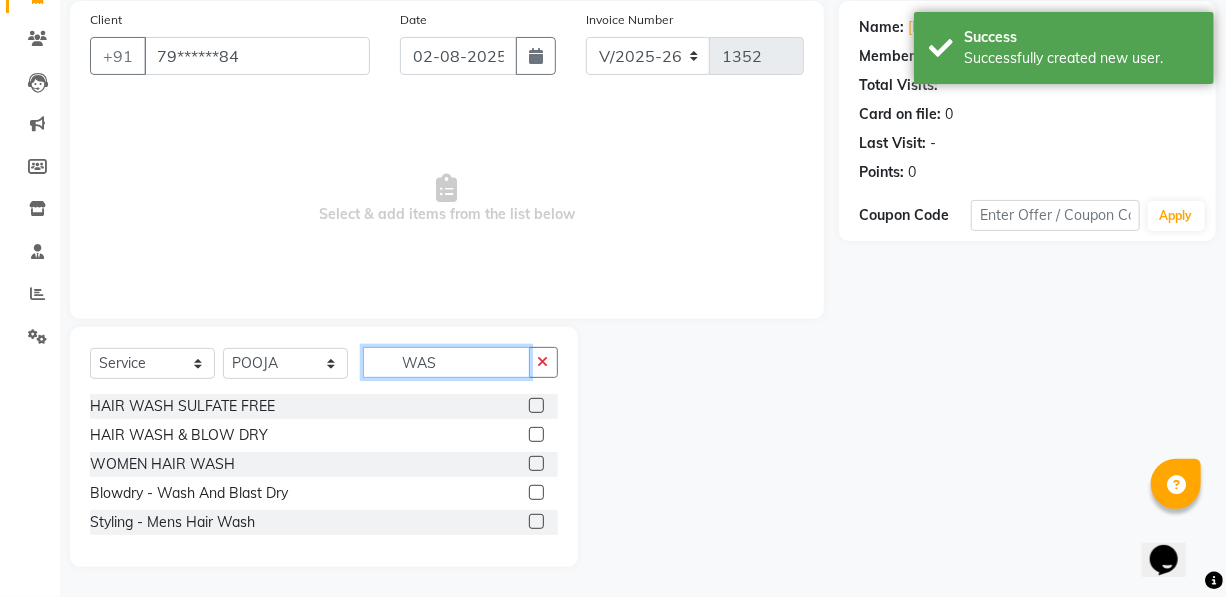 scroll, scrollTop: 149, scrollLeft: 0, axis: vertical 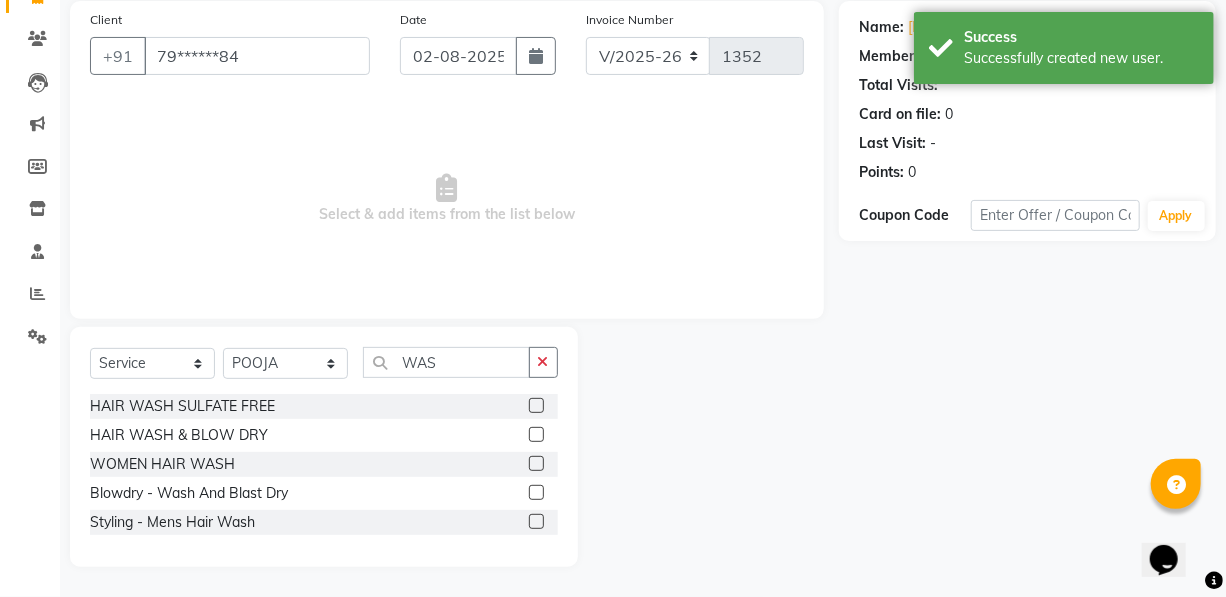 click 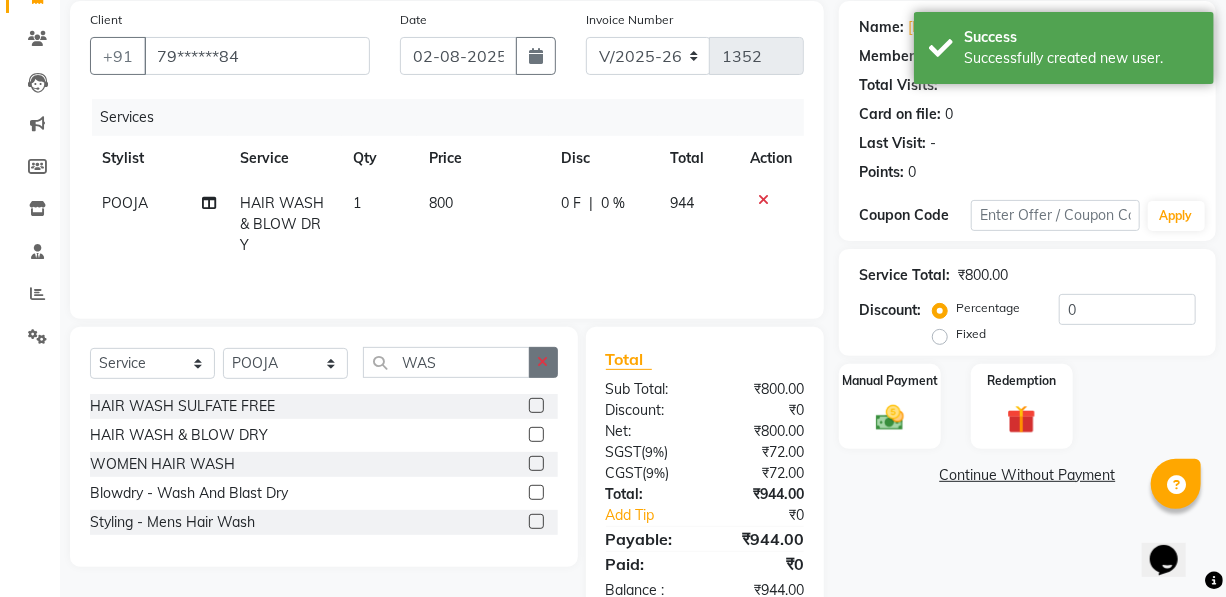 checkbox on "false" 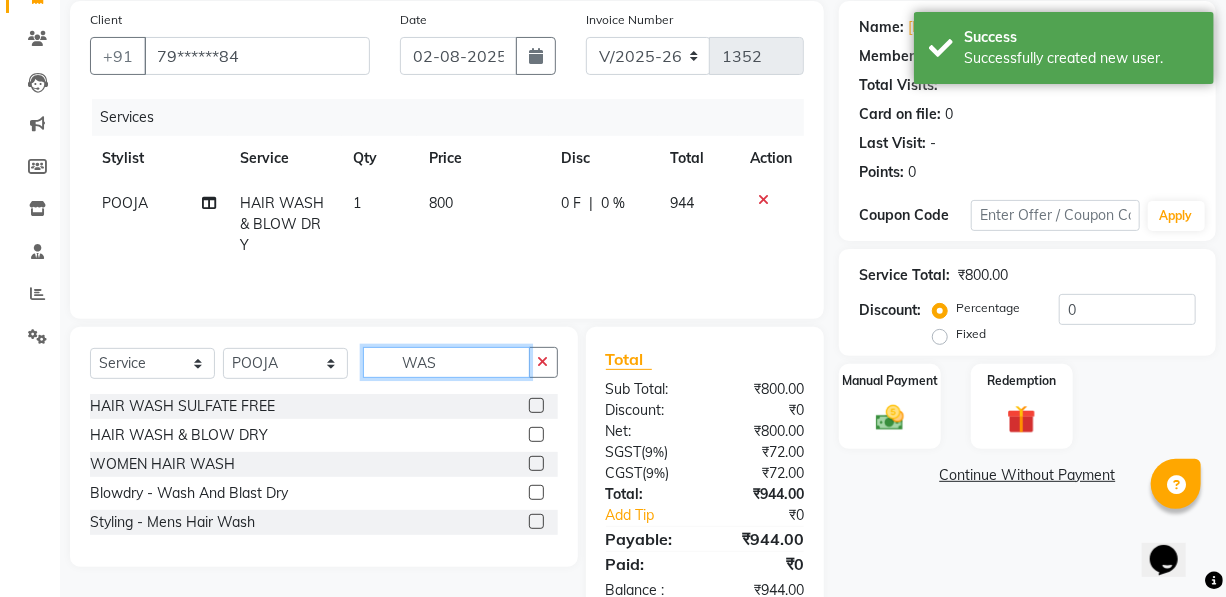 type 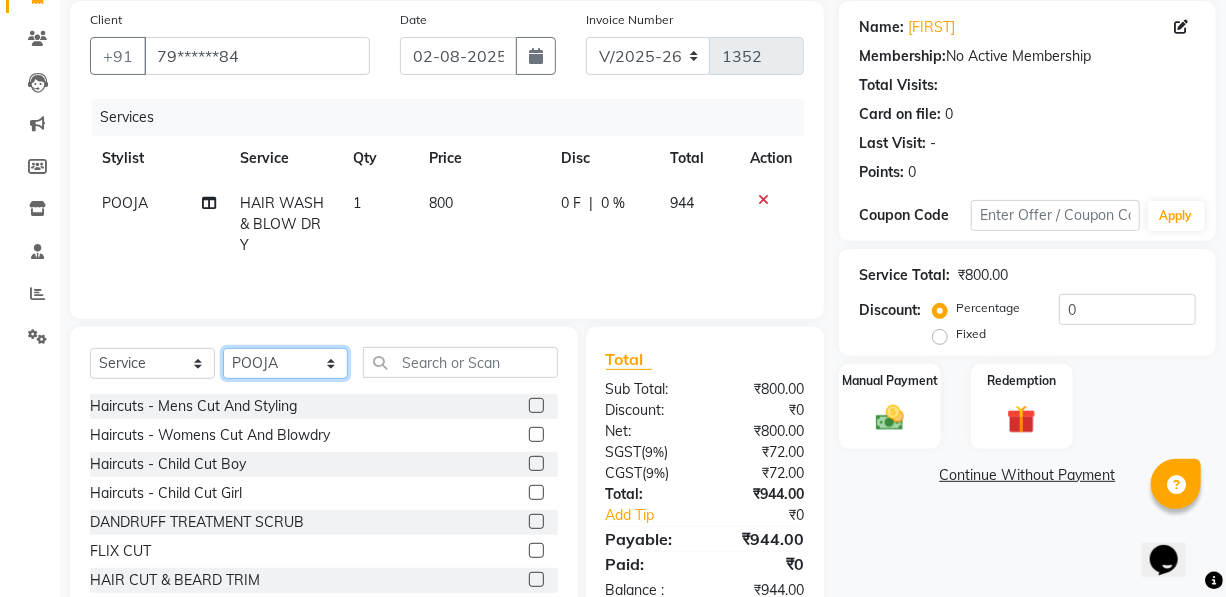 click on "Select Stylist [FIRST] [FIRST] [FIRST] [FIRST] [FIRST] Manager [FIRST] [FIRST] [FIRST] [FIRST] [FIRST] [FIRST]" 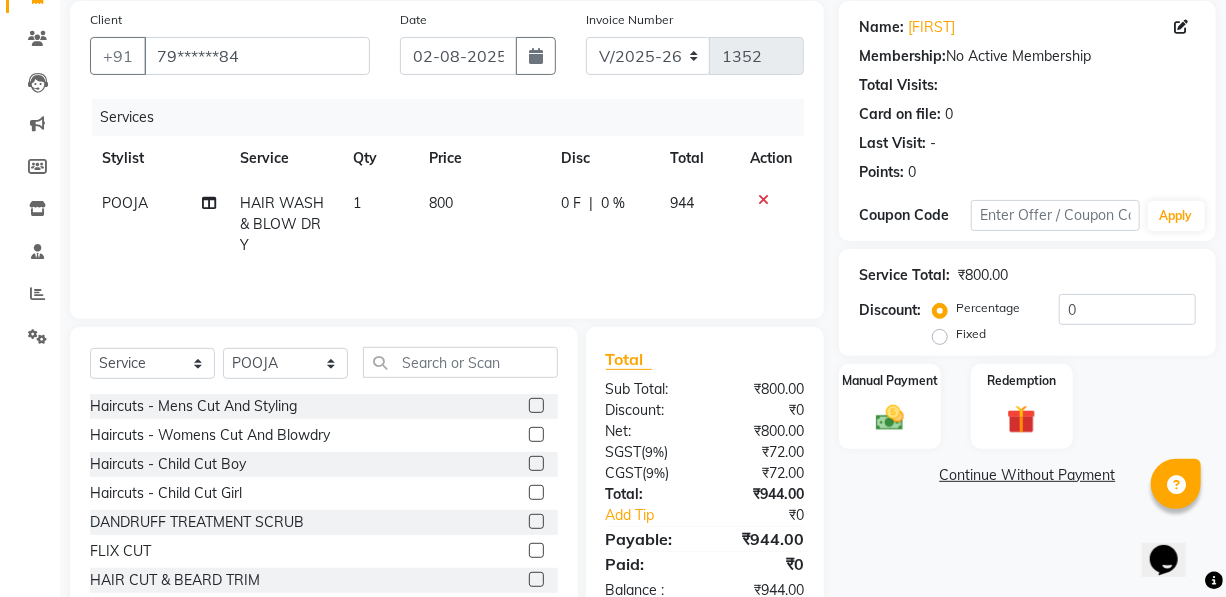 click on "POOJA" 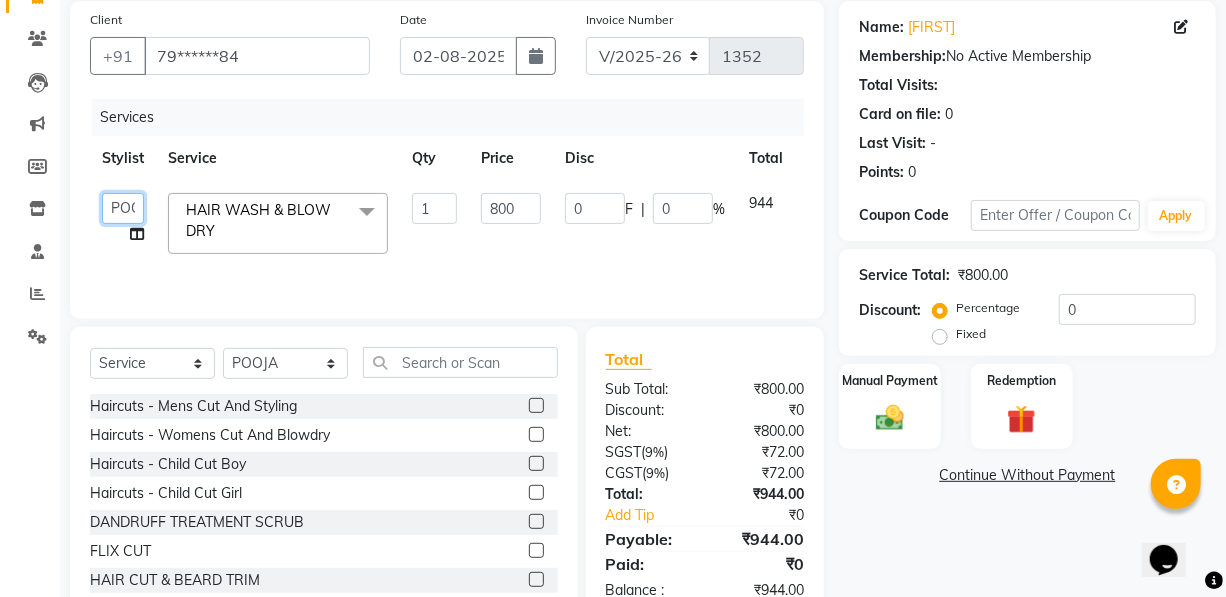 drag, startPoint x: 110, startPoint y: 200, endPoint x: 127, endPoint y: 208, distance: 18.788294 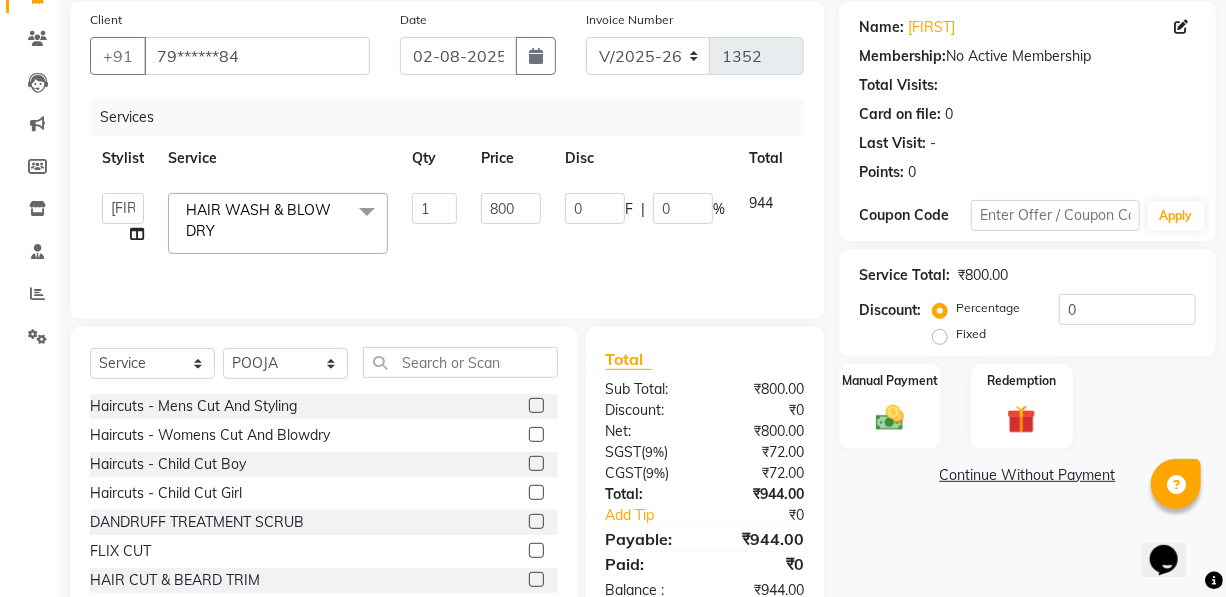 select on "29504" 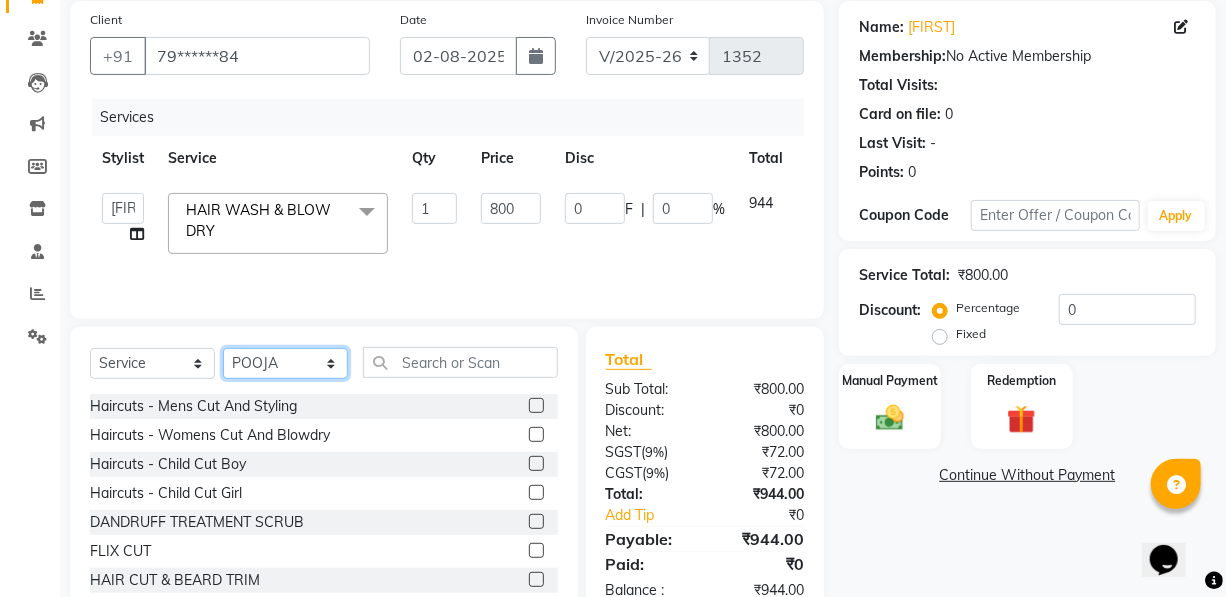 click on "Select Stylist [FIRST] [FIRST] [FIRST] [FIRST] [FIRST] Manager [FIRST] [FIRST] [FIRST] [FIRST] [FIRST] [FIRST]" 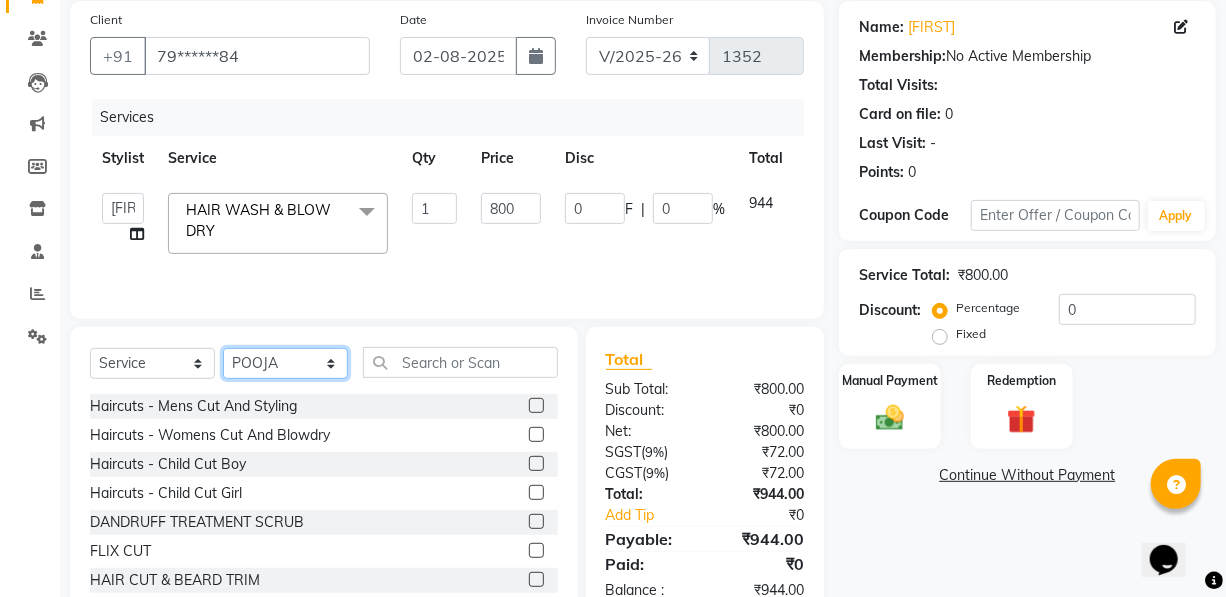 select on "58064" 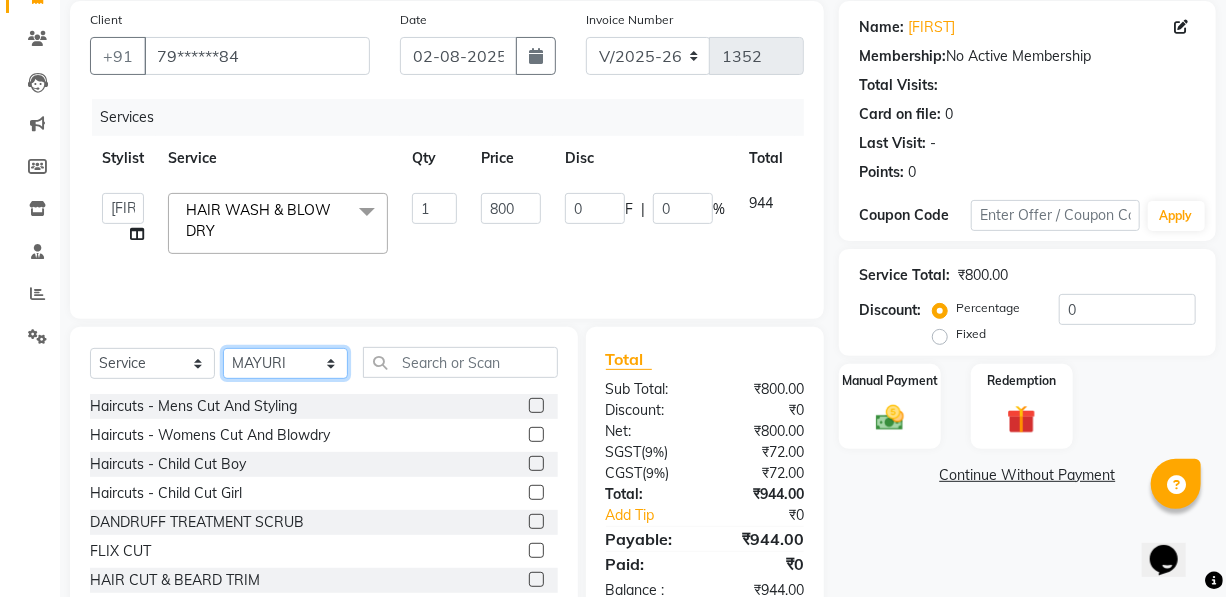 click on "Select Stylist [FIRST] [FIRST] [FIRST] [FIRST] [FIRST] Manager [FIRST] [FIRST] [FIRST] [FIRST] [FIRST] [FIRST]" 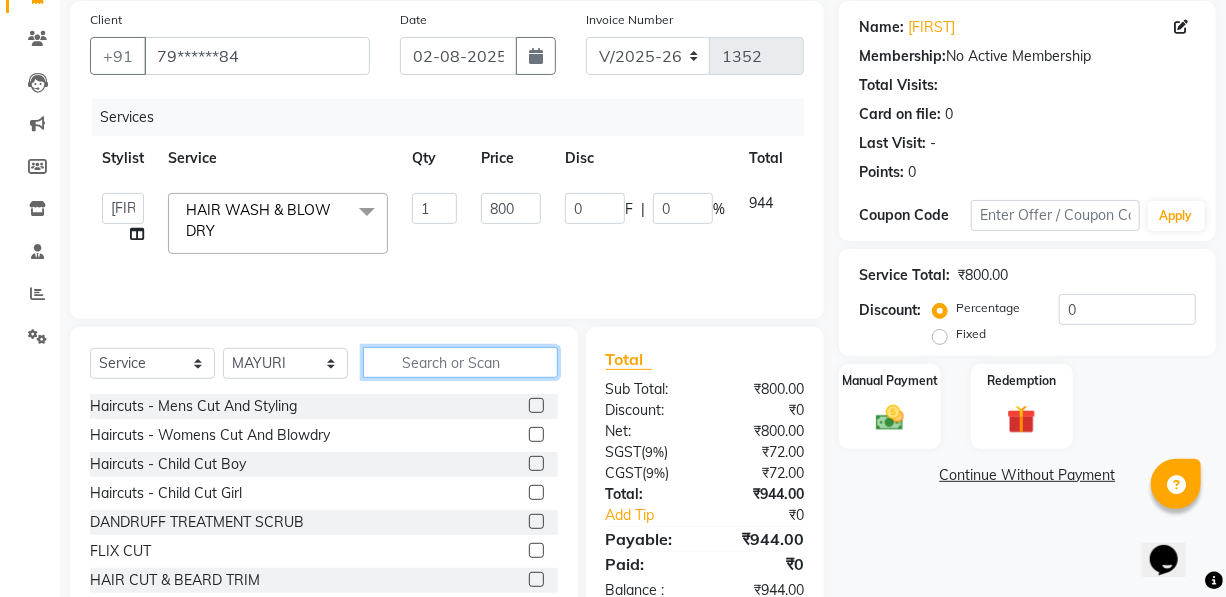 click 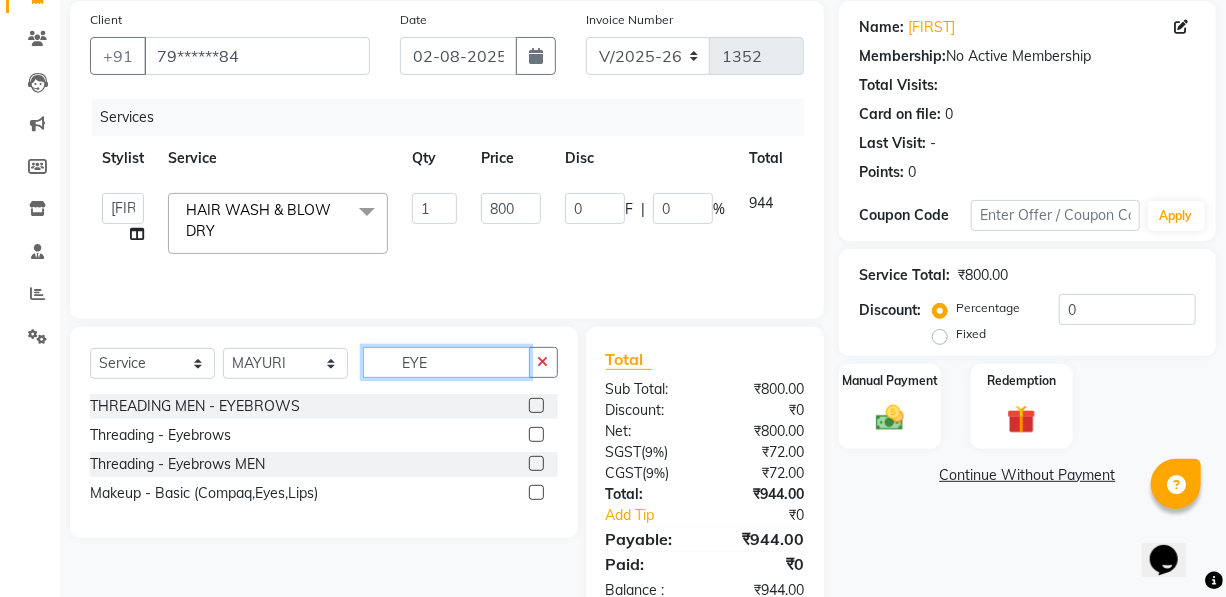 type on "EYE" 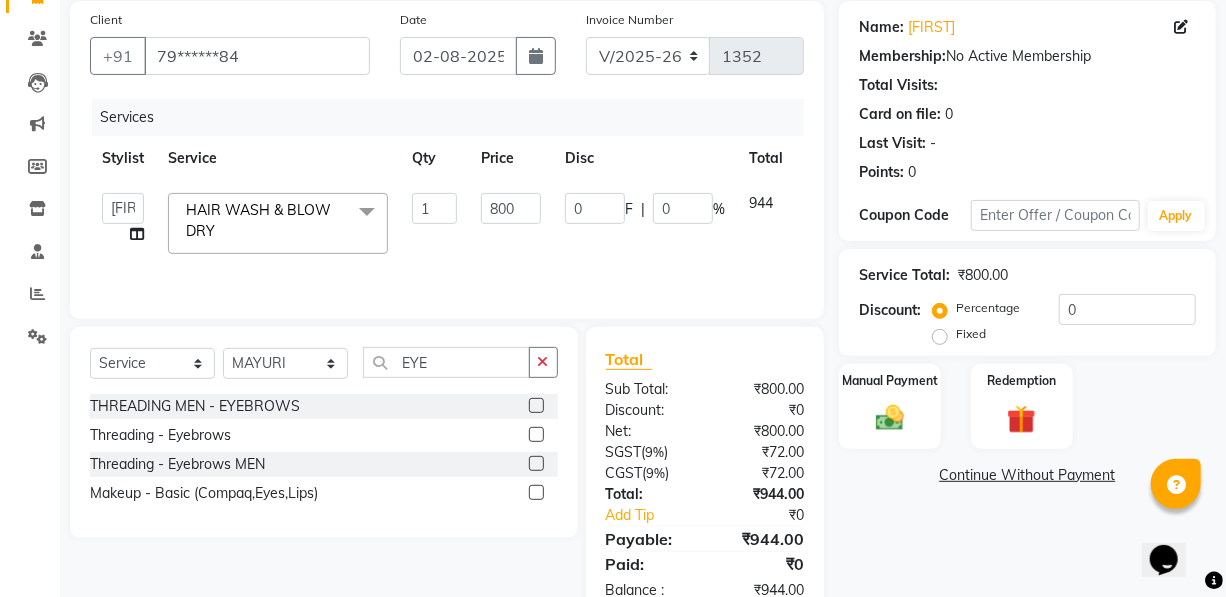 click 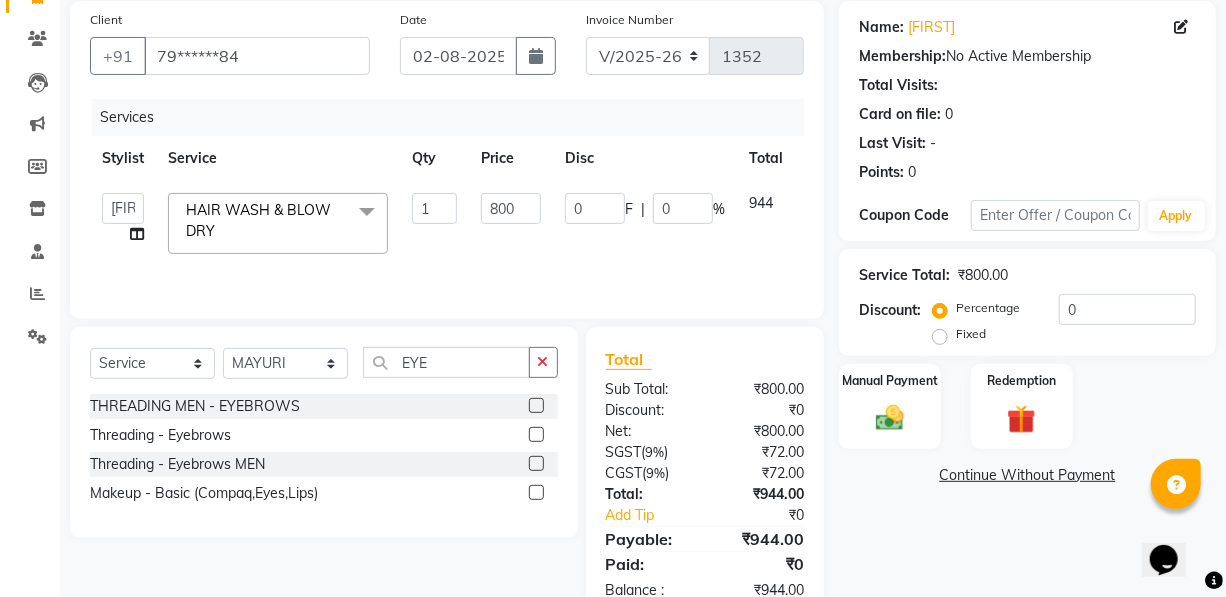 click at bounding box center [535, 435] 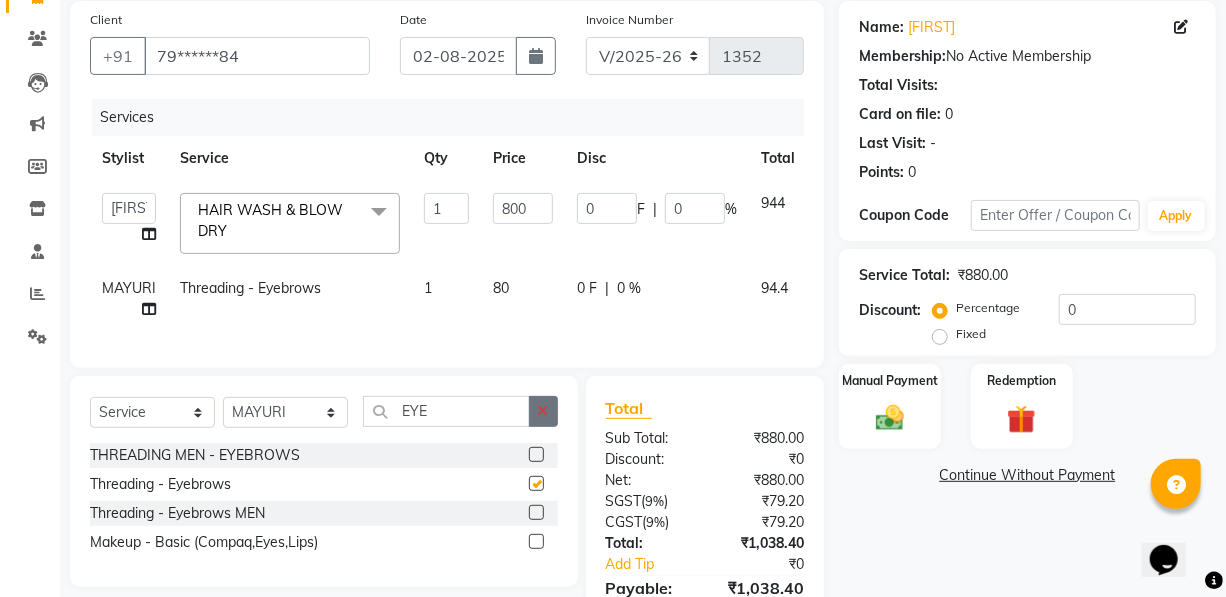checkbox on "false" 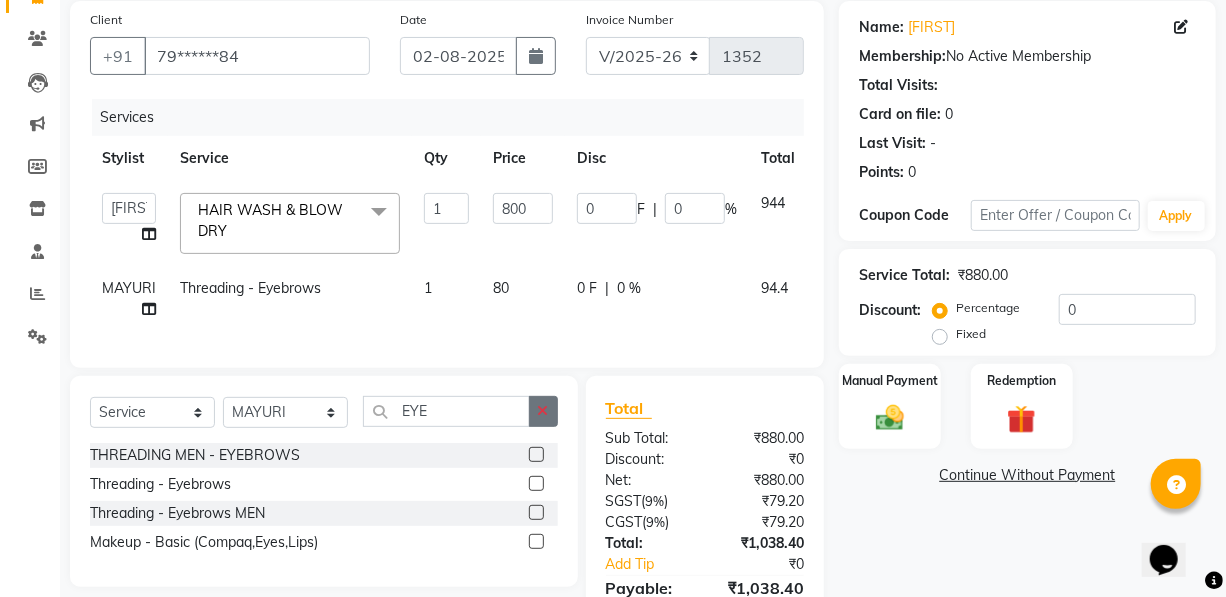 click 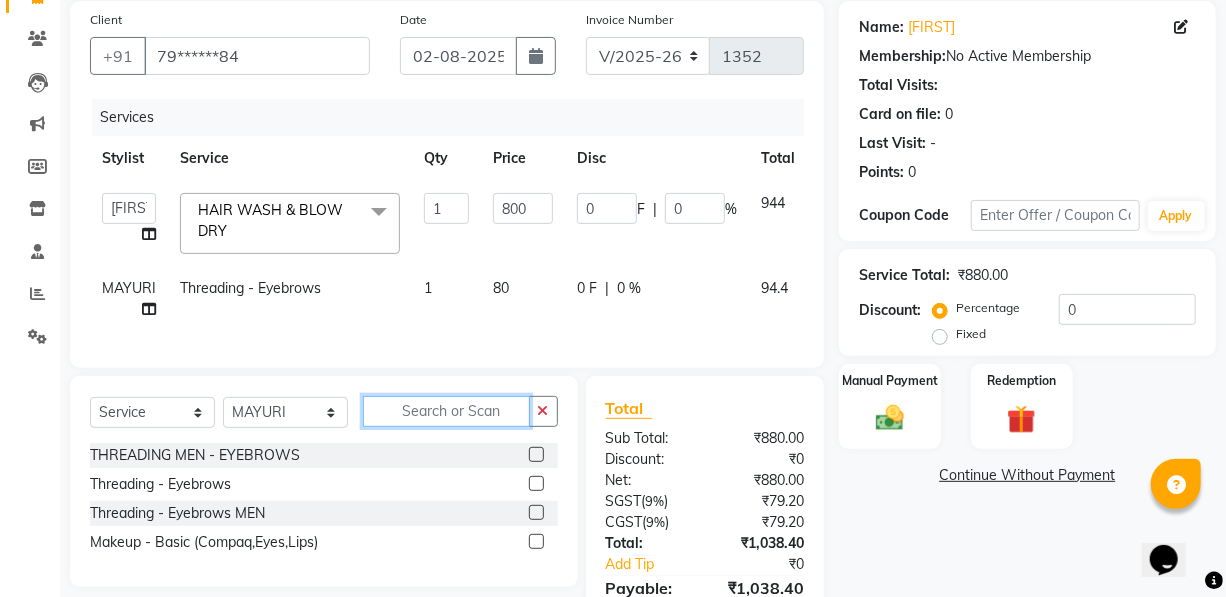 click 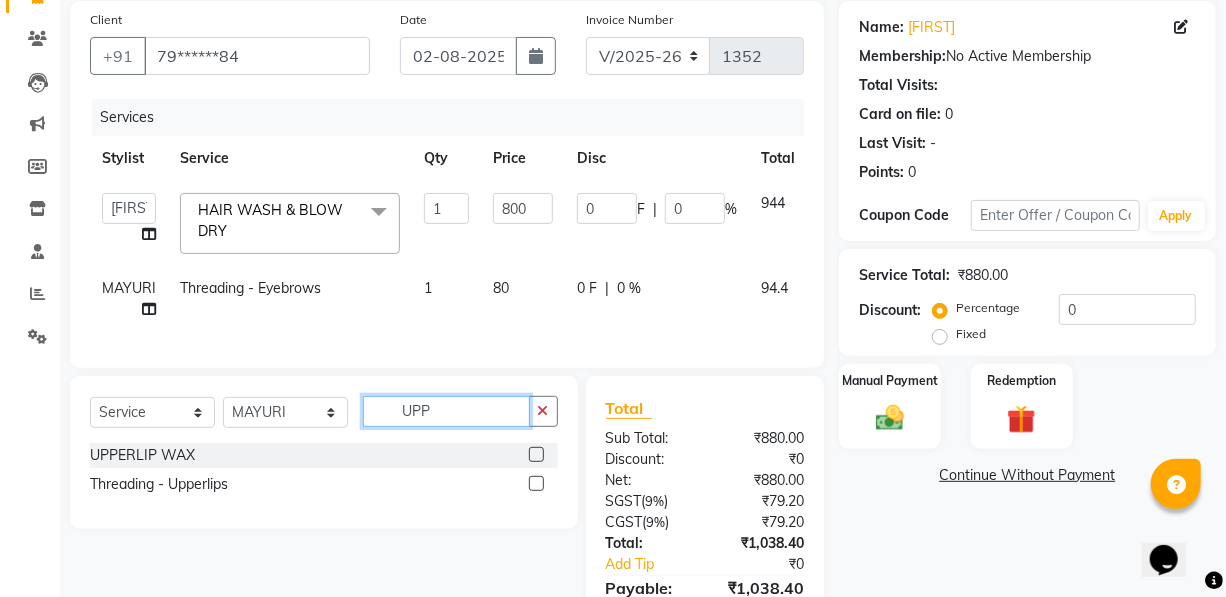 type on "UPP" 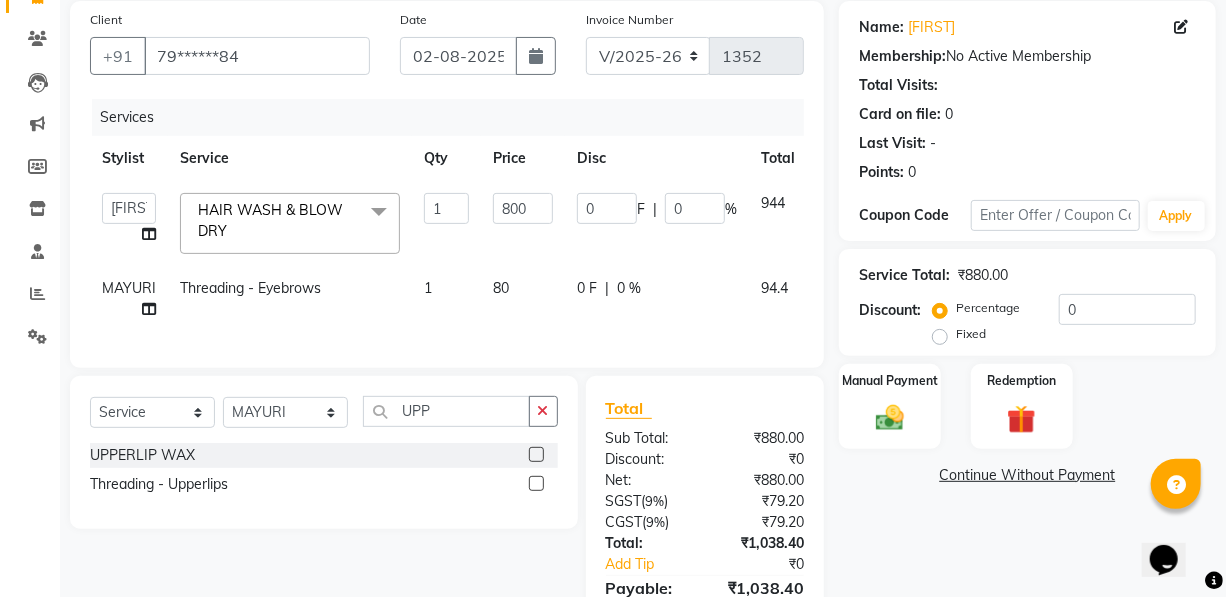 click 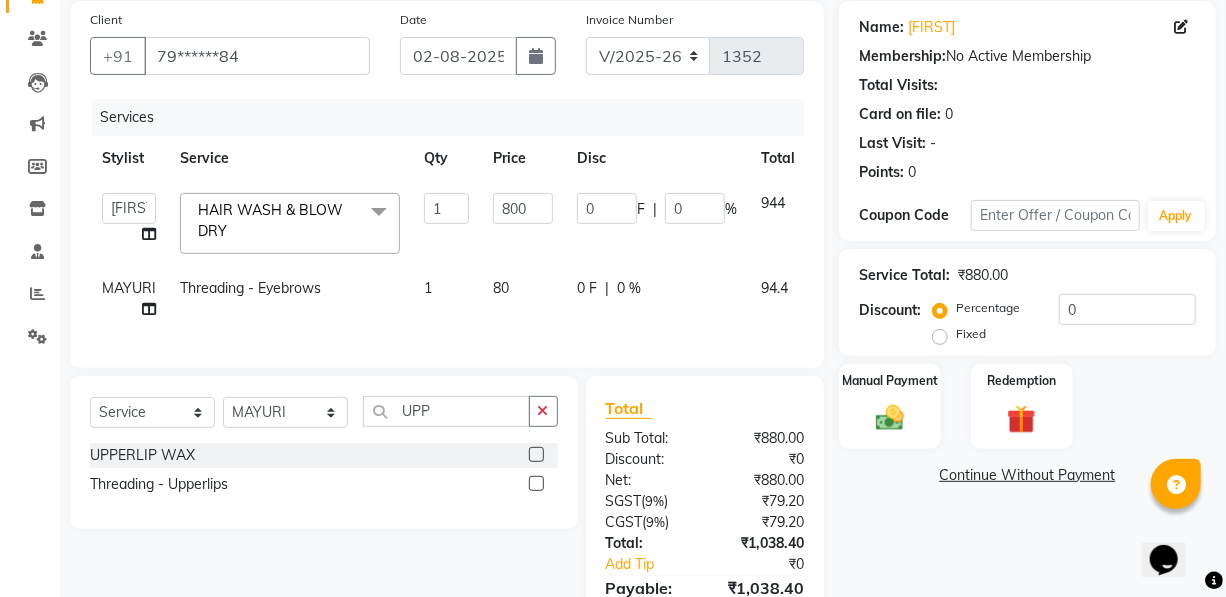 click at bounding box center (535, 484) 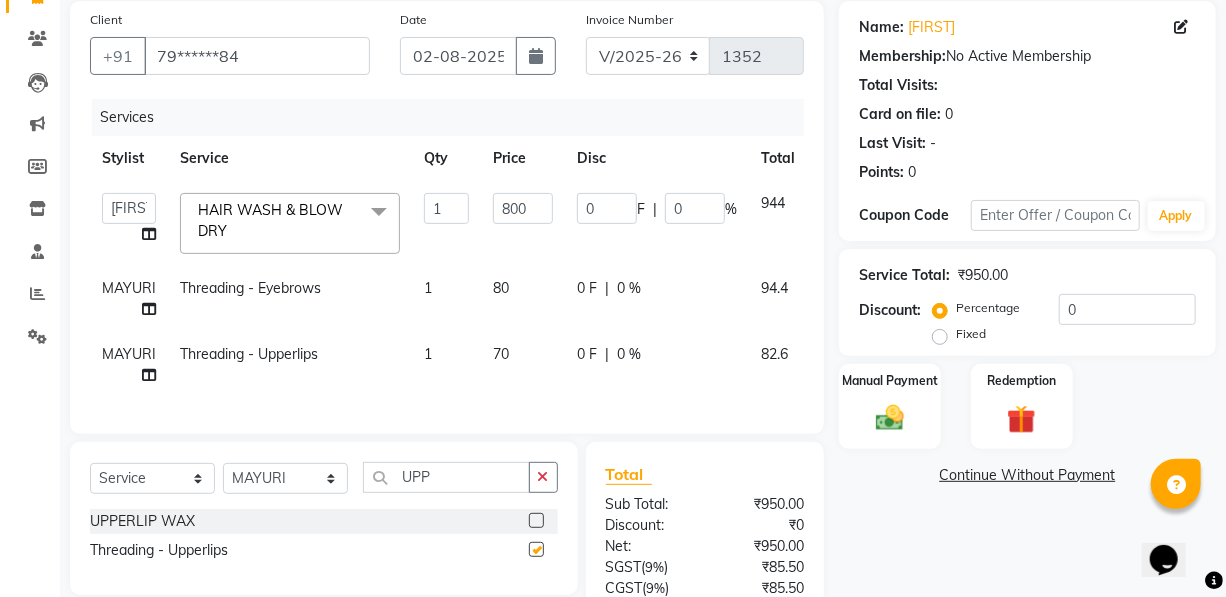 checkbox on "false" 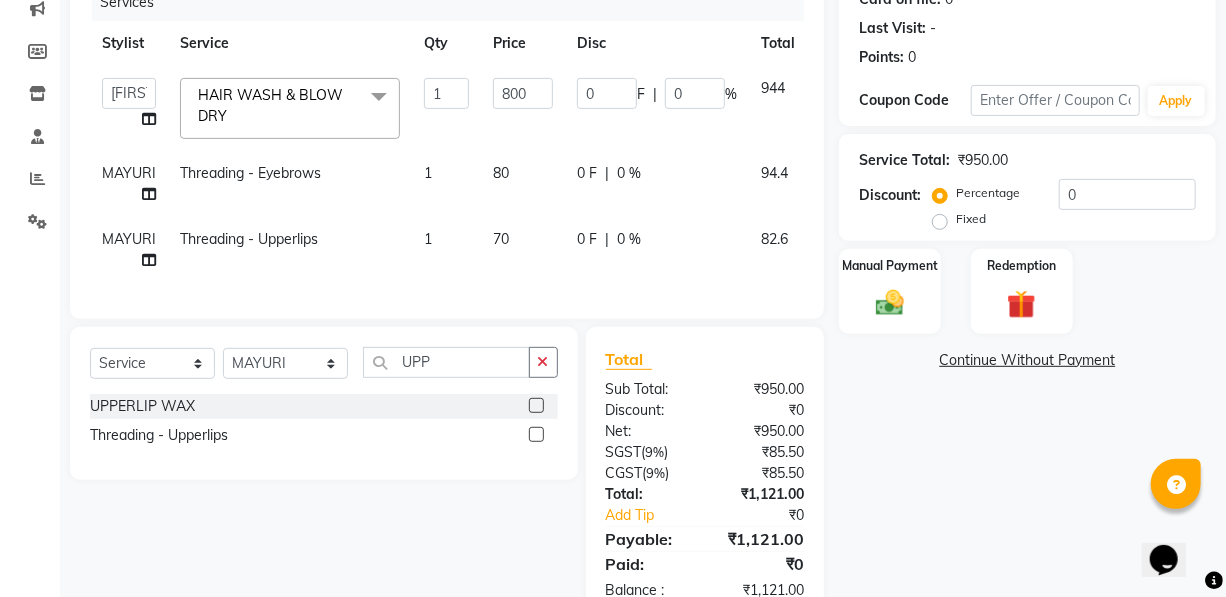 scroll, scrollTop: 333, scrollLeft: 0, axis: vertical 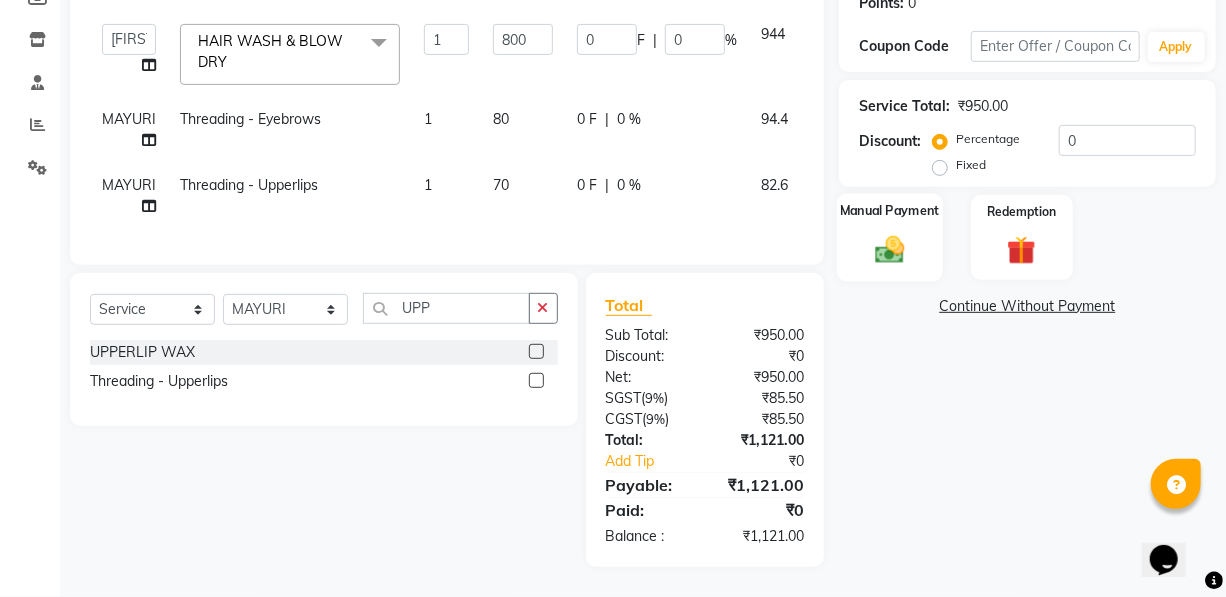 click on "Manual Payment" 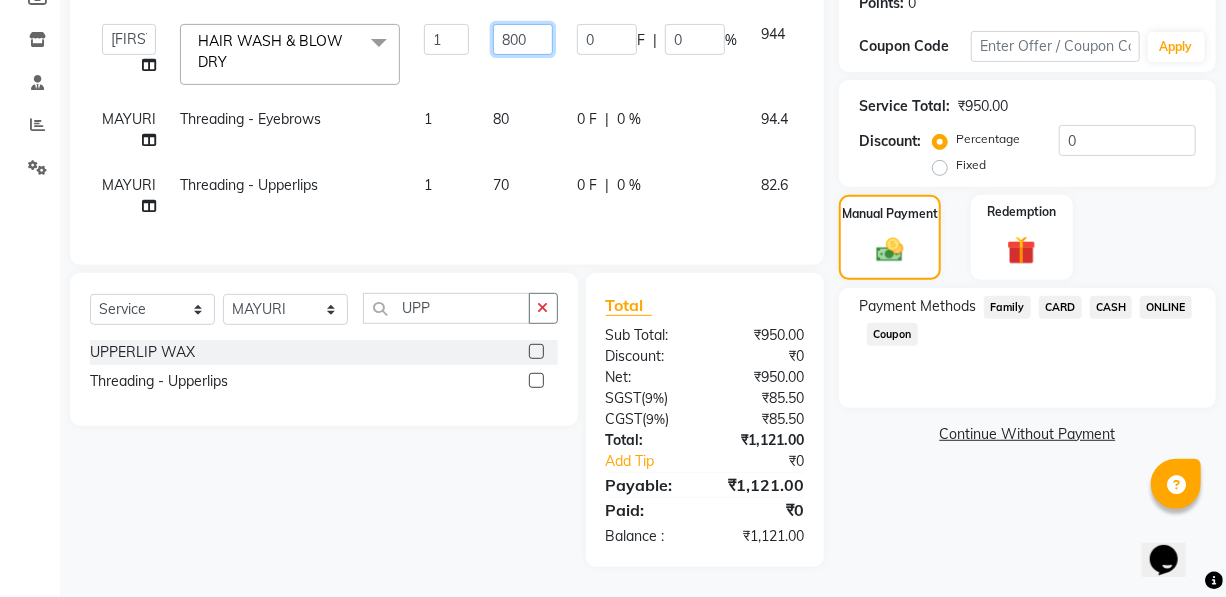 click on "800" 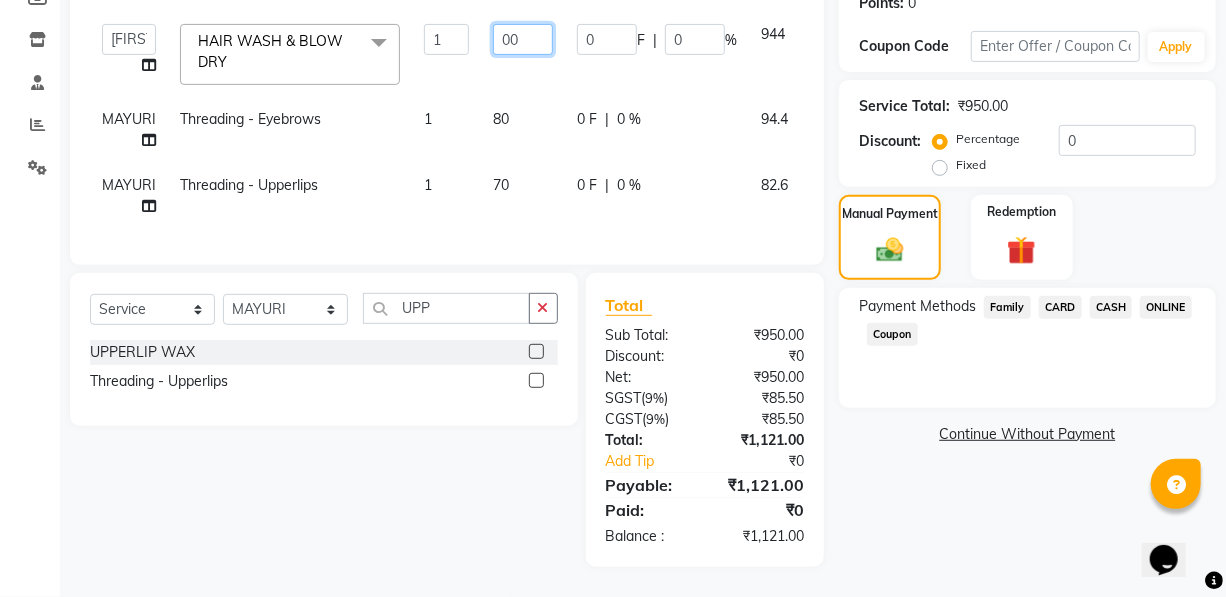 type on "700" 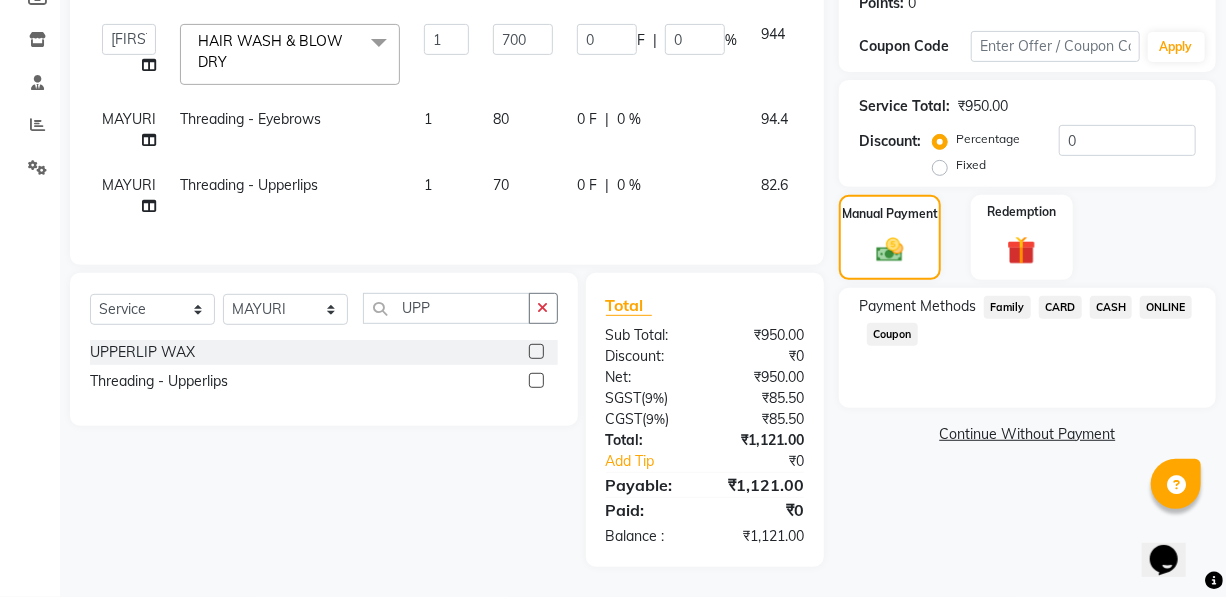 click on "Name: [FIRST]  Membership:  No Active Membership  Total Visits:   Card on file:  0 Last Visit:   - Points:   0  Coupon Code Apply Service Total:  ₹950.00  Discount:  Percentage   Fixed  0 Manual Payment Redemption Payment Methods  Family   CARD   CASH   ONLINE   Coupon   Continue Without Payment" 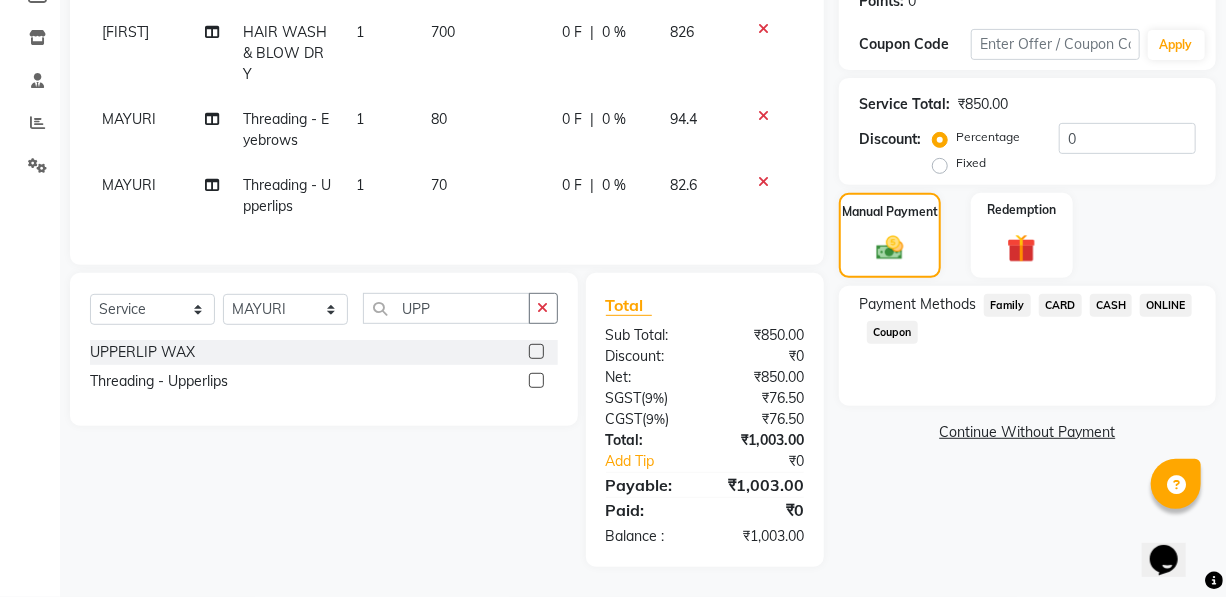 scroll, scrollTop: 315, scrollLeft: 0, axis: vertical 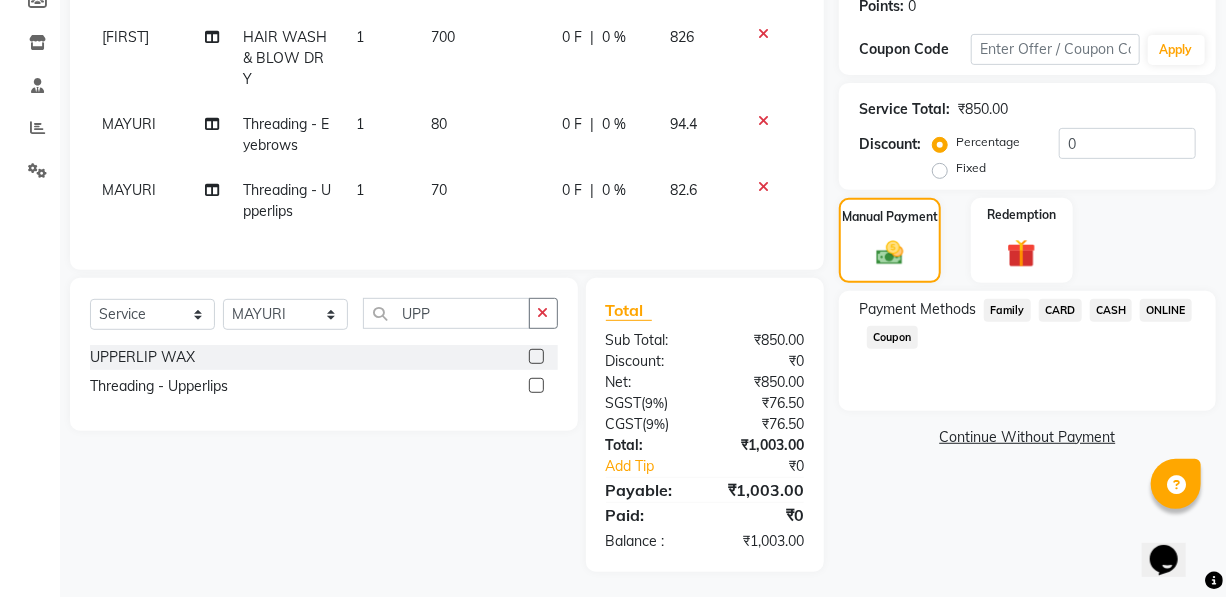 click on "ONLINE" 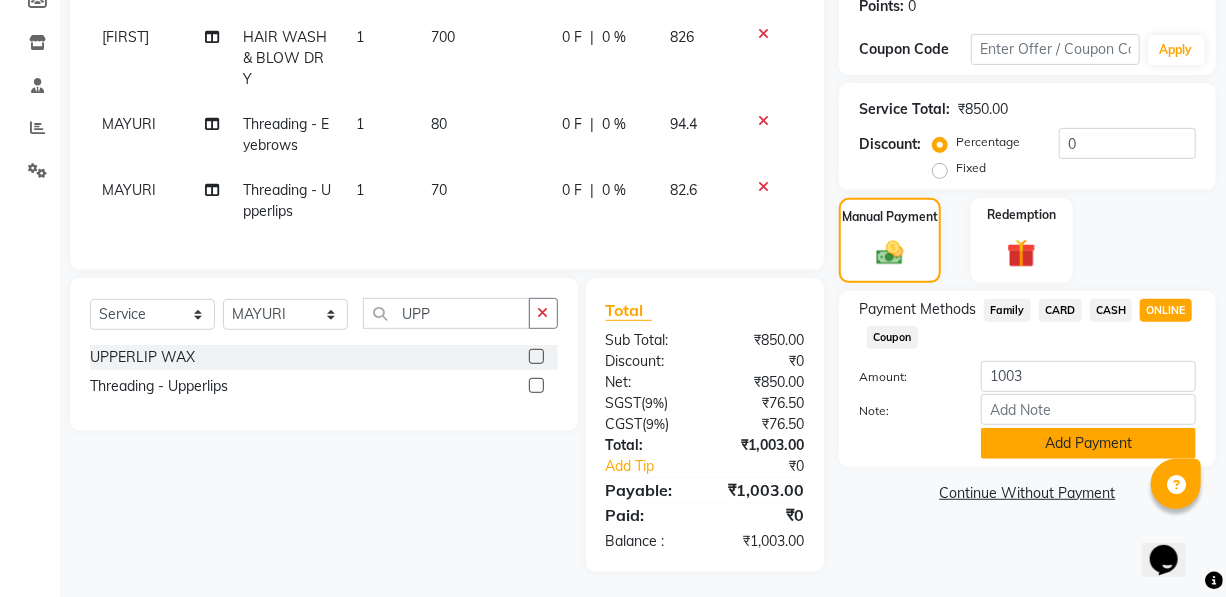 click on "Add Payment" 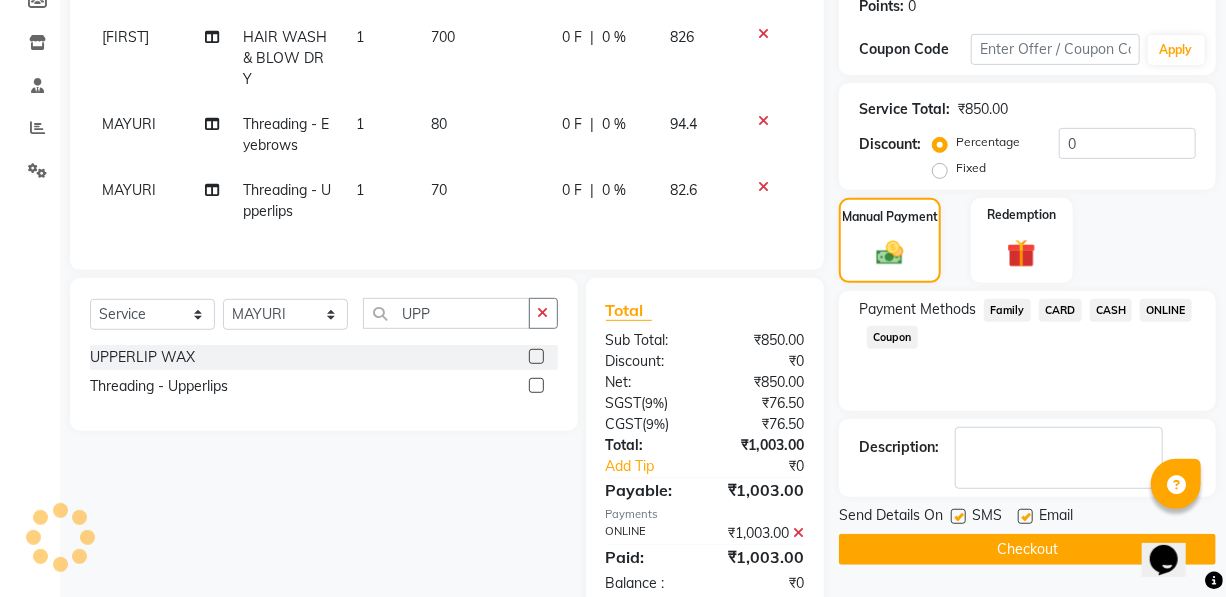 scroll, scrollTop: 357, scrollLeft: 0, axis: vertical 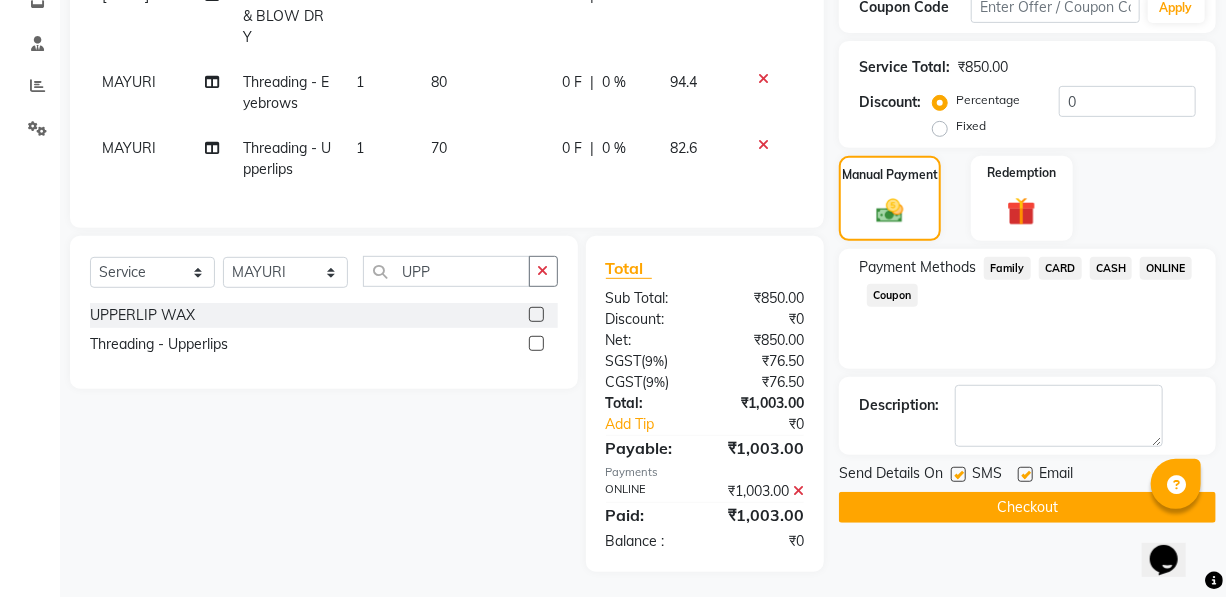 click on "Checkout" 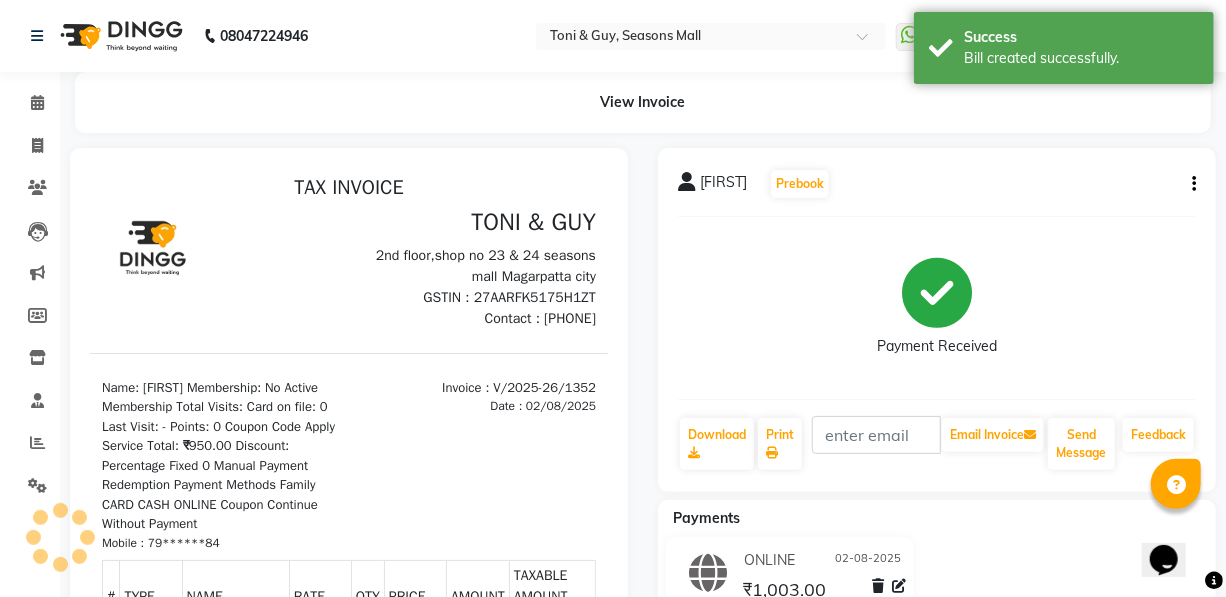 scroll, scrollTop: 0, scrollLeft: 0, axis: both 